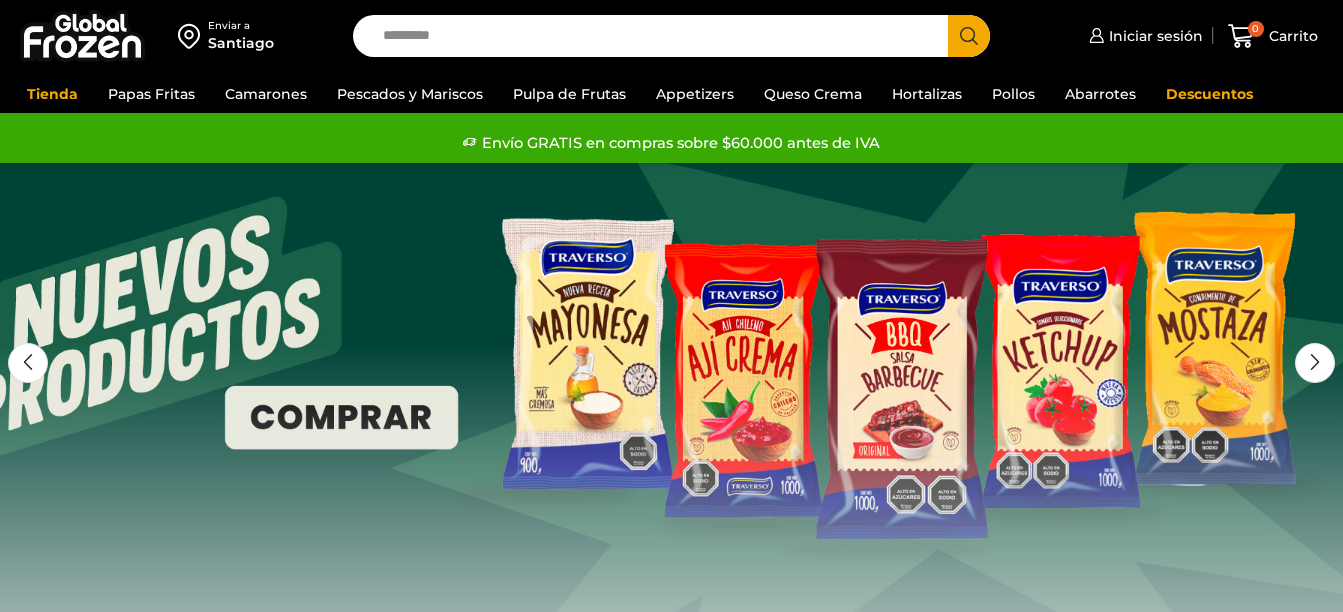 scroll, scrollTop: 0, scrollLeft: 0, axis: both 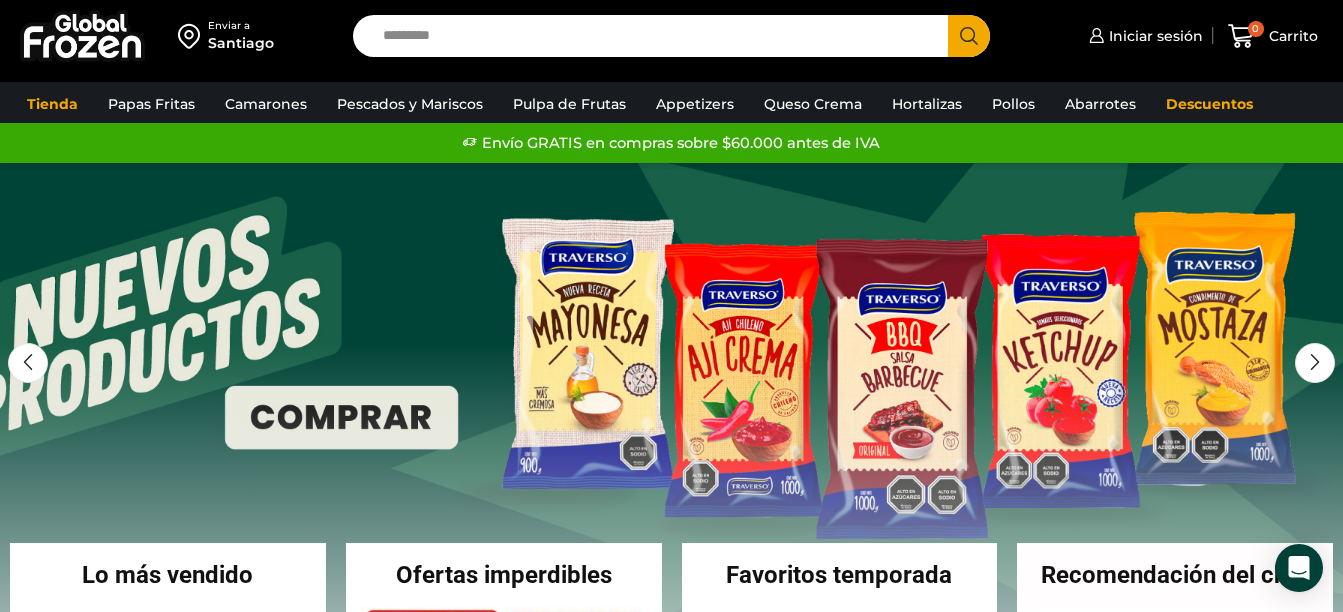 click on "Search input" at bounding box center (655, 36) 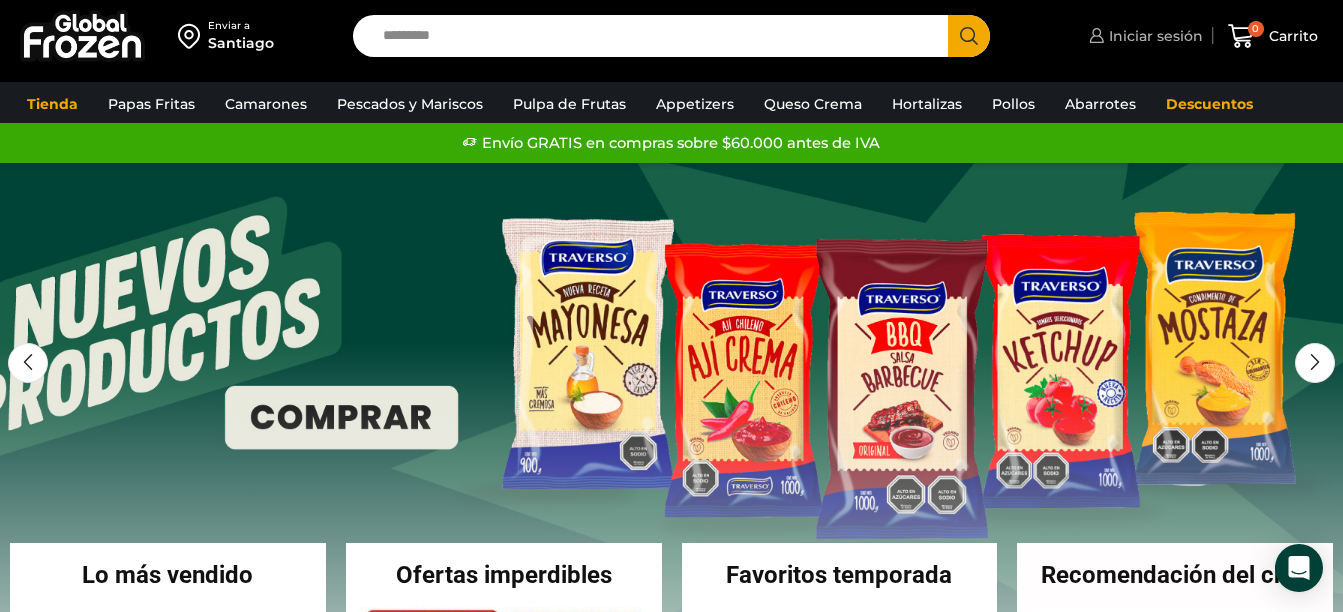 click on "Iniciar sesión" at bounding box center (1153, 36) 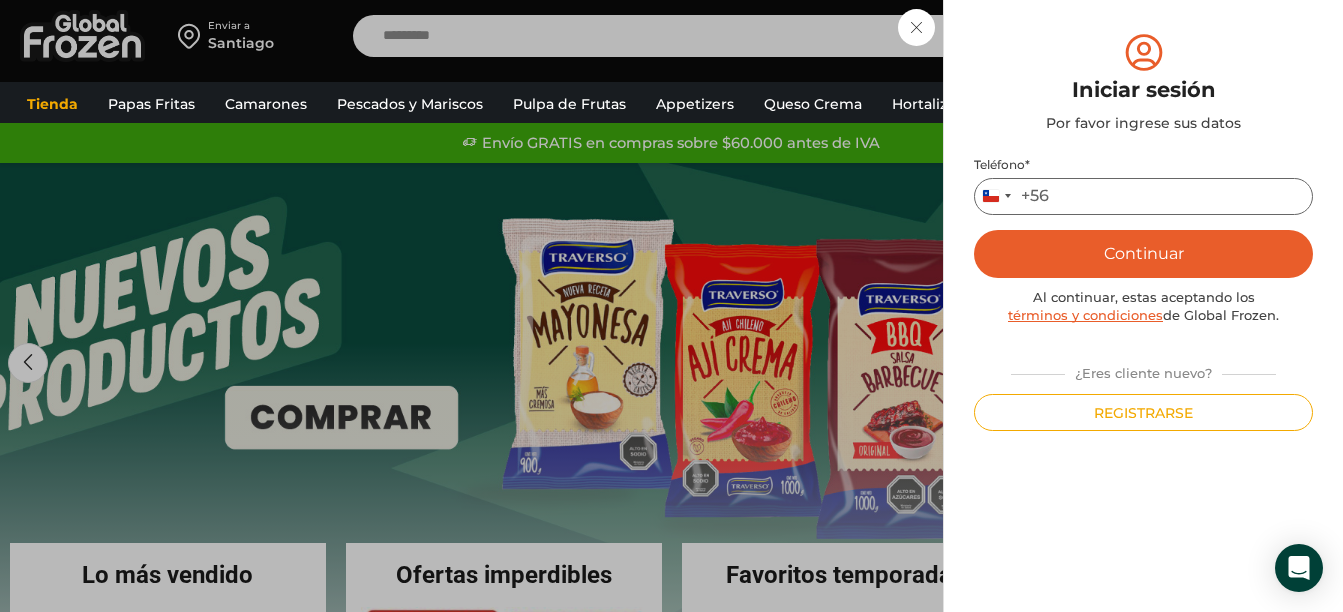 click on "Teléfono
*" at bounding box center (1143, 196) 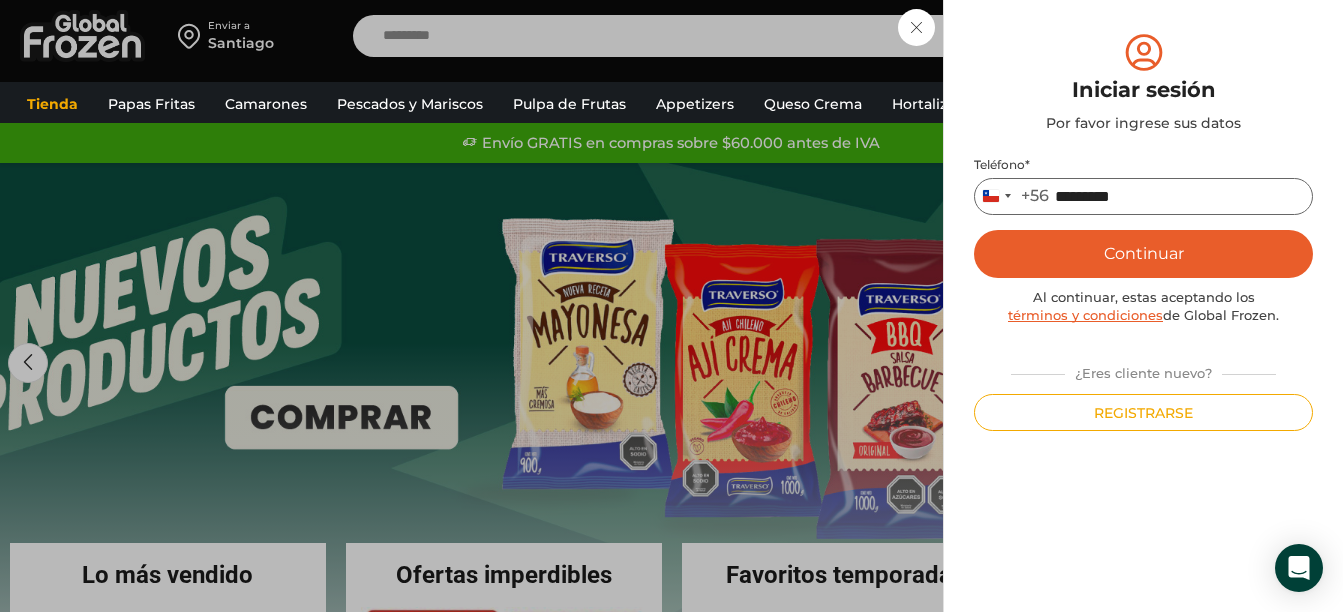 type on "*********" 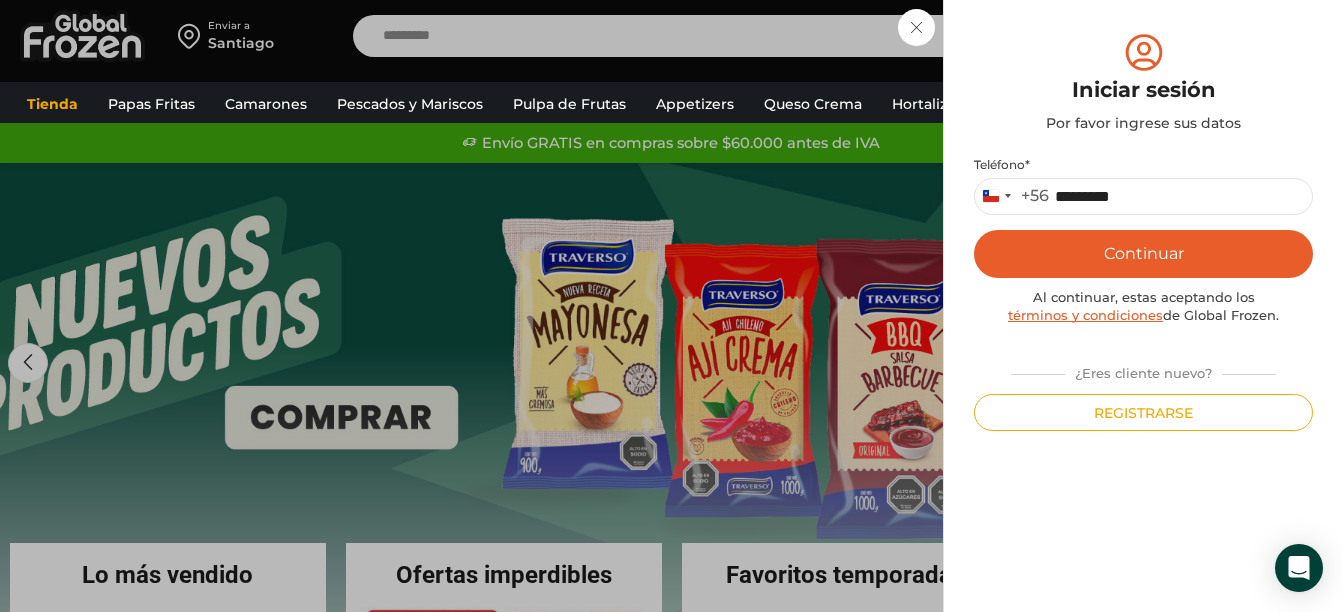 click on "Continuar" at bounding box center (1143, 254) 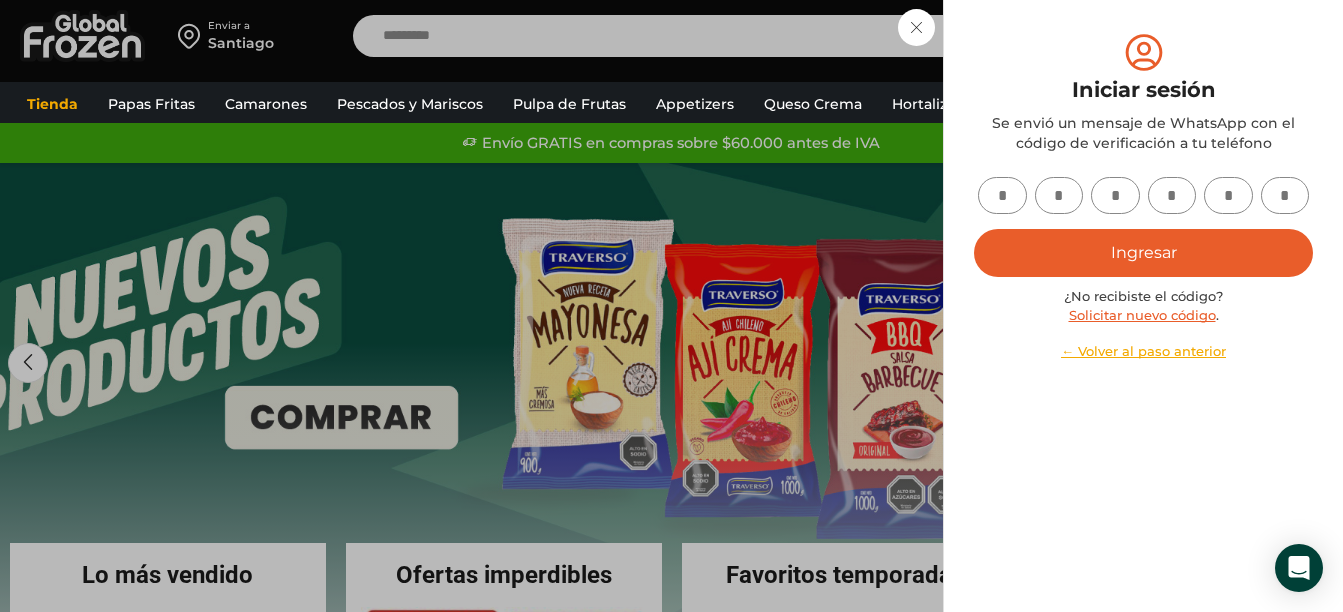 click at bounding box center [1002, 195] 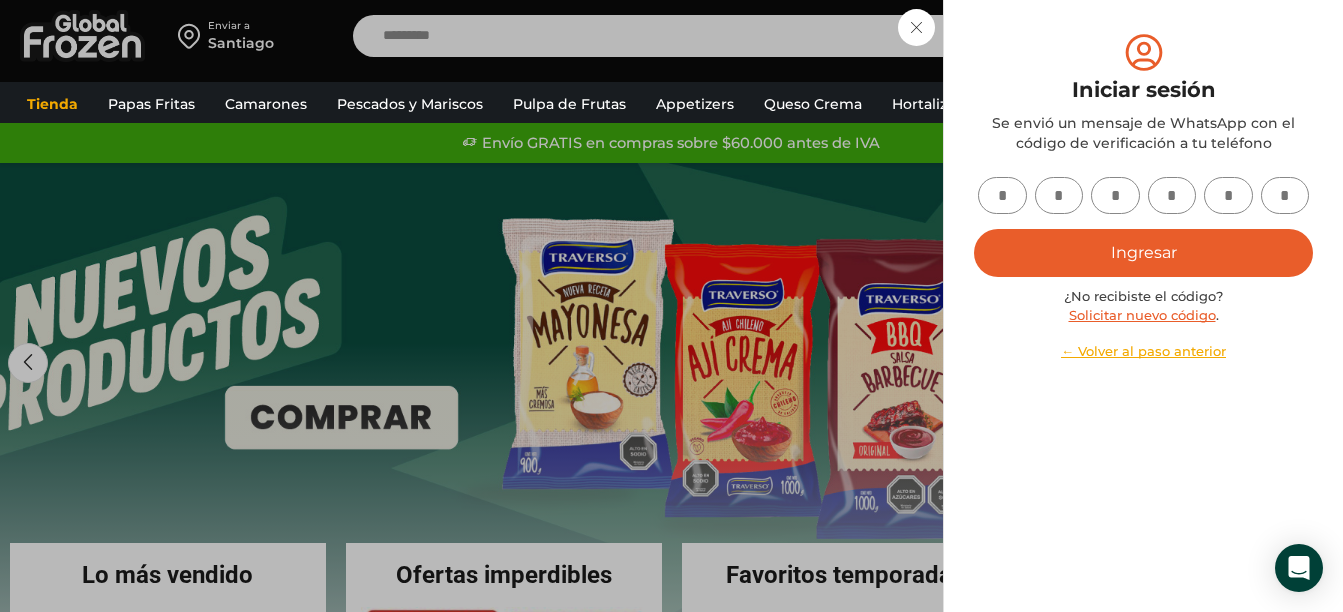 type on "*" 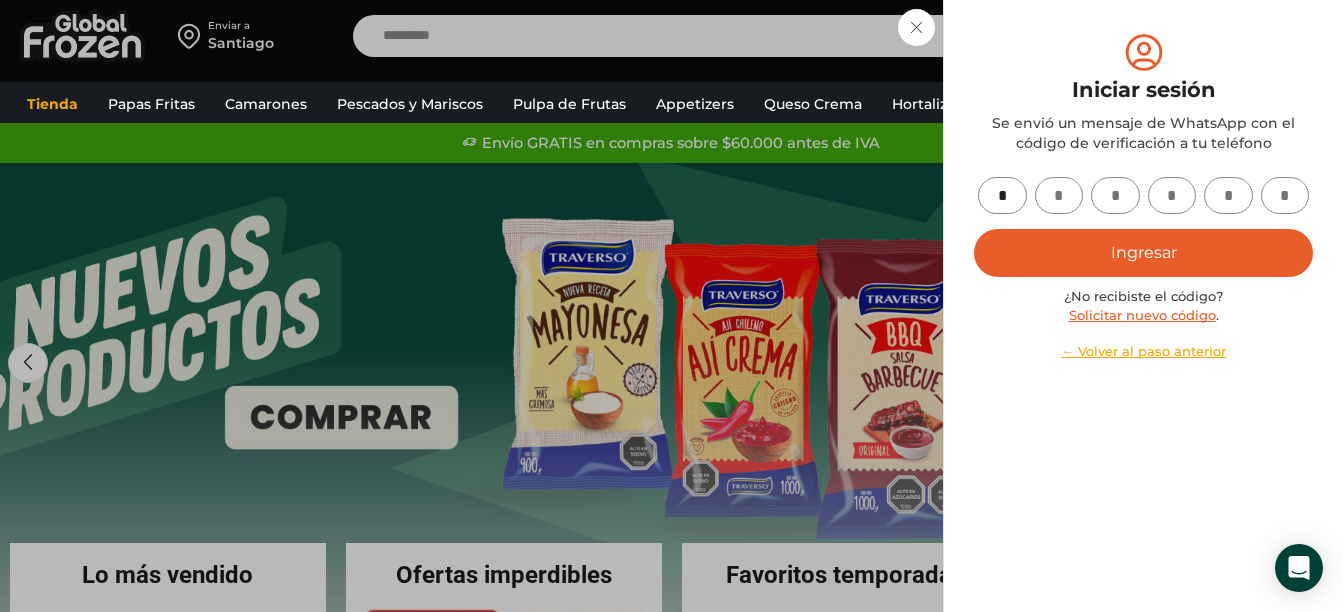 type on "*" 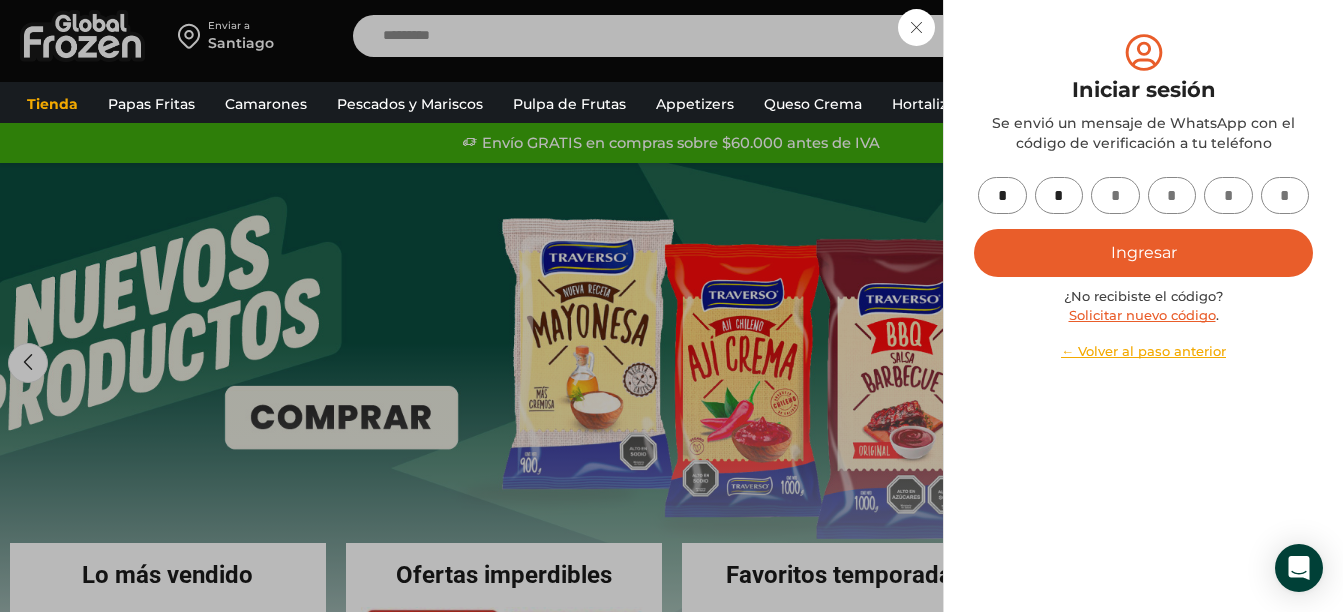 type on "*" 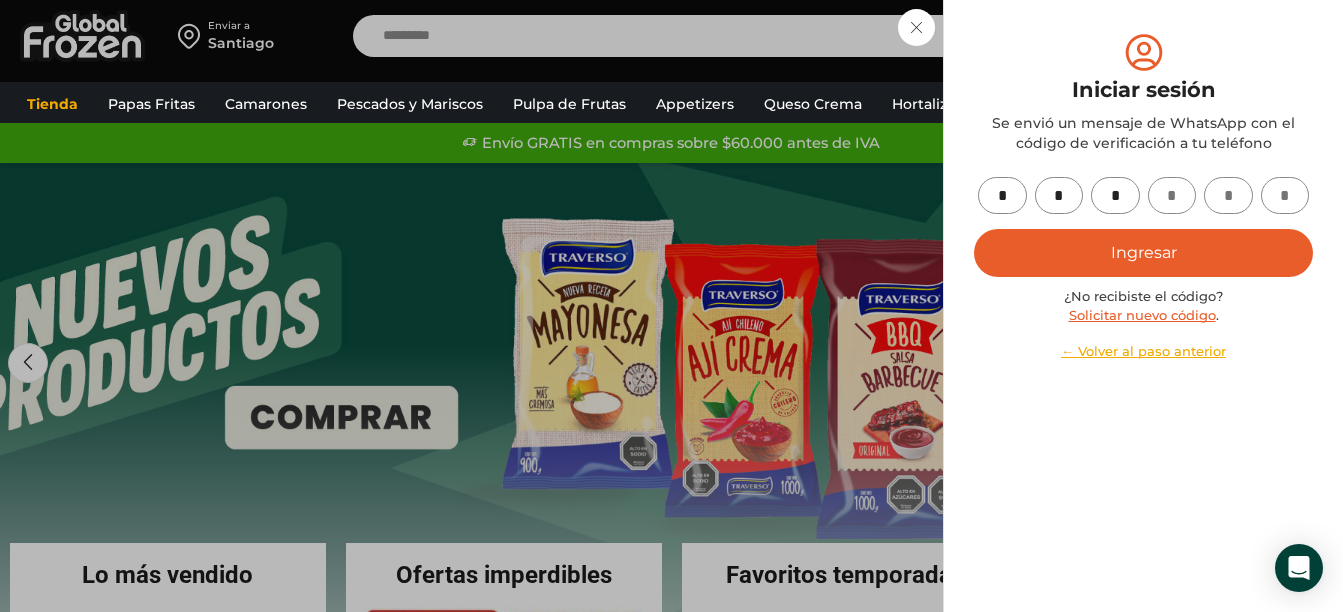 type on "*" 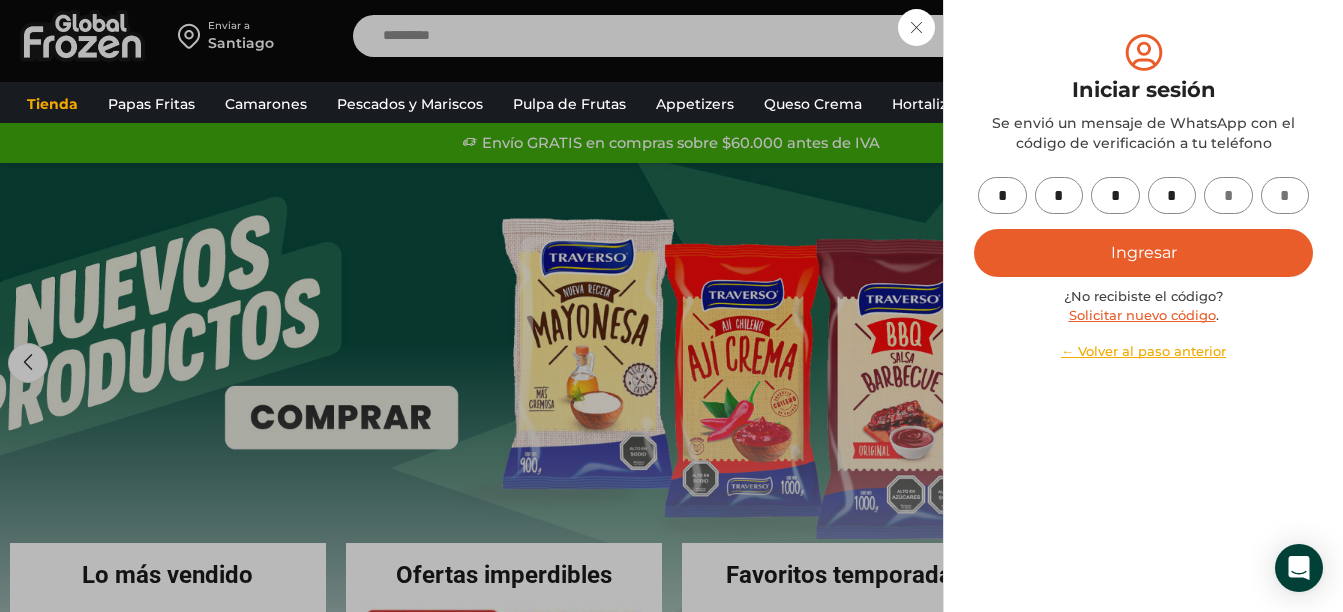 type on "*" 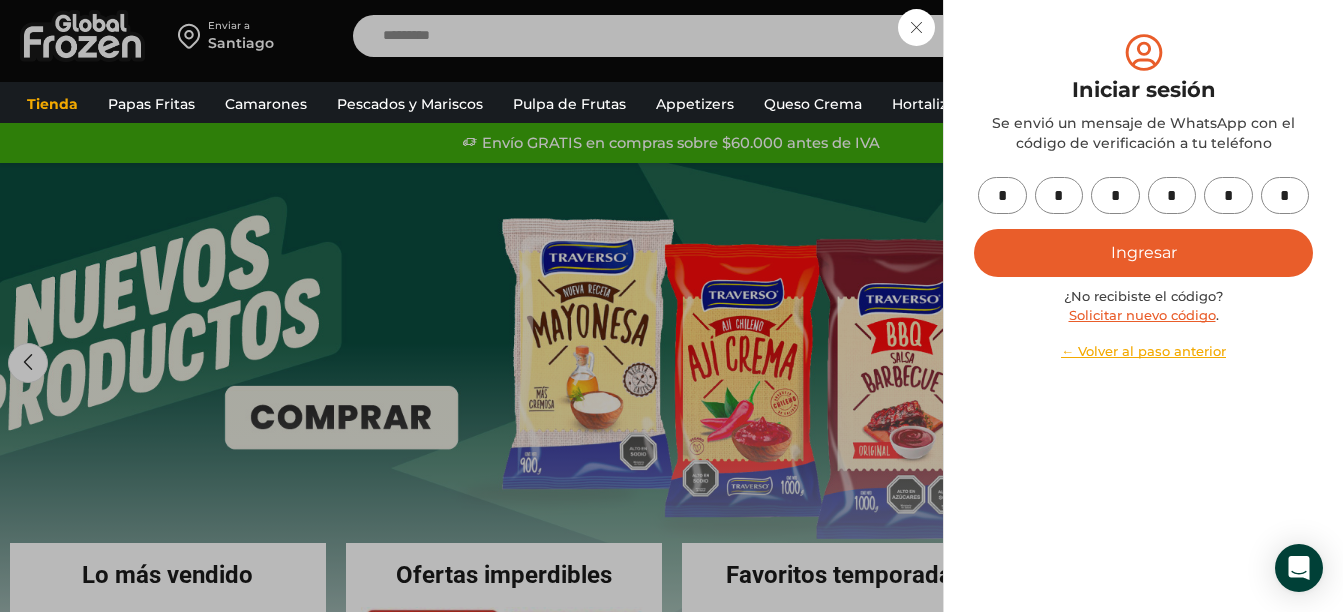 type on "*" 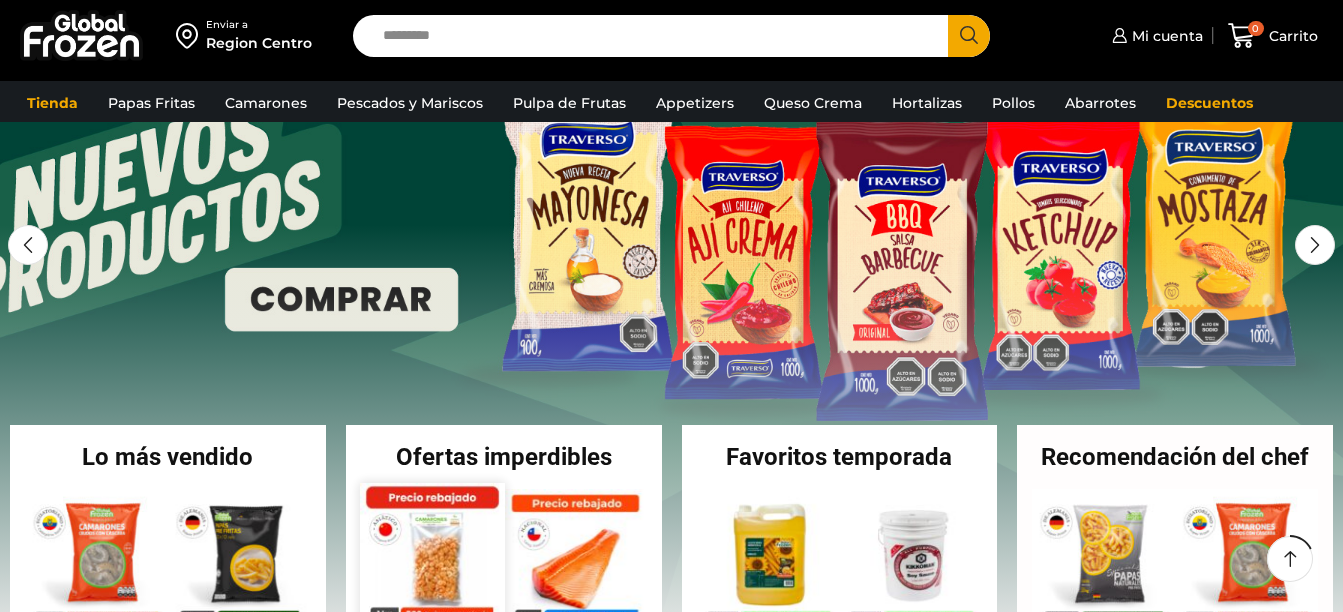 scroll, scrollTop: 400, scrollLeft: 0, axis: vertical 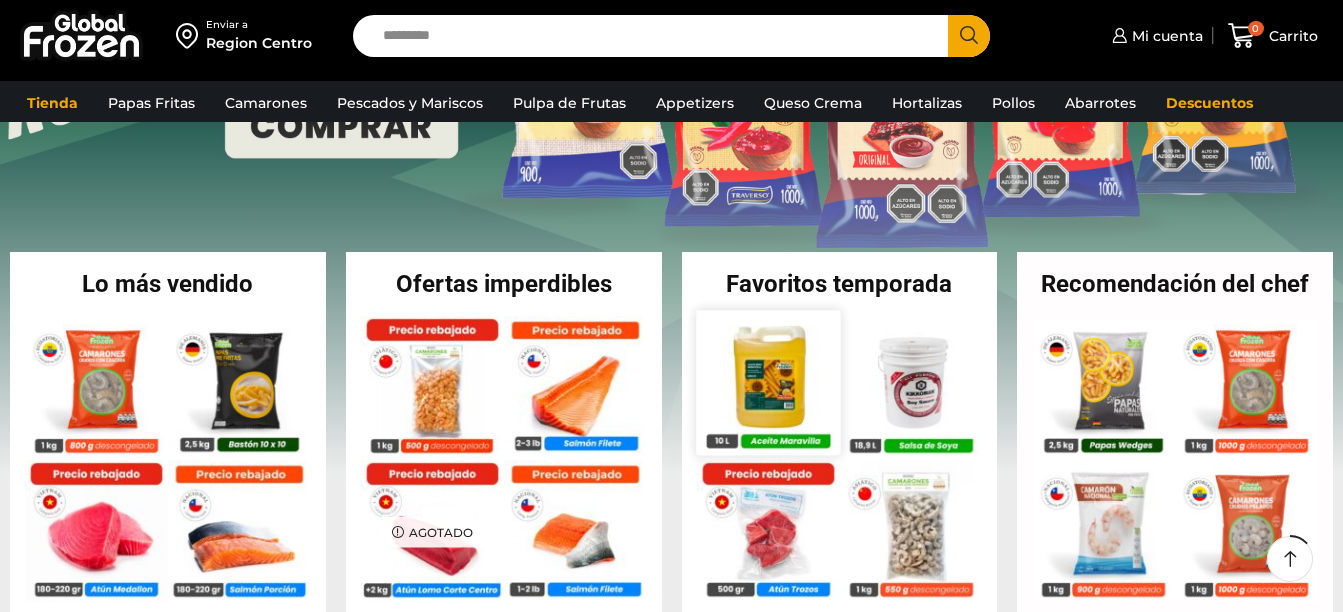 click at bounding box center [768, 383] 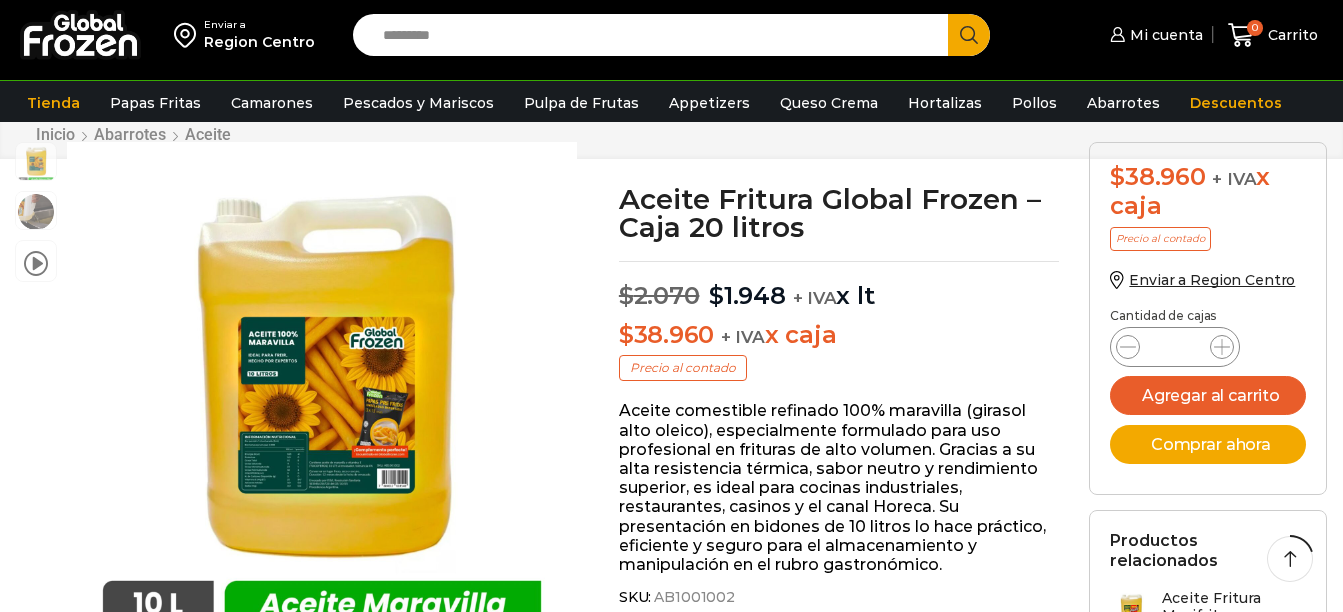 scroll, scrollTop: 400, scrollLeft: 0, axis: vertical 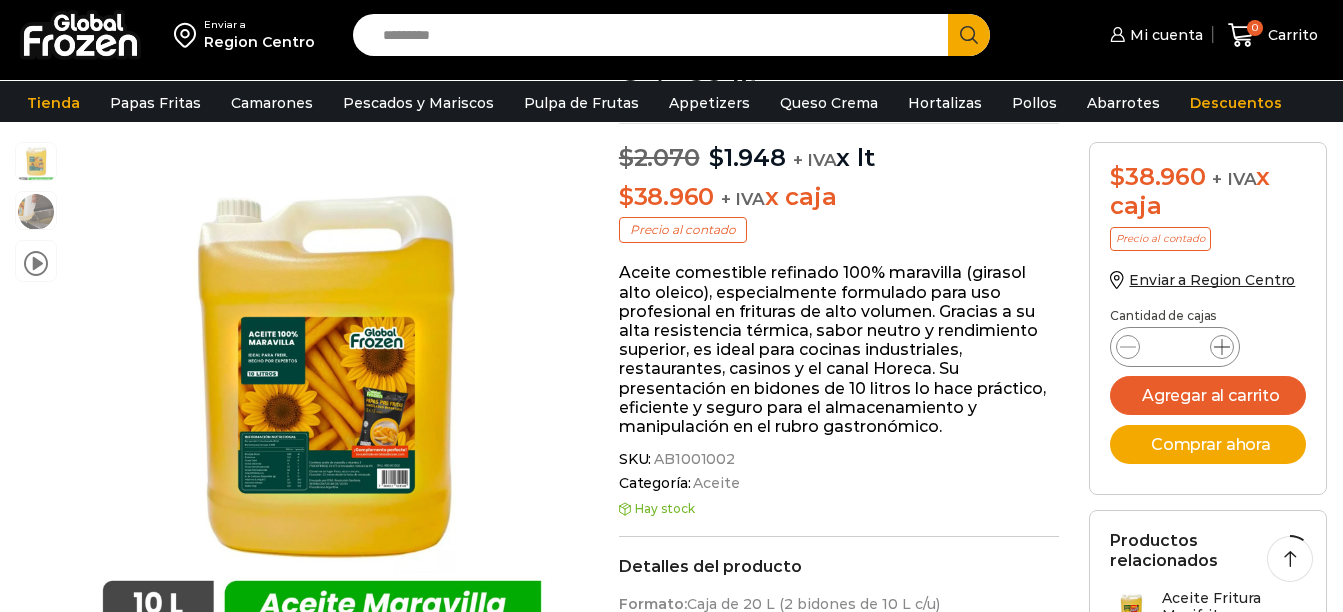 click 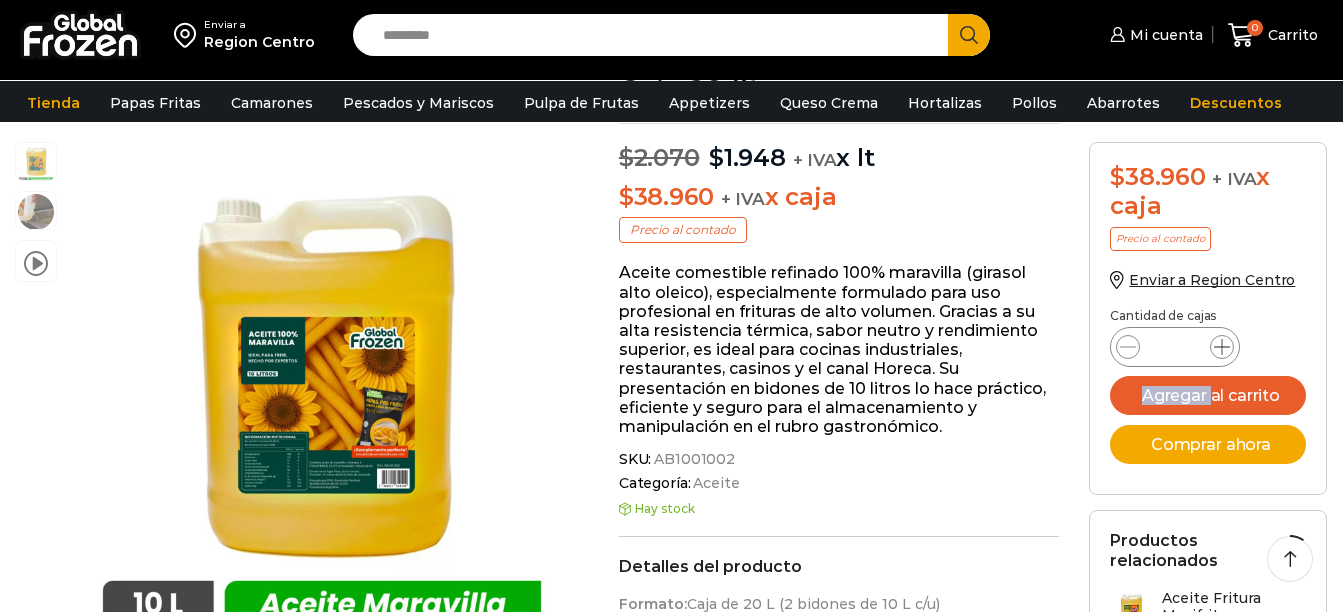click 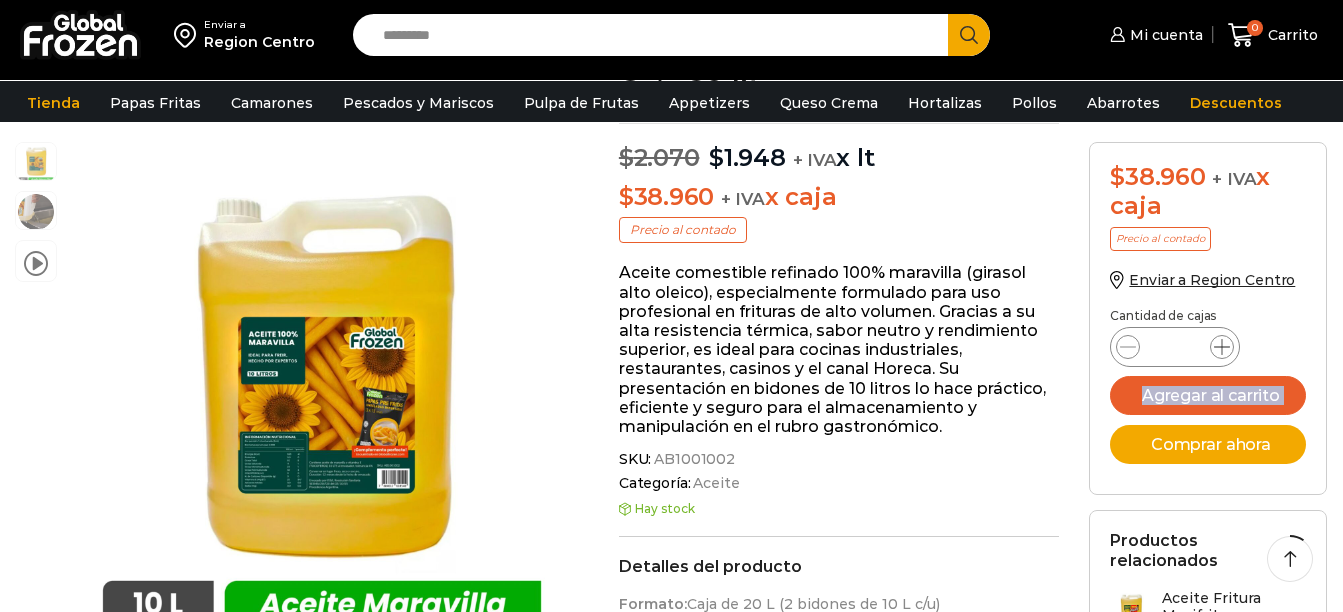 click 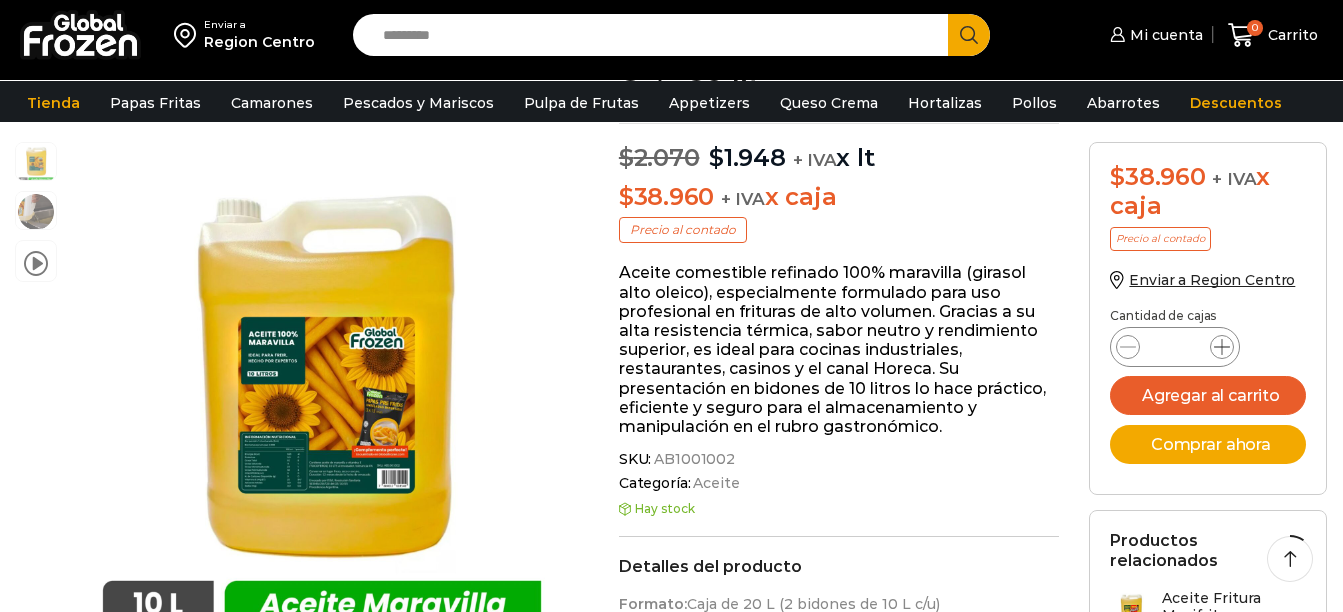 click 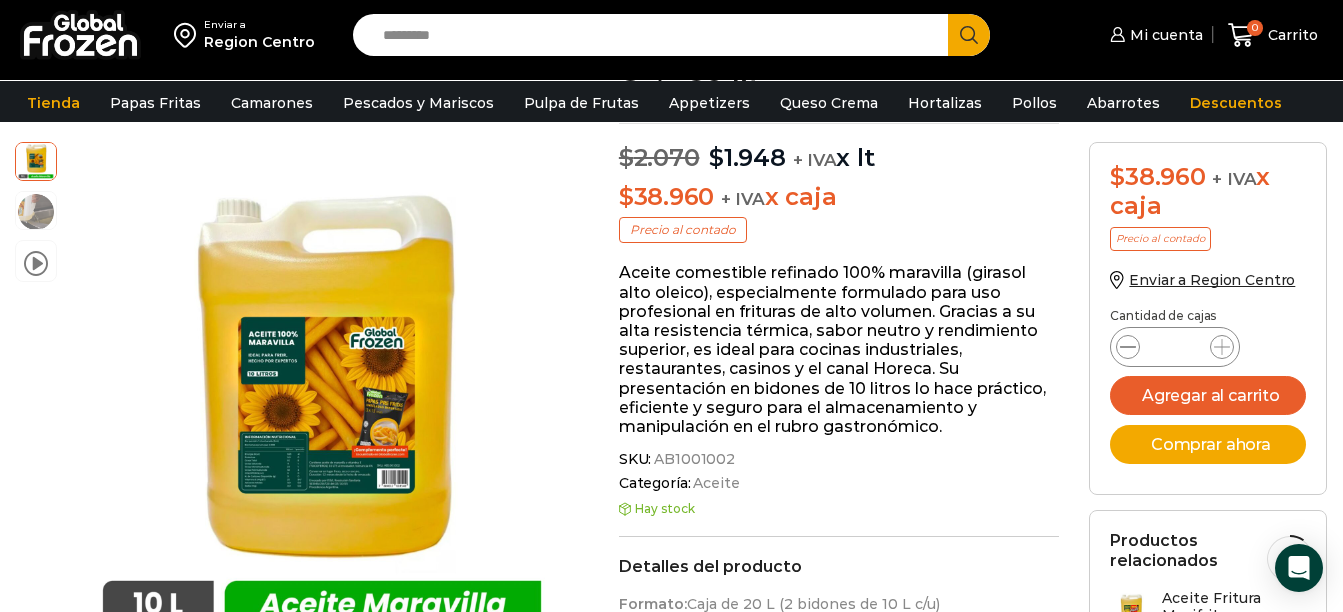 click 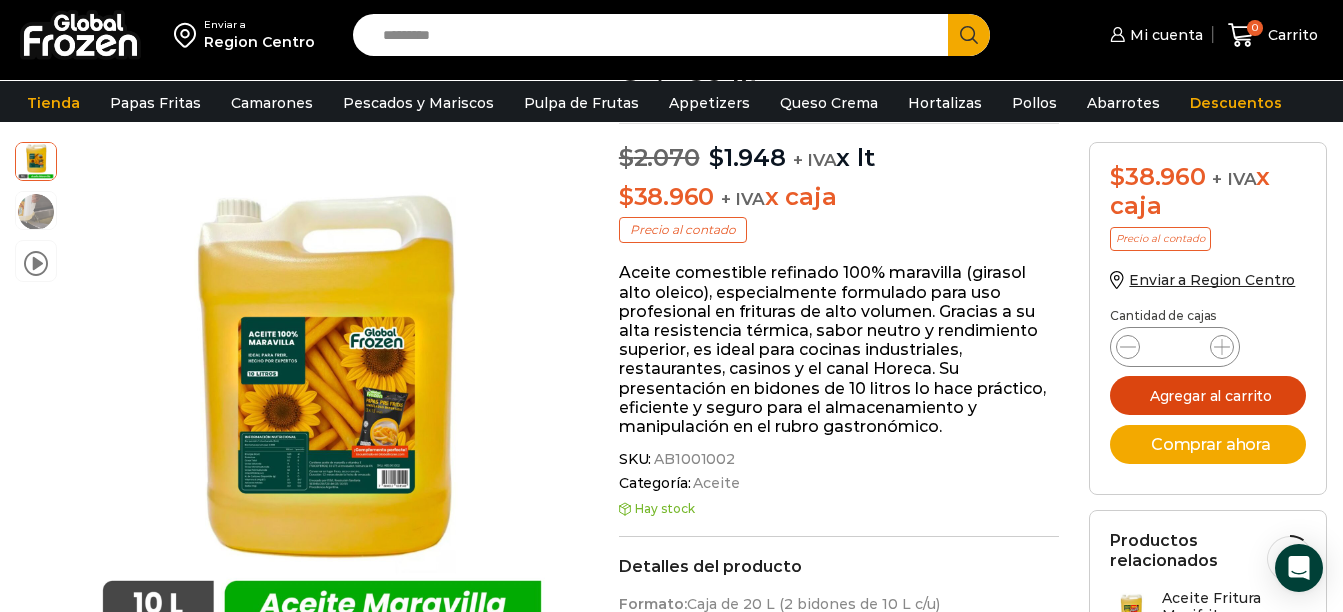 click on "Agregar al carrito" at bounding box center [1208, 395] 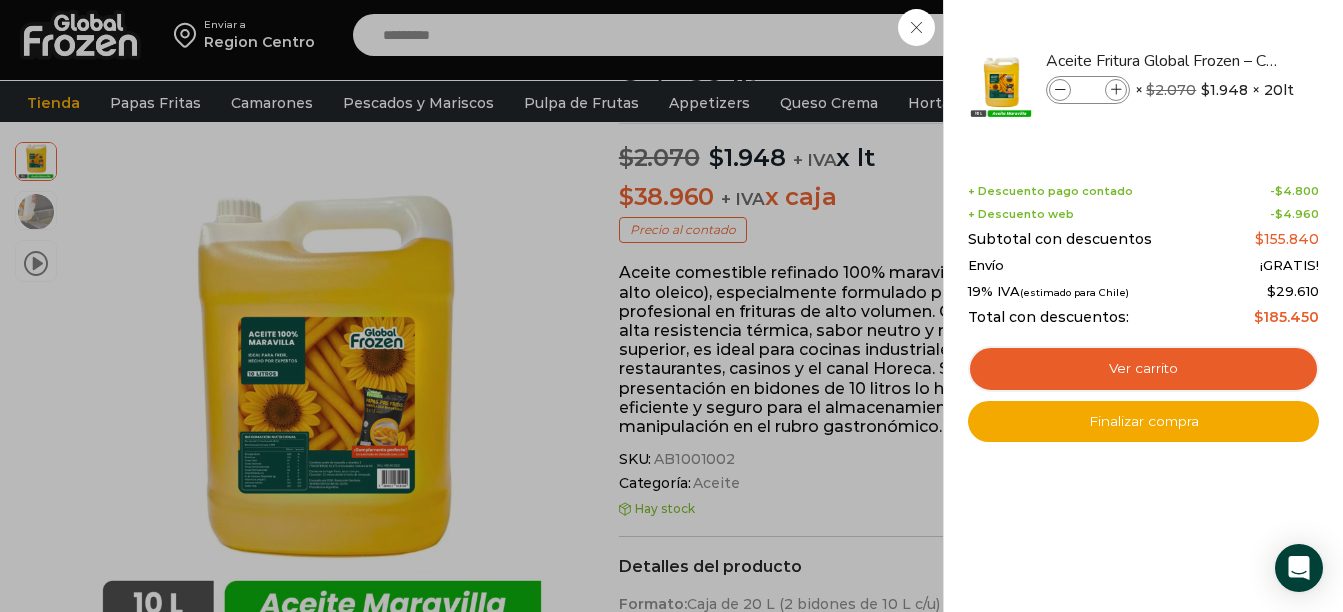 click on "4
Carrito
4
4
Shopping Cart
*" at bounding box center (1273, 35) 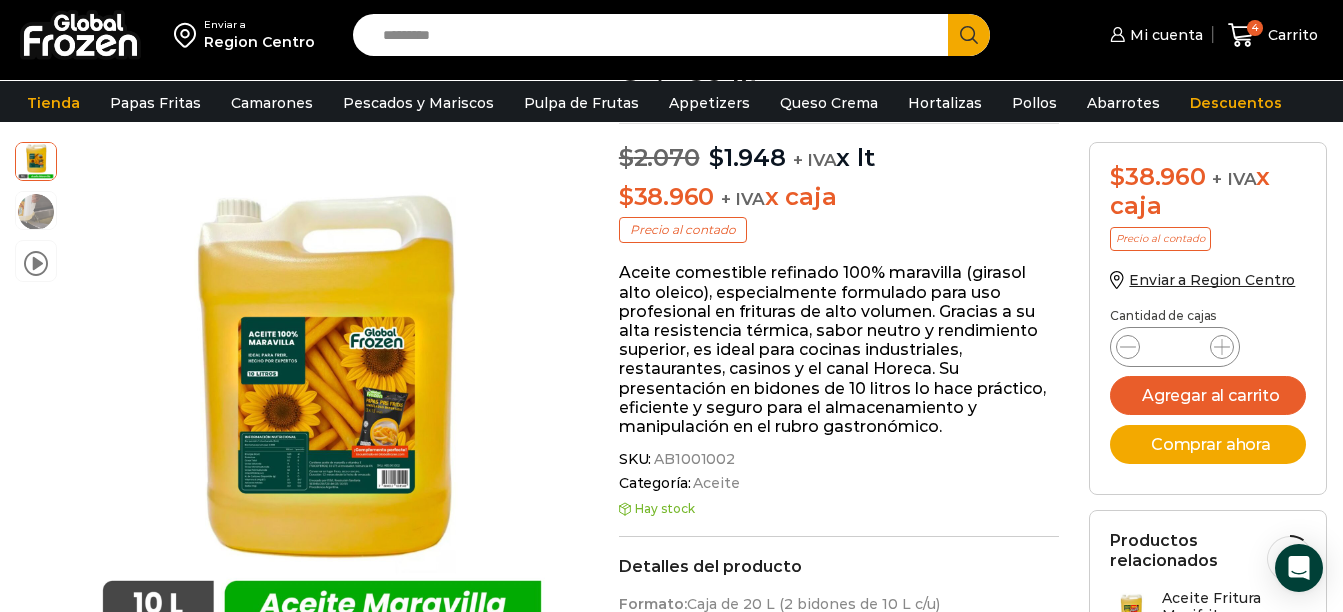 click on "Search input" at bounding box center [655, 35] 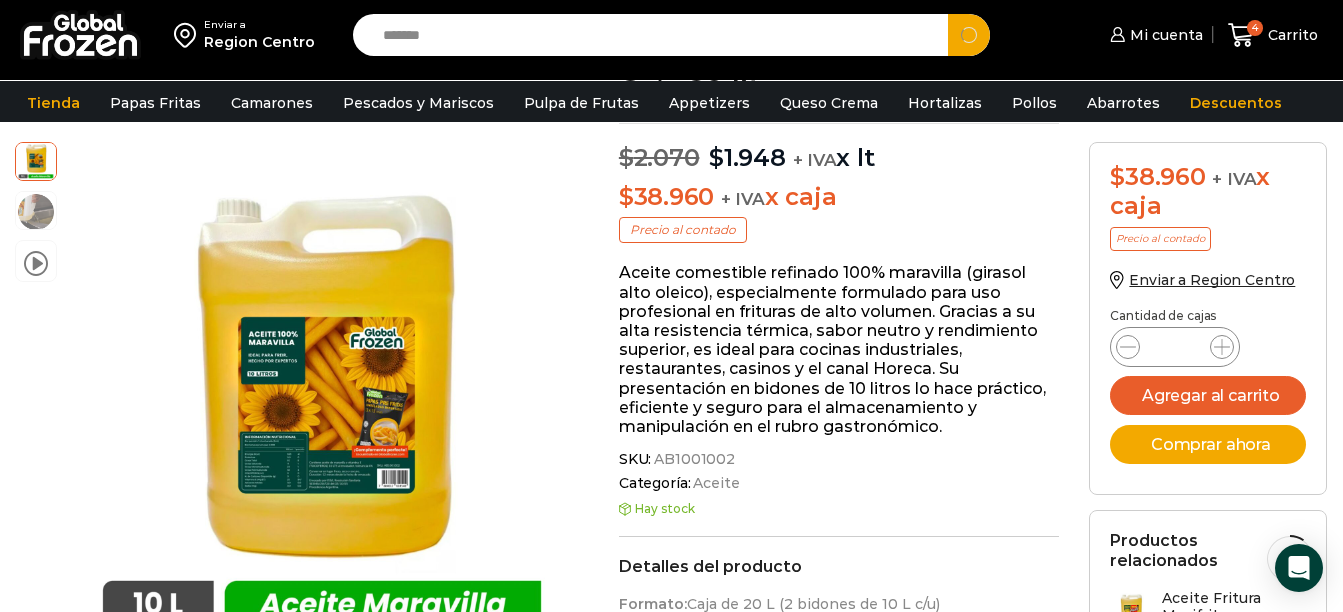 type on "*******" 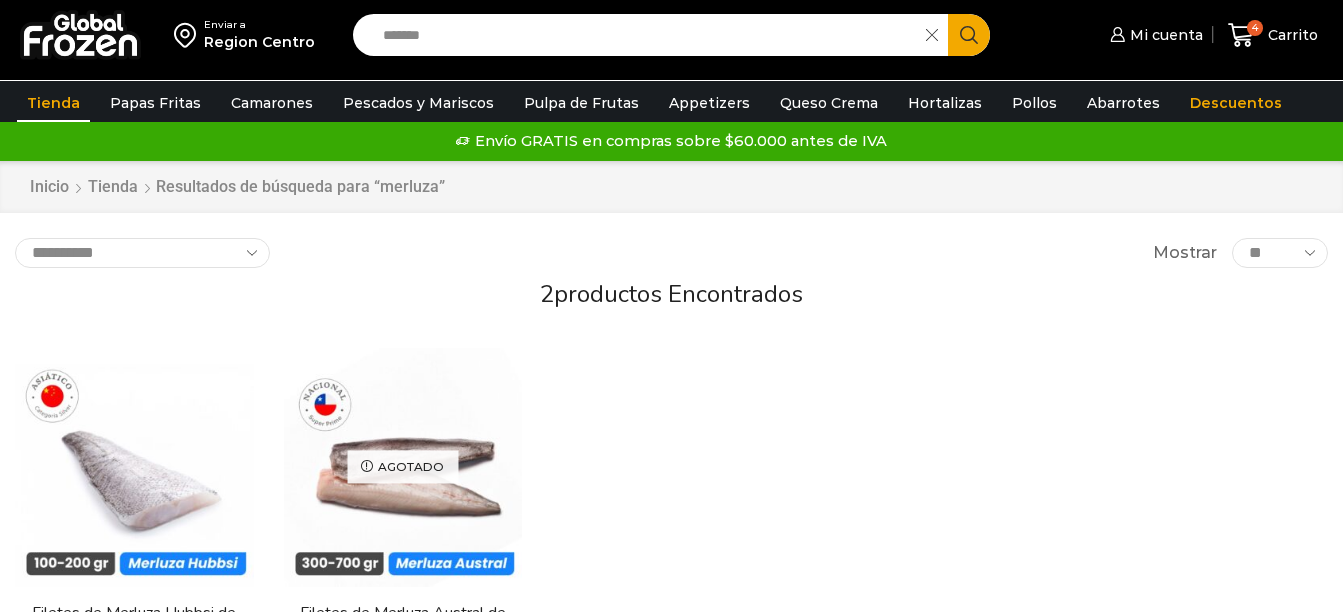 scroll, scrollTop: 0, scrollLeft: 0, axis: both 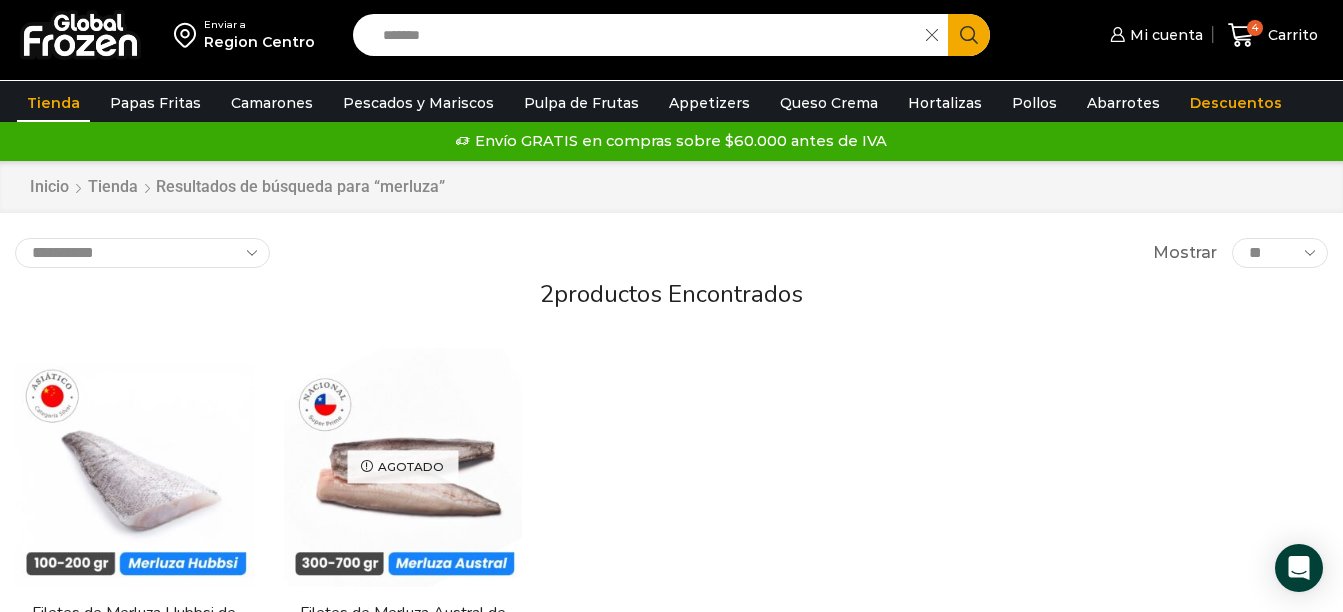 click on "*******" at bounding box center (644, 35) 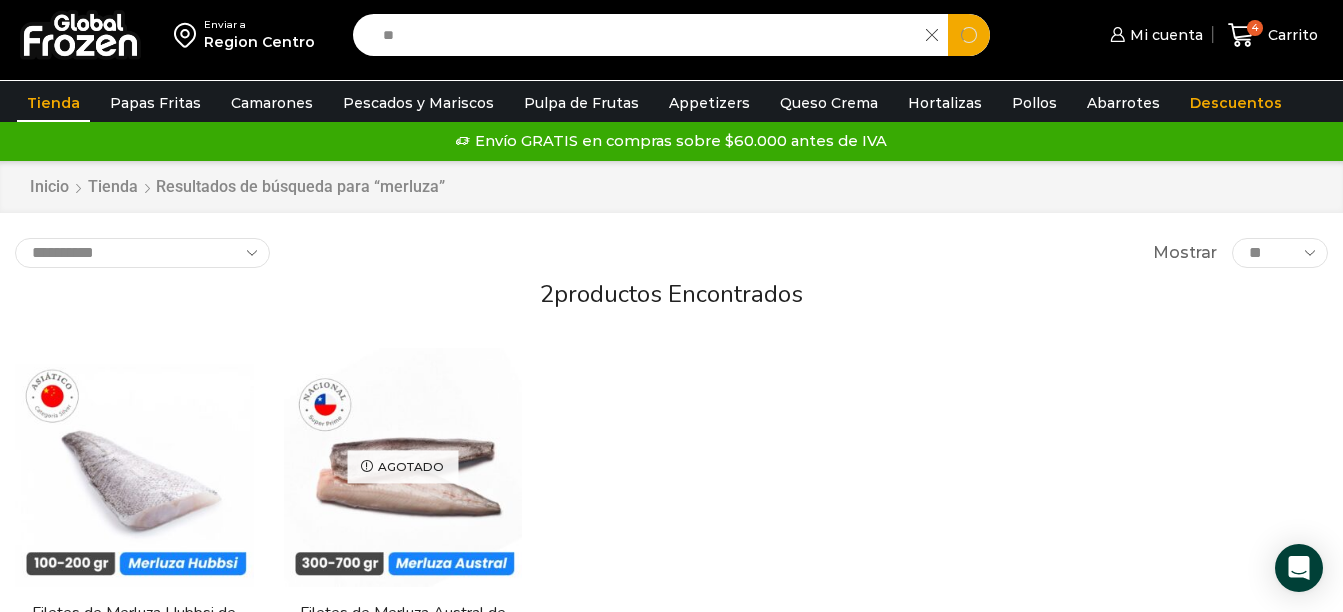 type on "*" 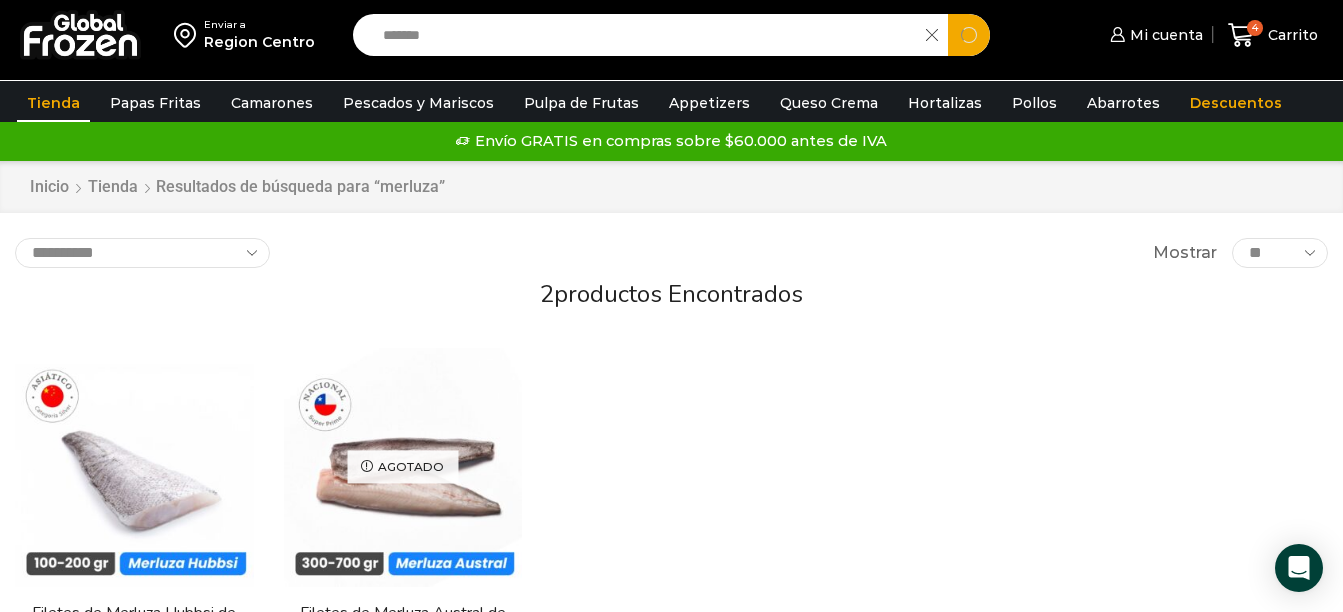 type on "*******" 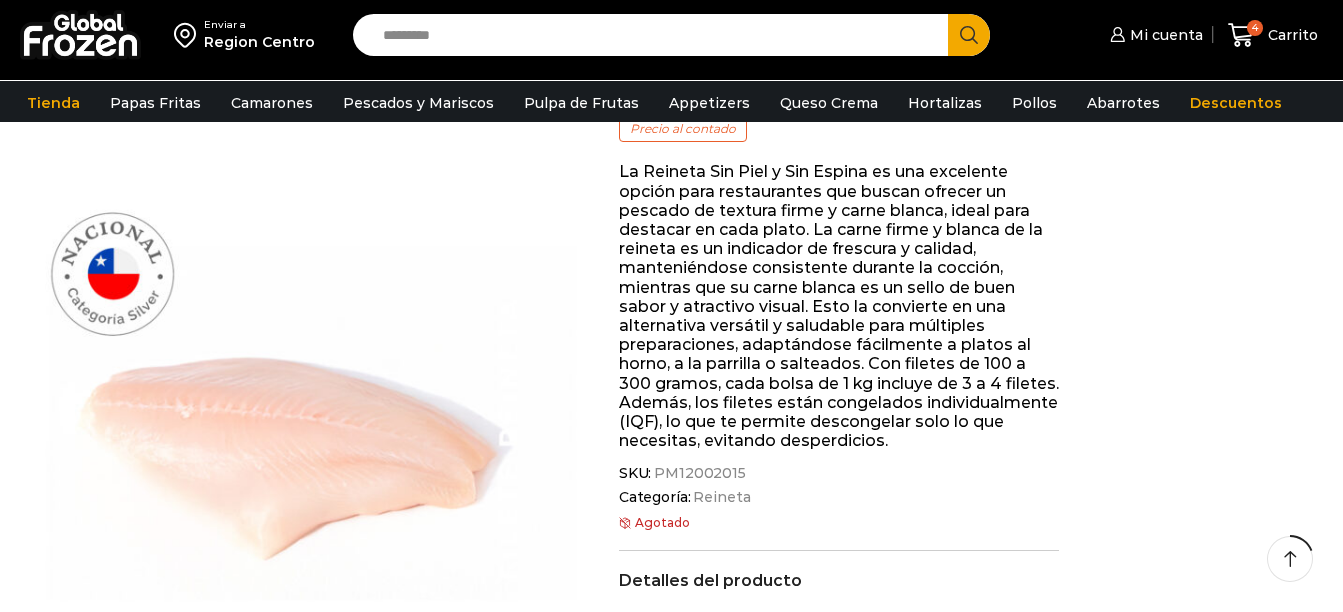scroll, scrollTop: 501, scrollLeft: 0, axis: vertical 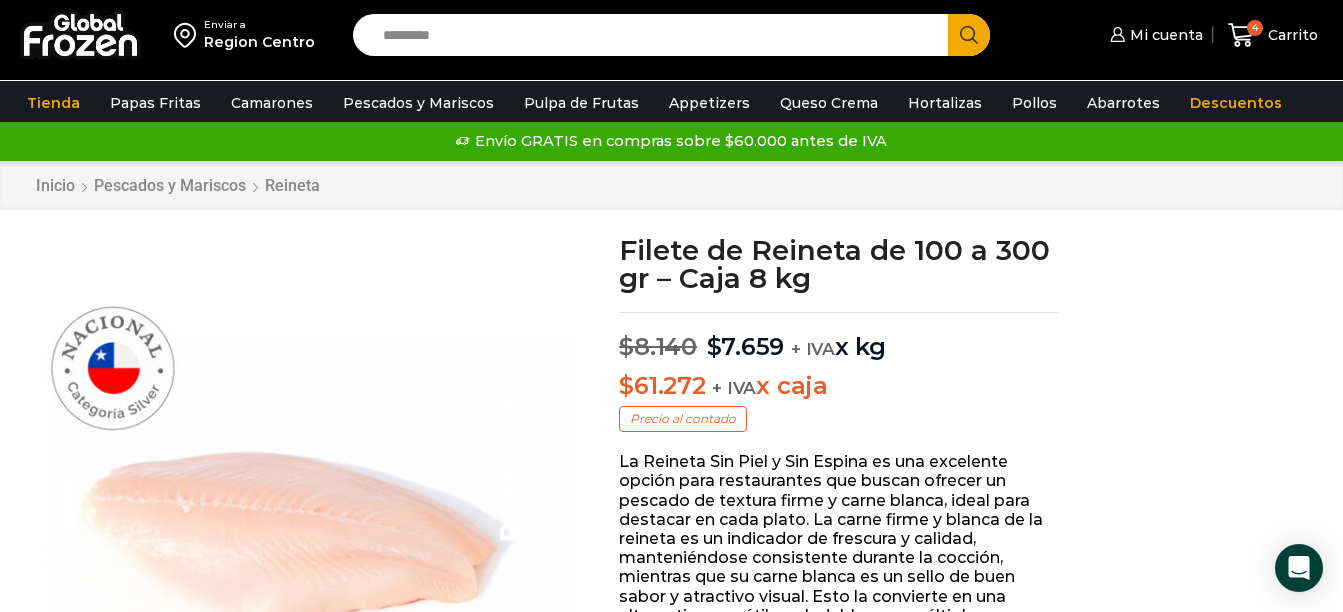 click on "Search input" at bounding box center (655, 35) 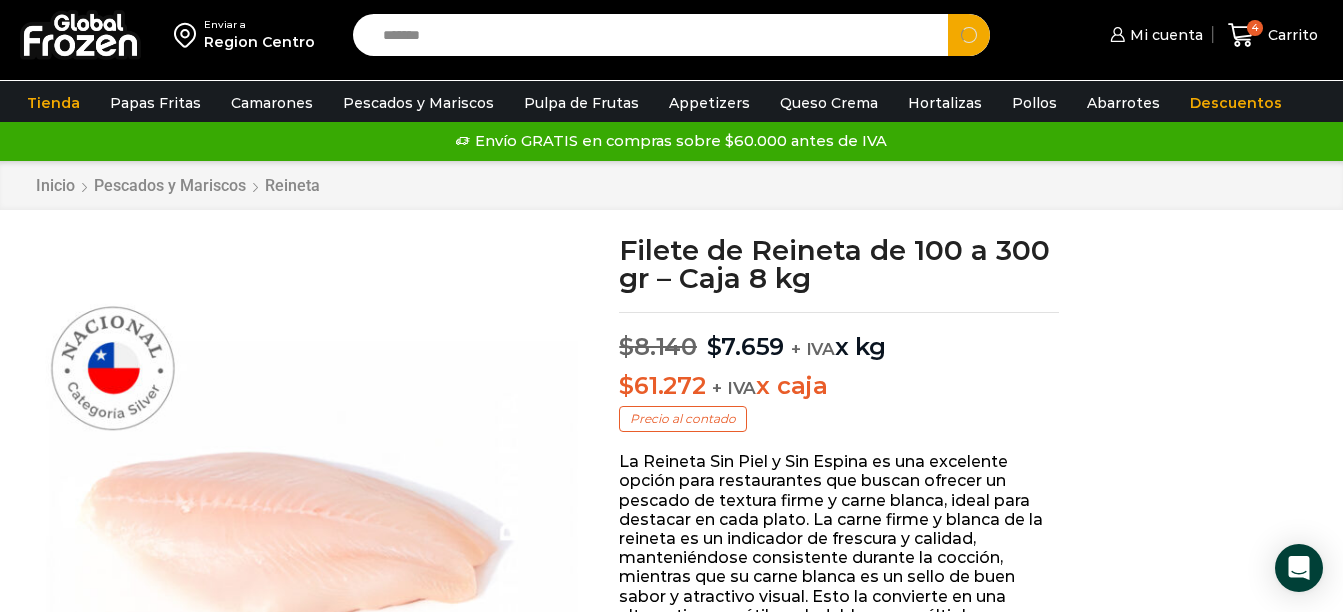 type on "*******" 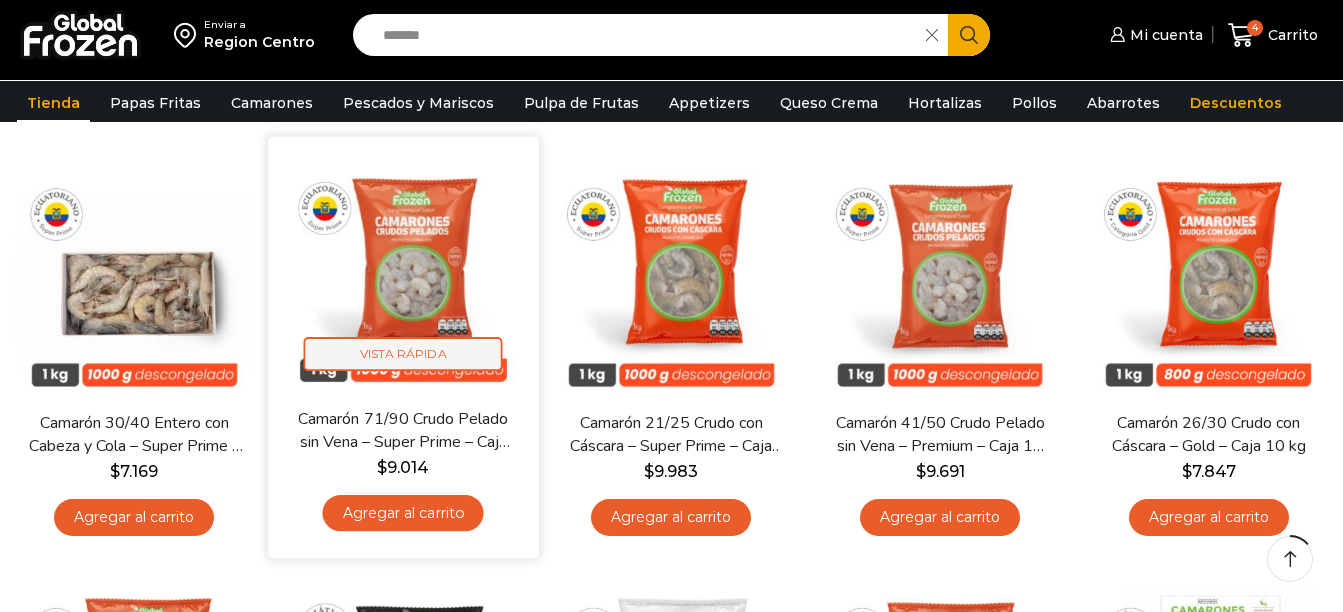scroll, scrollTop: 200, scrollLeft: 0, axis: vertical 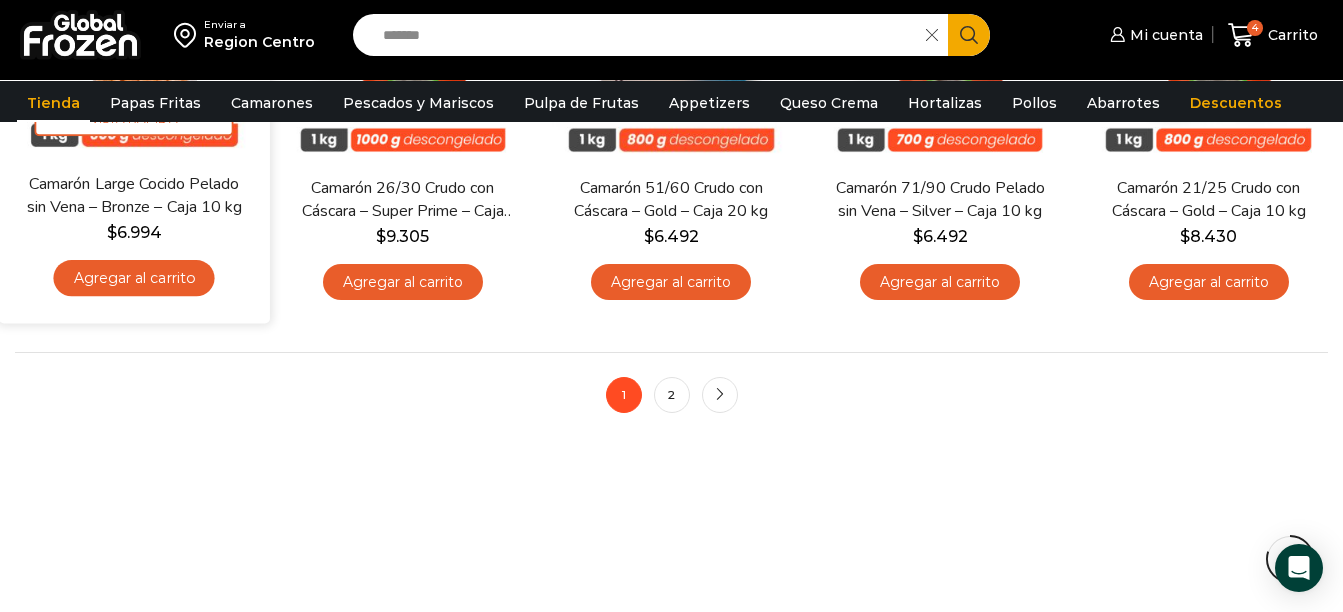 click on "Agregar al carrito" at bounding box center [134, 278] 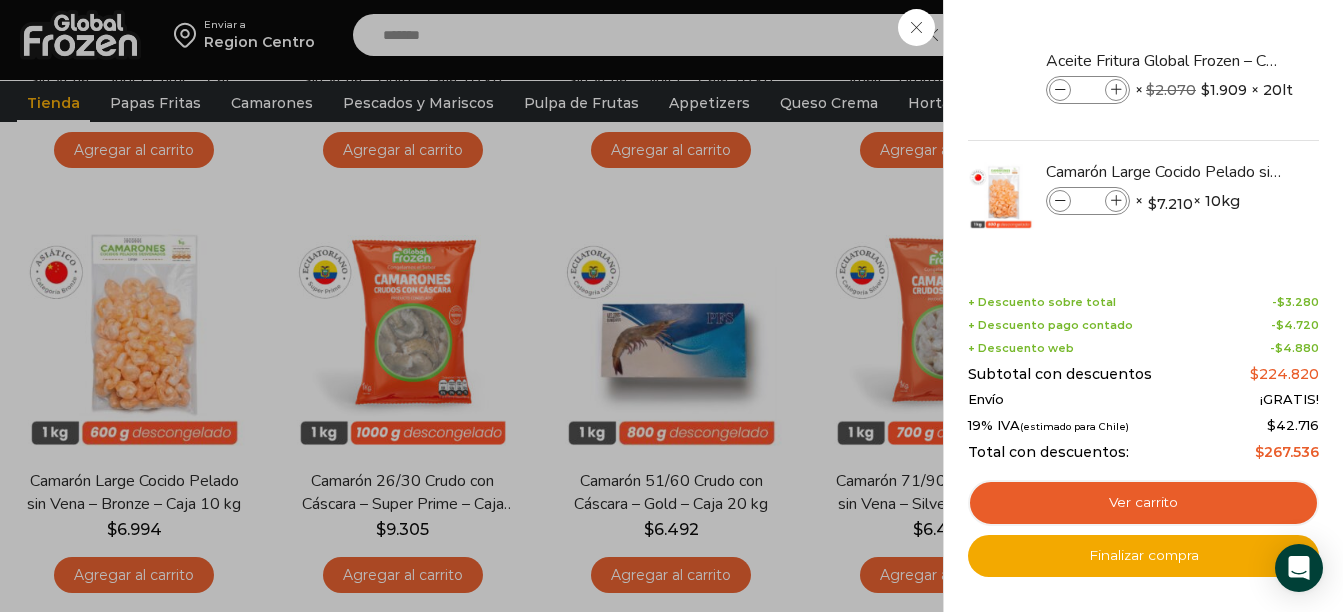 scroll, scrollTop: 1400, scrollLeft: 0, axis: vertical 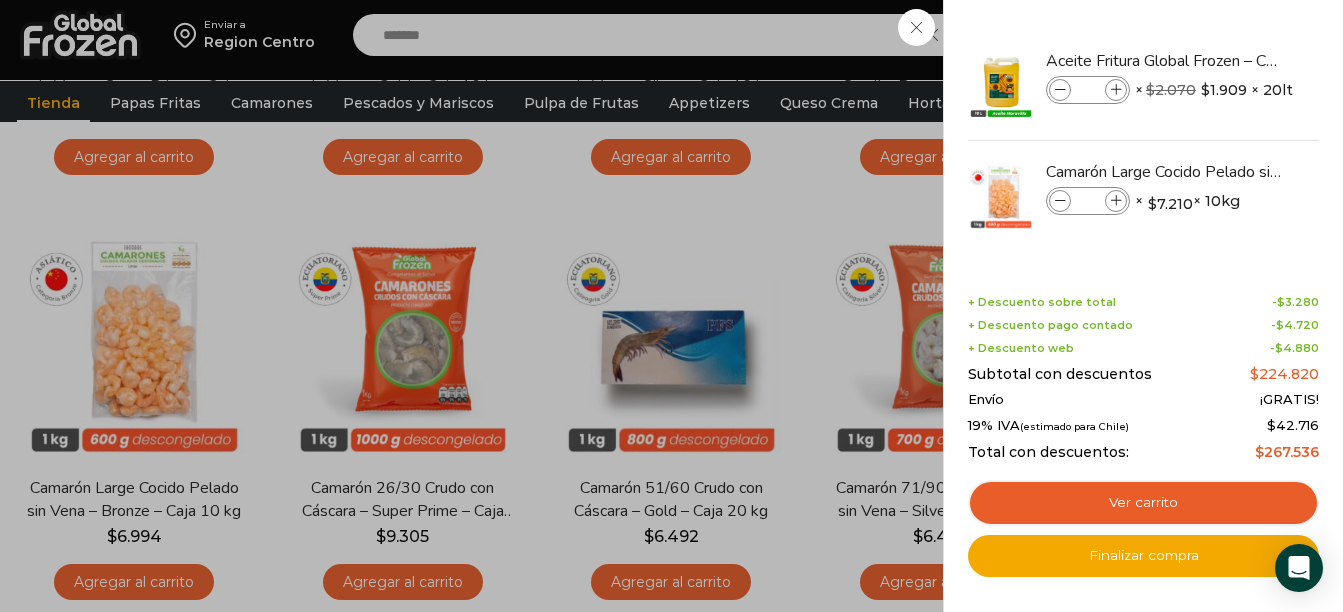 click on "5
Carrito
5
5
Shopping Cart
*" at bounding box center (1273, 35) 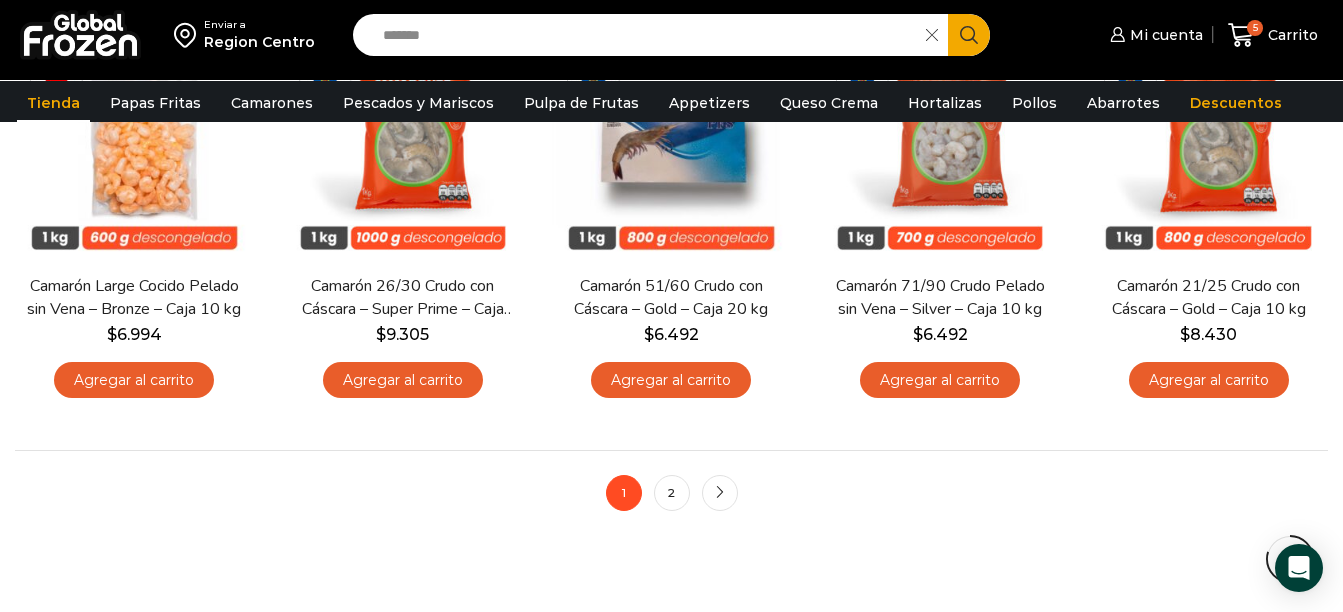 scroll, scrollTop: 1700, scrollLeft: 0, axis: vertical 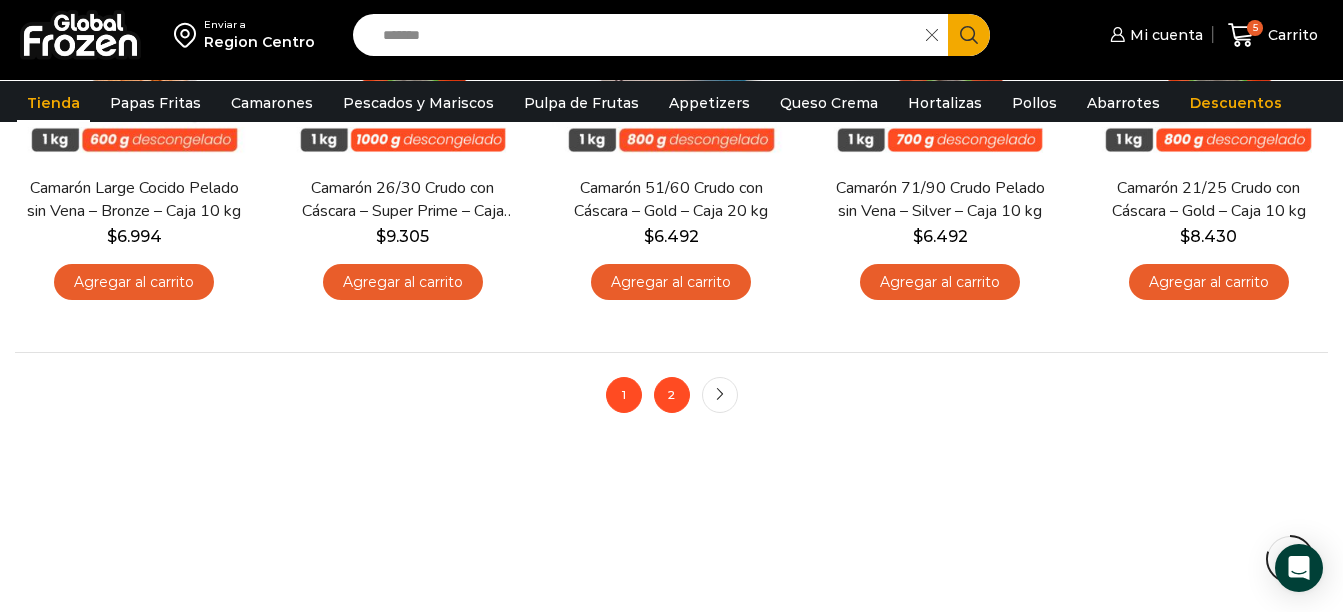 click on "2" at bounding box center (672, 395) 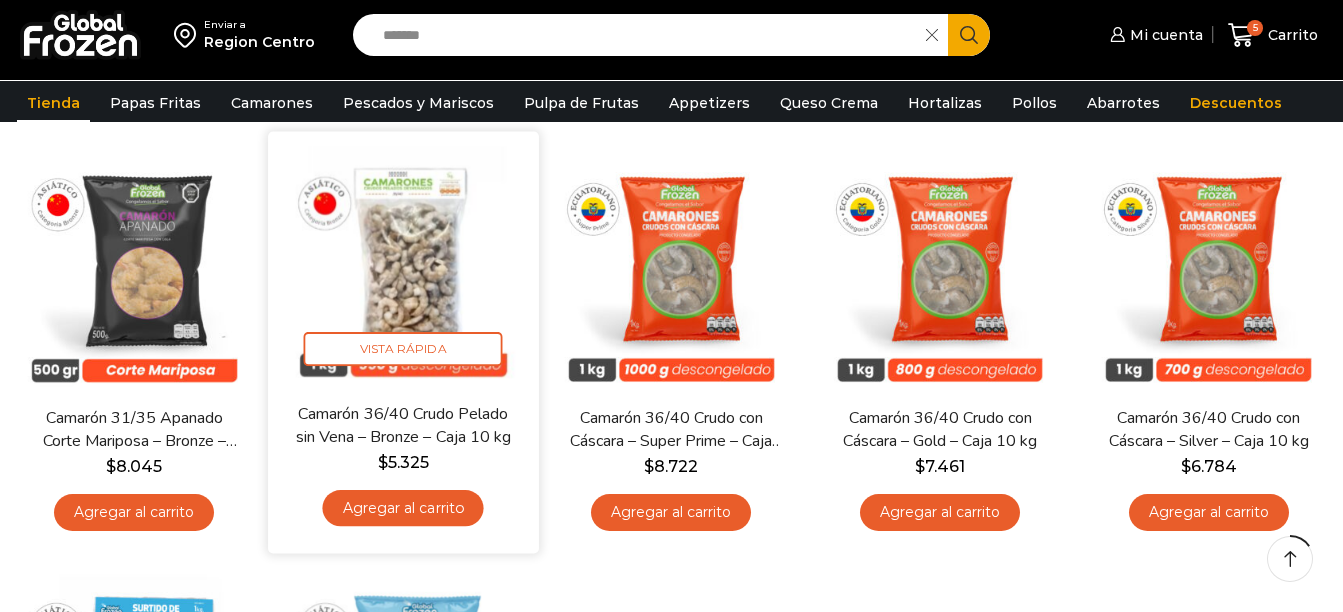 scroll, scrollTop: 200, scrollLeft: 0, axis: vertical 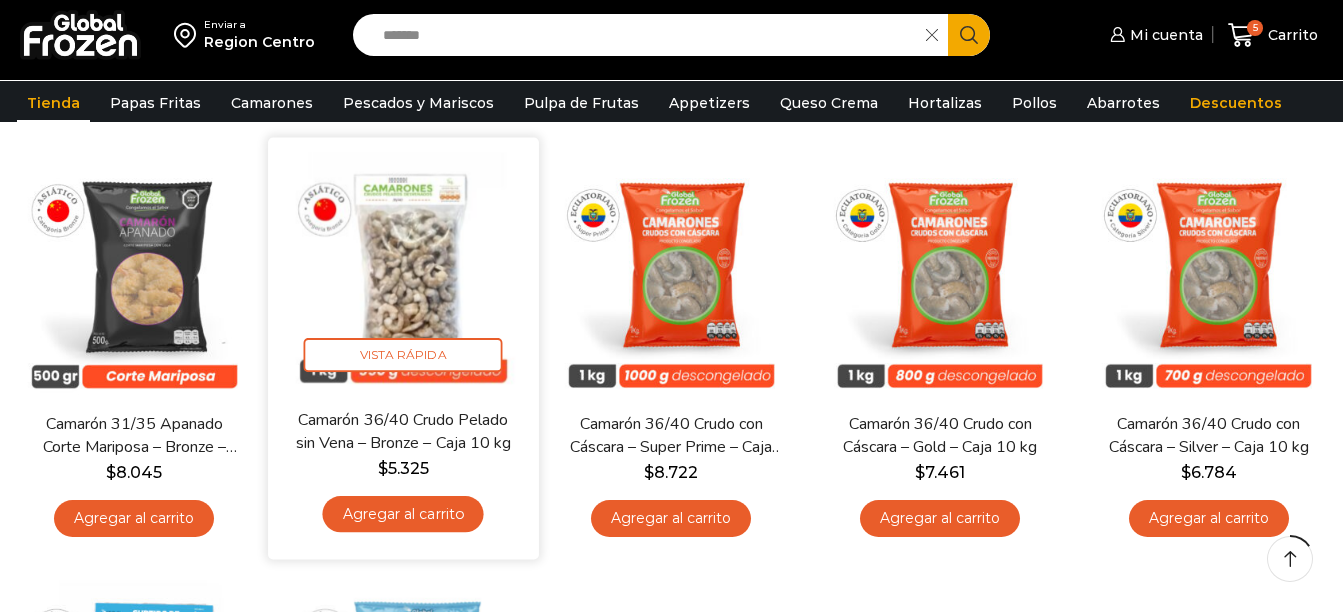 click at bounding box center (403, 273) 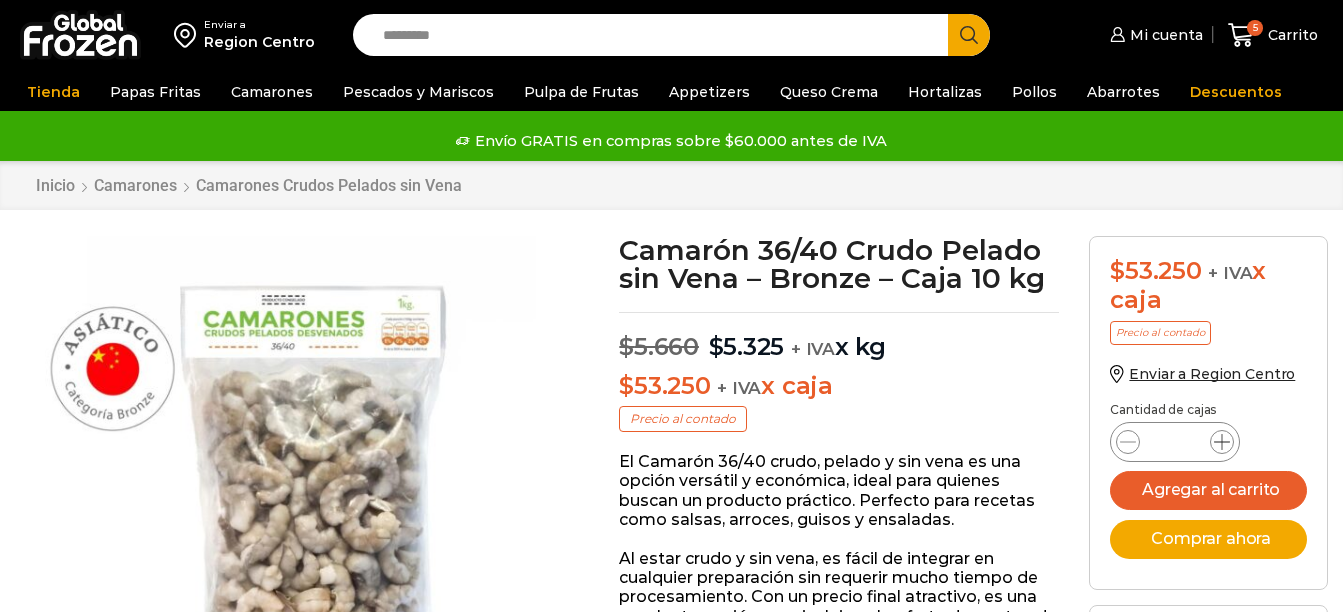 scroll, scrollTop: 0, scrollLeft: 0, axis: both 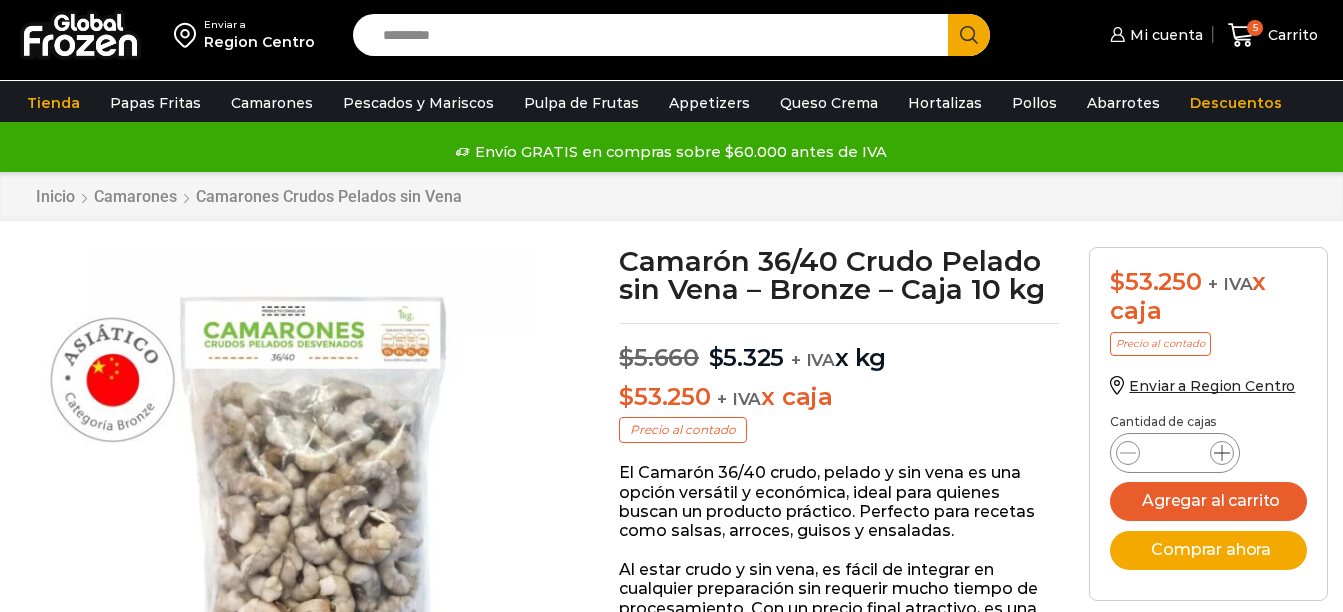 click 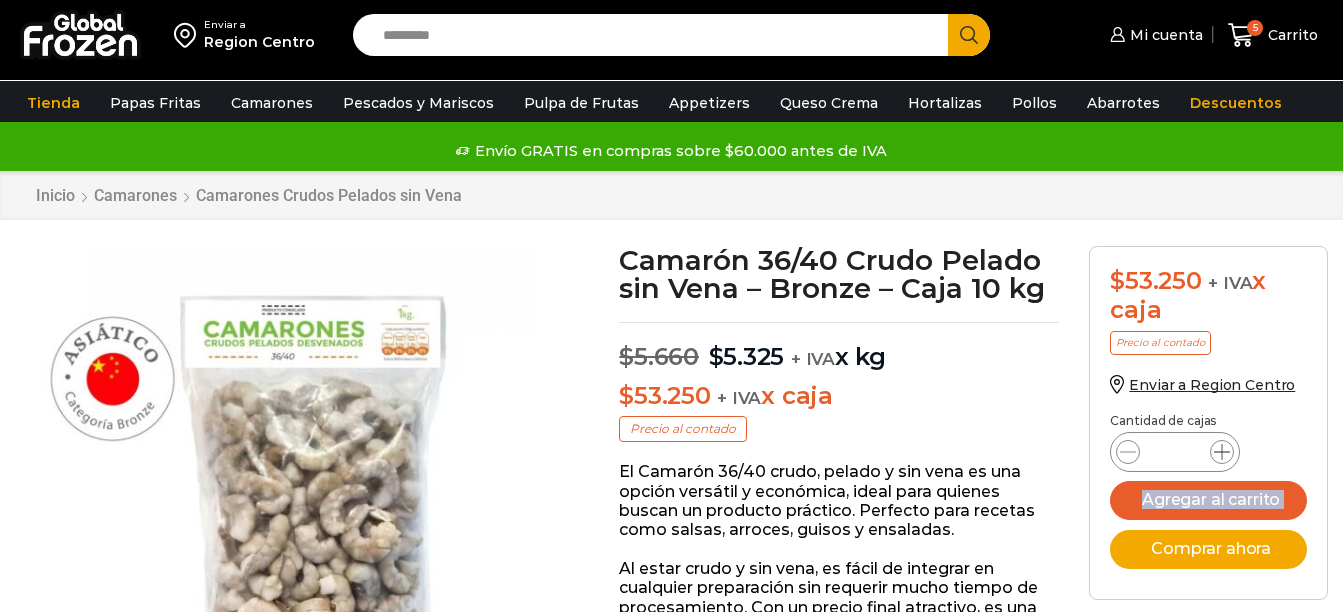 type on "*" 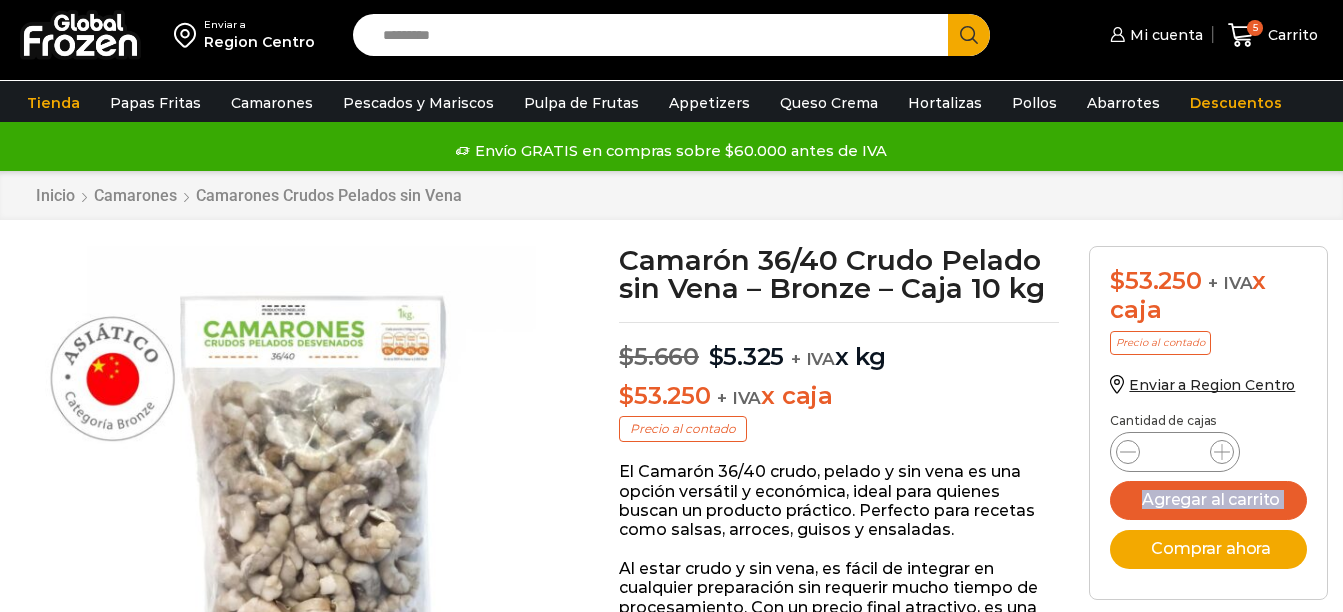 scroll, scrollTop: 0, scrollLeft: 0, axis: both 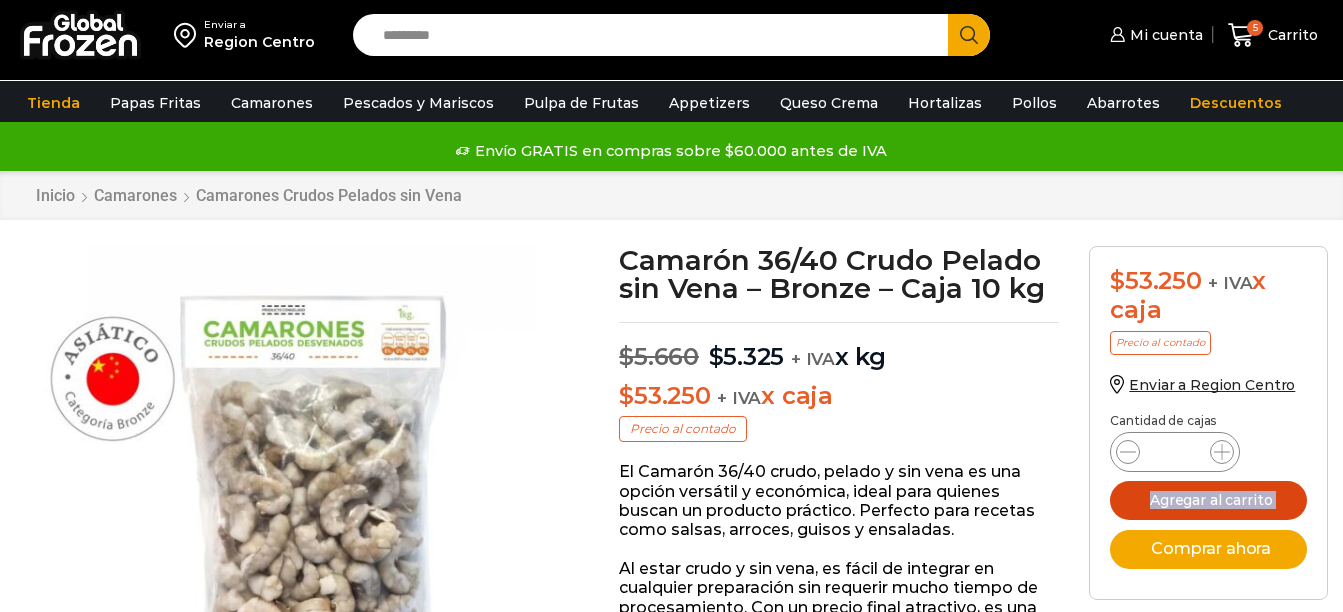 click on "Agregar al carrito" at bounding box center (1208, 500) 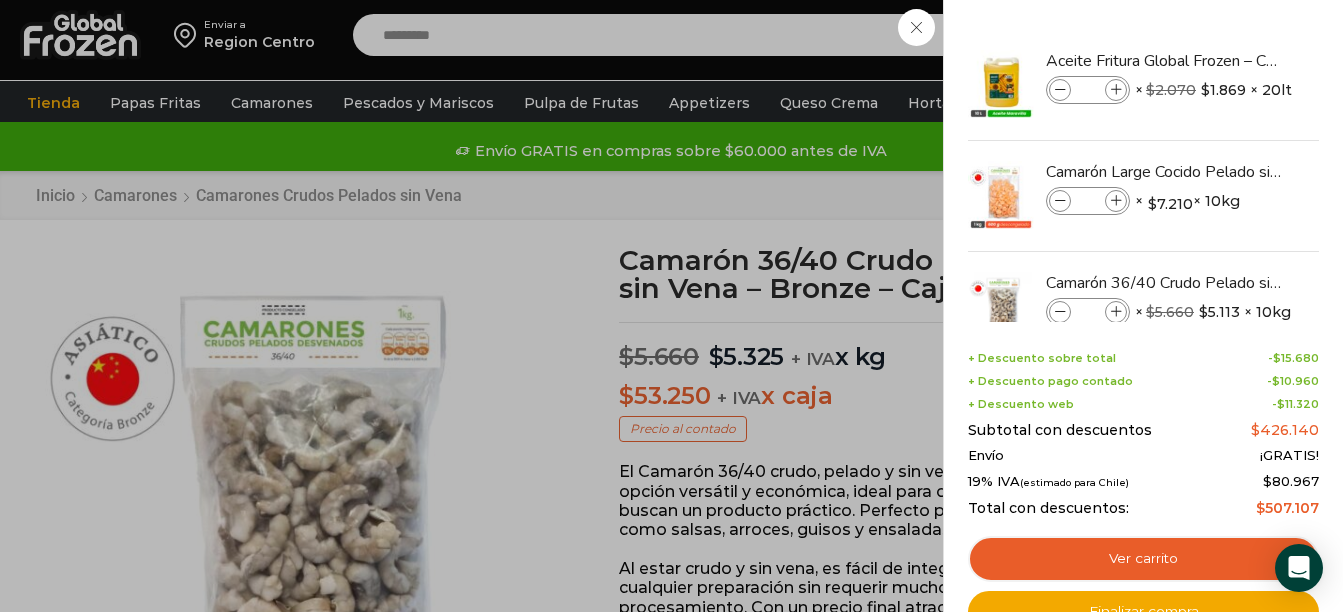 click on "9
Carrito
9
9
Shopping Cart
*" at bounding box center [1273, 35] 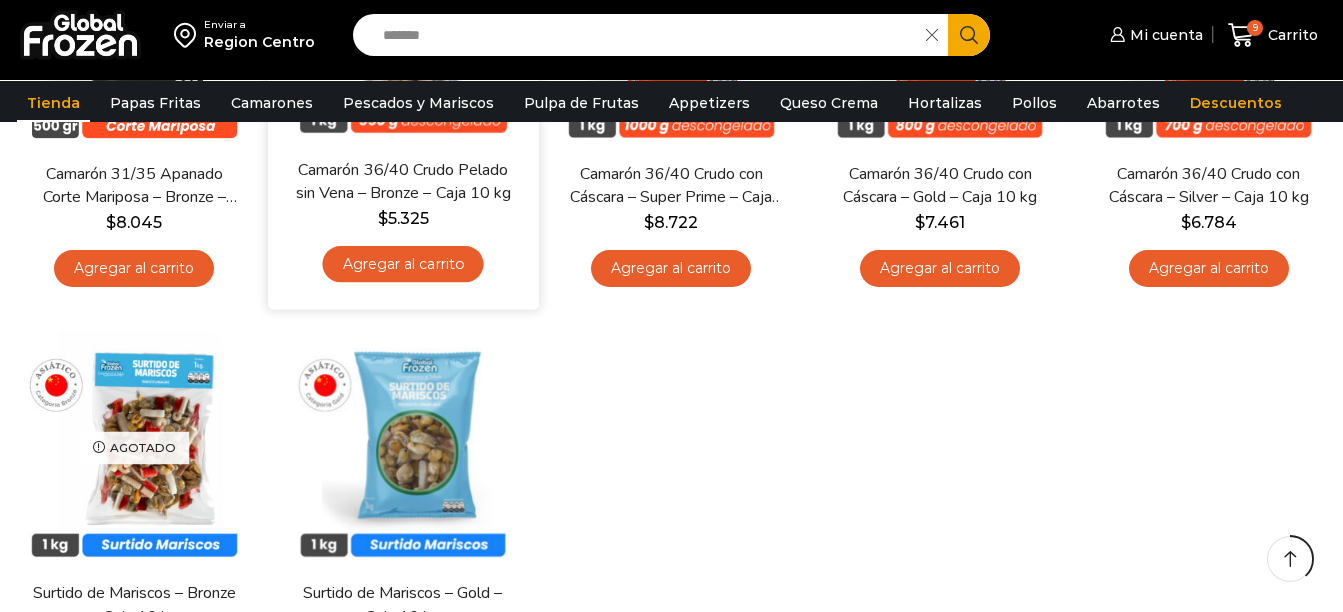 scroll, scrollTop: 490, scrollLeft: 0, axis: vertical 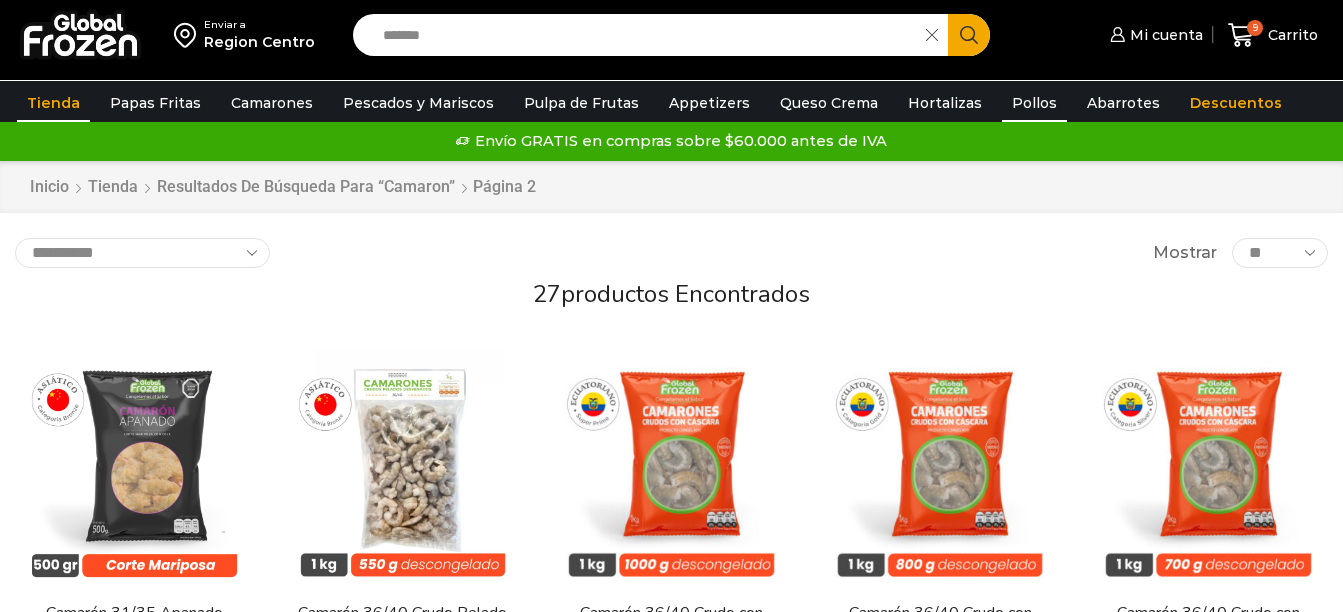 click on "Pollos" at bounding box center (1034, 103) 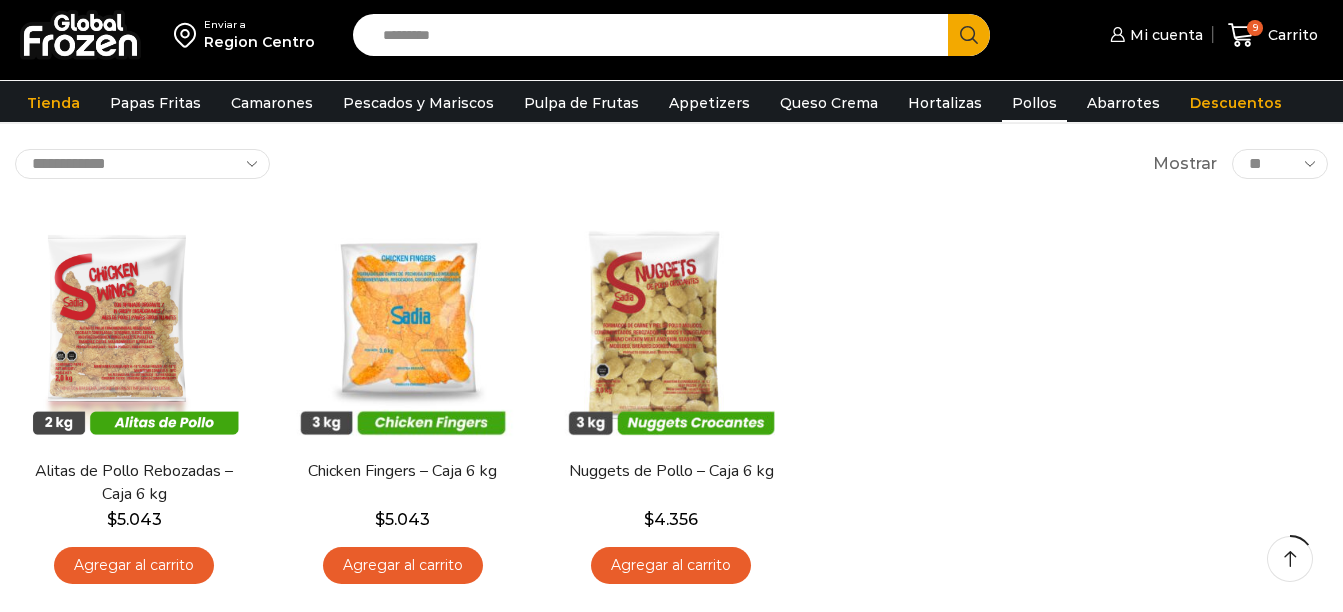 scroll, scrollTop: 100, scrollLeft: 0, axis: vertical 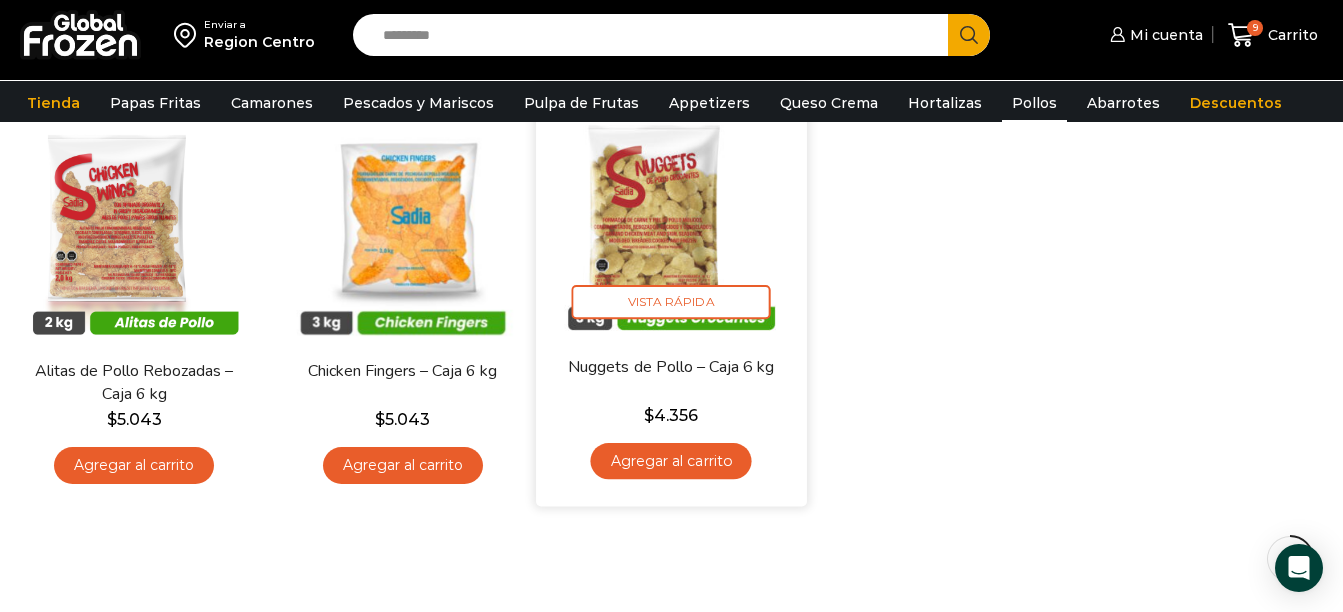 click on "Agregar al carrito" at bounding box center (671, 461) 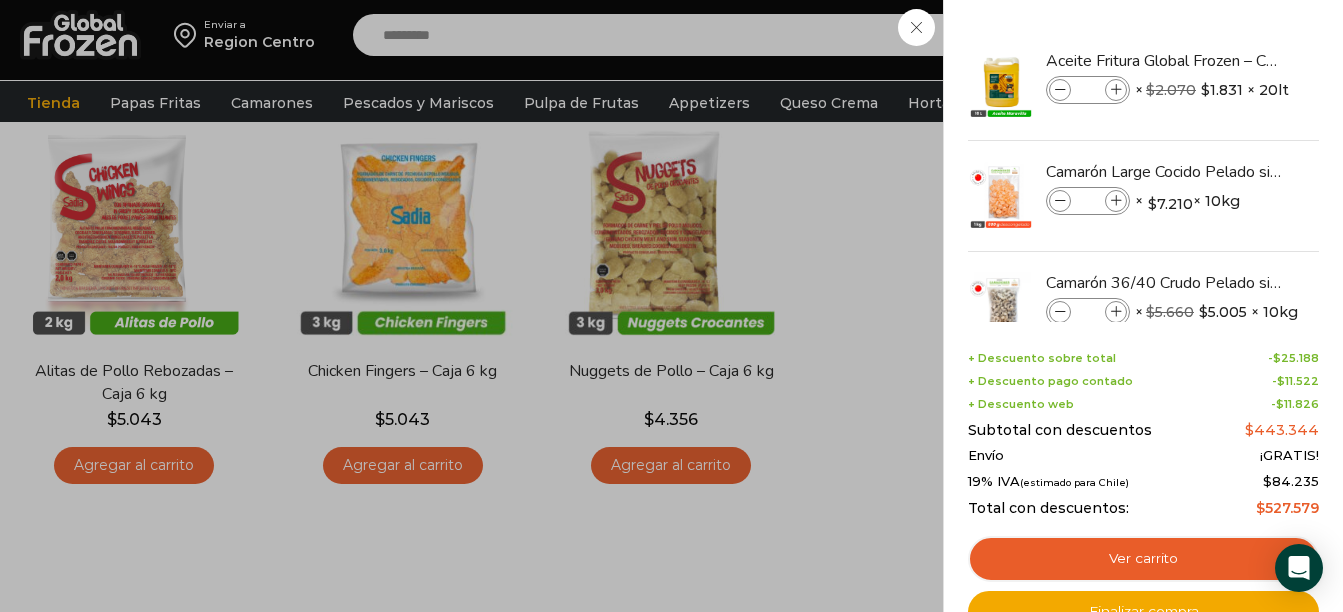 click on "10
Carrito
10
10
Shopping Cart
*" at bounding box center (1273, 35) 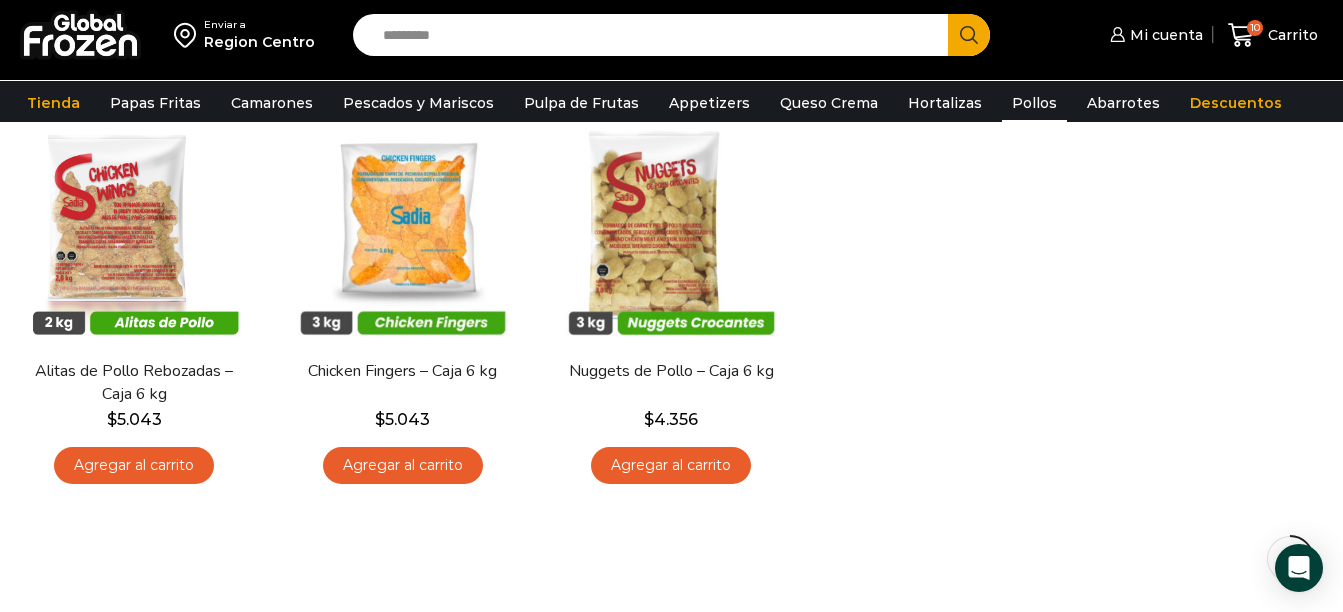 click on "Search input" at bounding box center (655, 35) 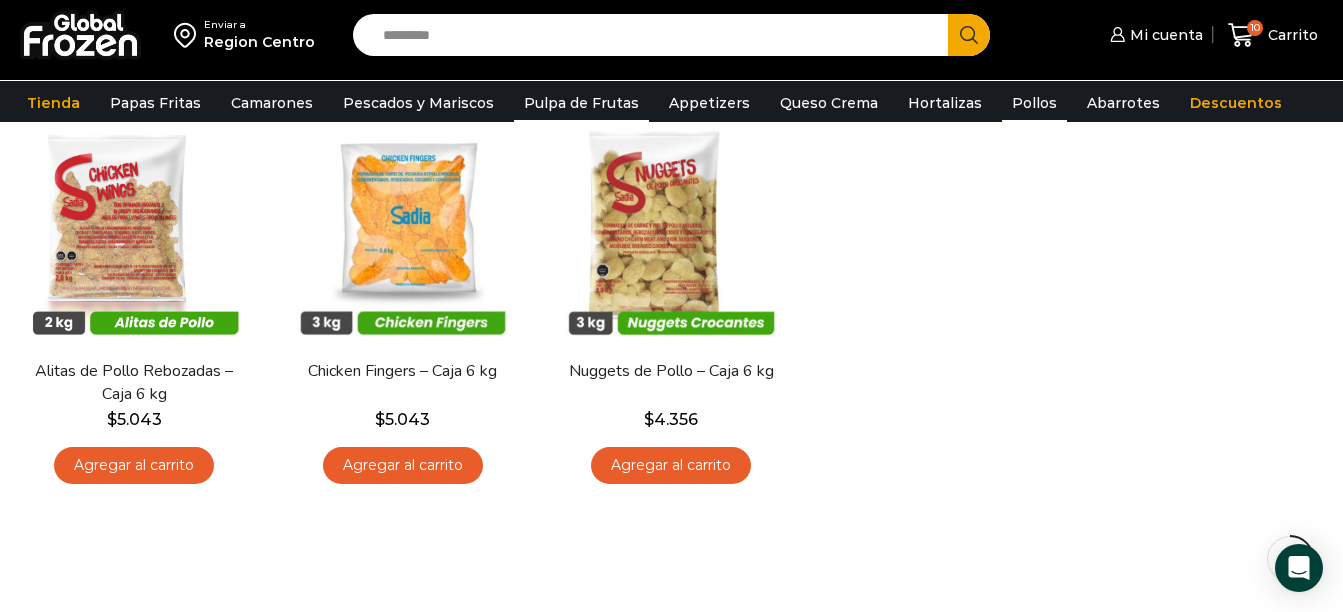 click on "Pulpa de Frutas" at bounding box center [581, 103] 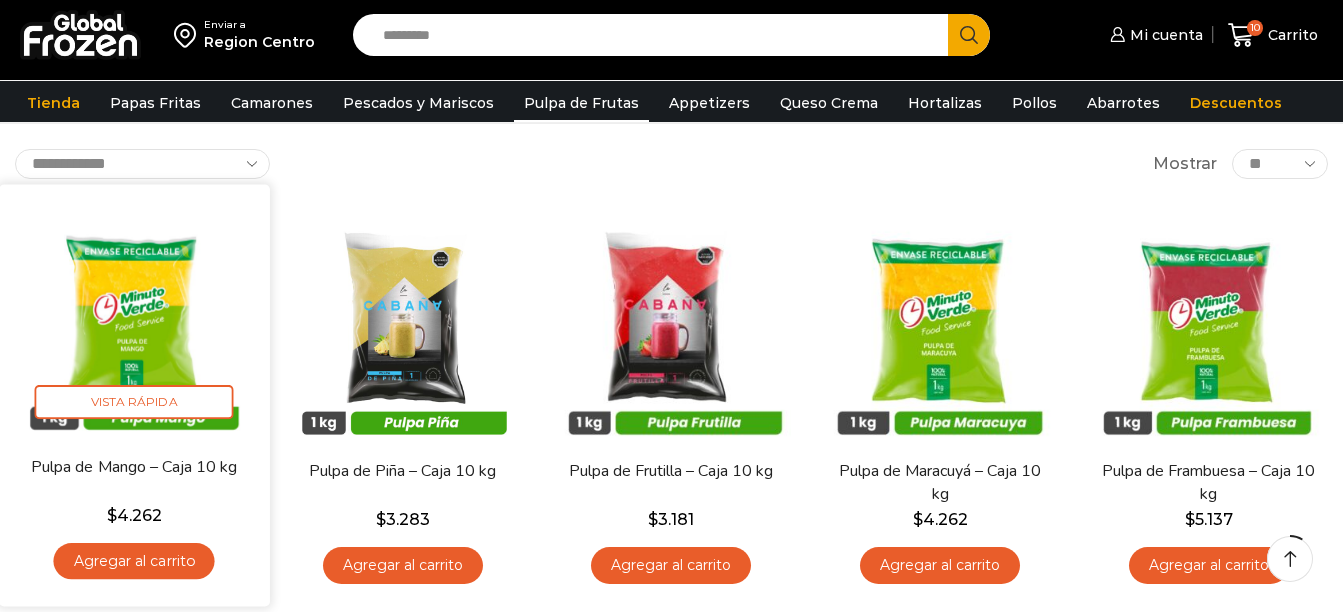 scroll, scrollTop: 100, scrollLeft: 0, axis: vertical 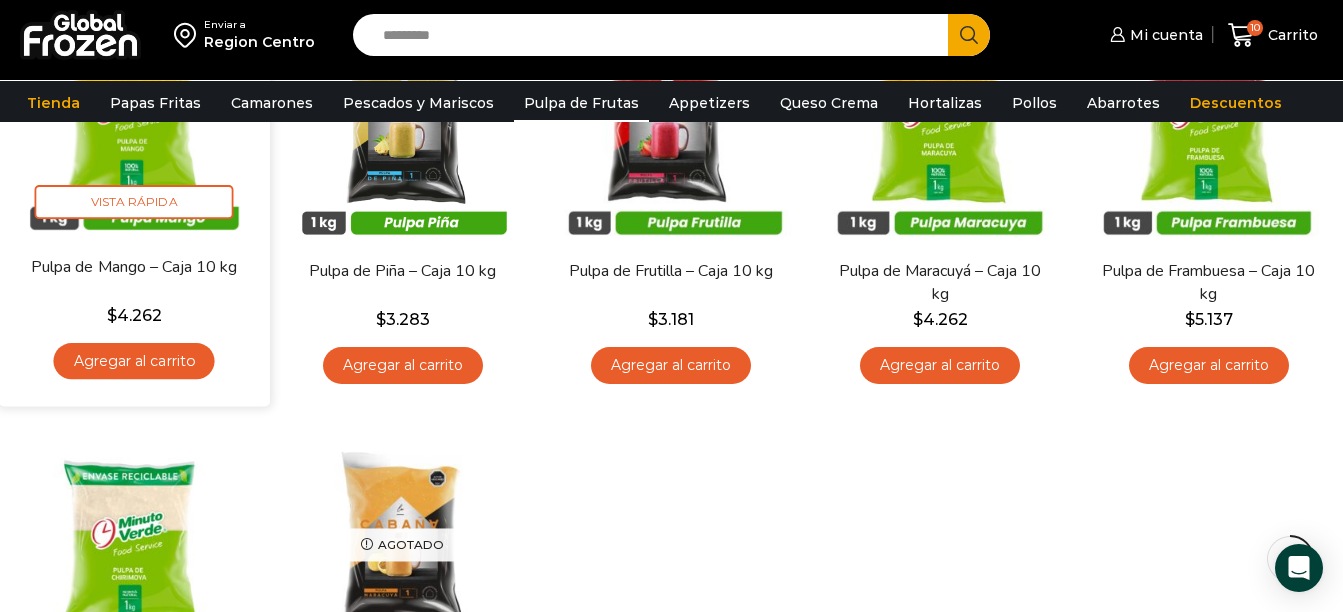 click on "Agregar al carrito" at bounding box center [134, 361] 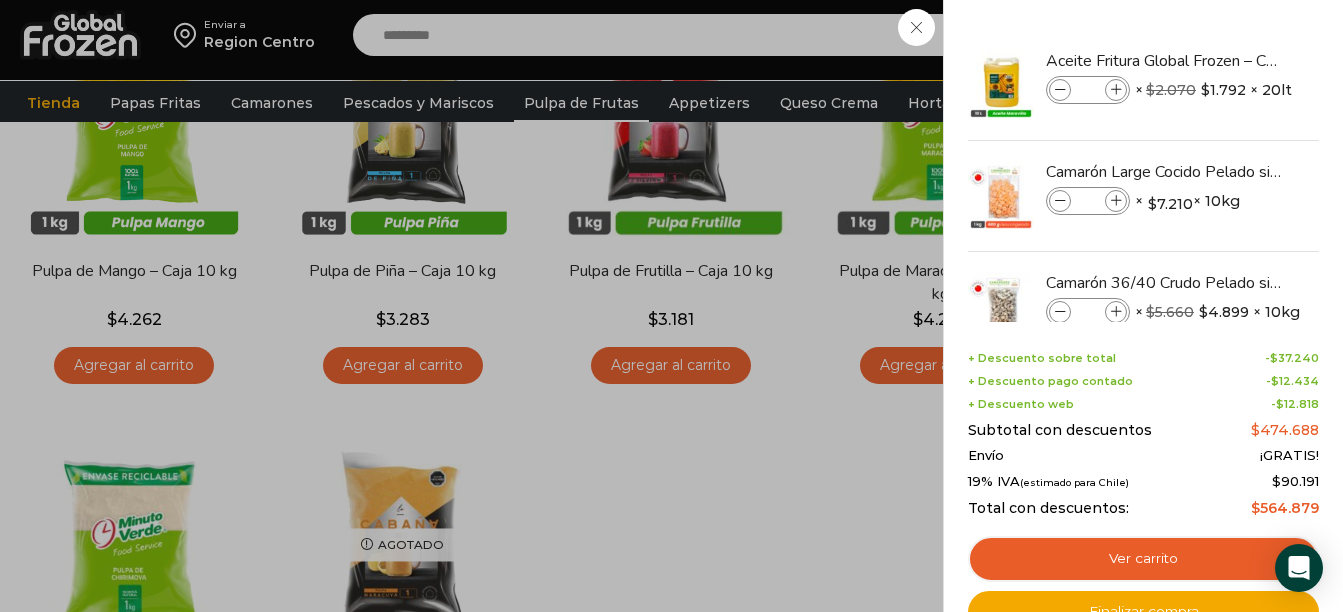 click on "11
Carrito
11
11
Shopping Cart
*" at bounding box center [1273, 35] 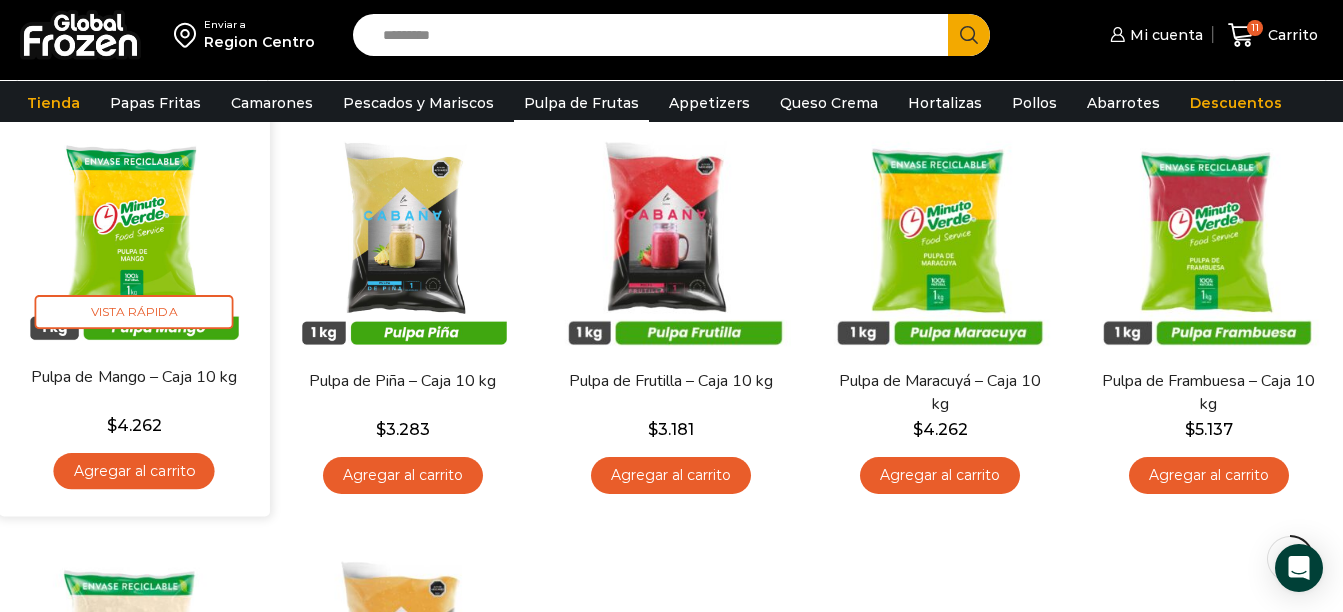 scroll, scrollTop: 300, scrollLeft: 0, axis: vertical 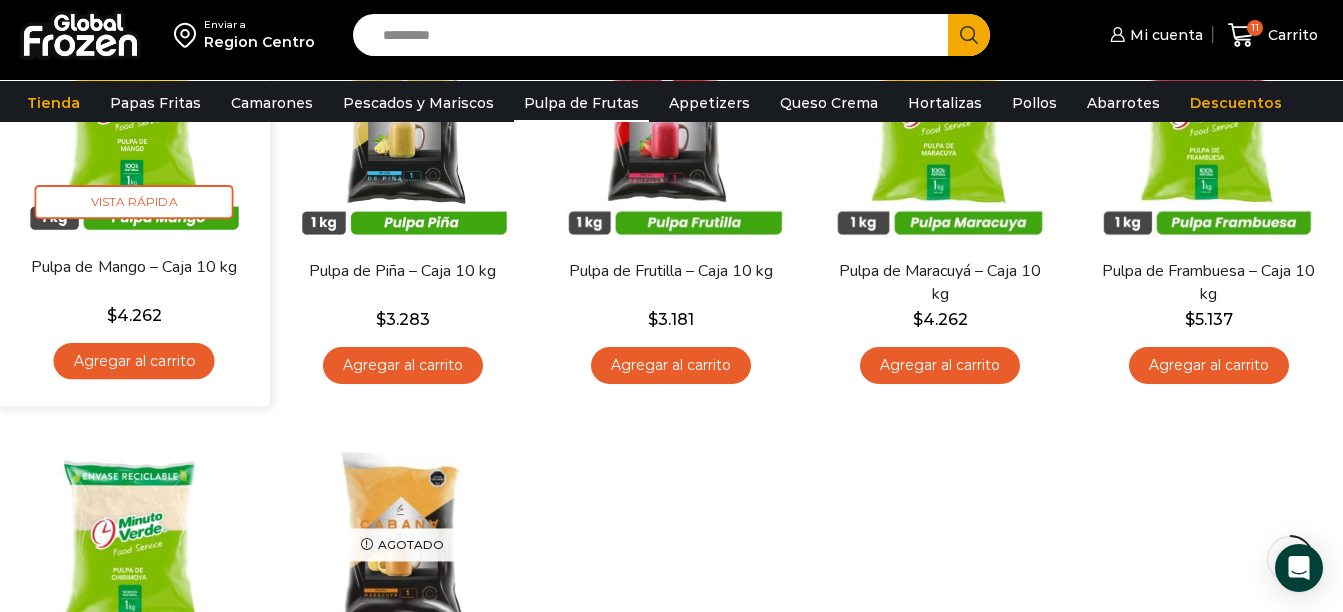 click on "Agregar al carrito" at bounding box center [134, 361] 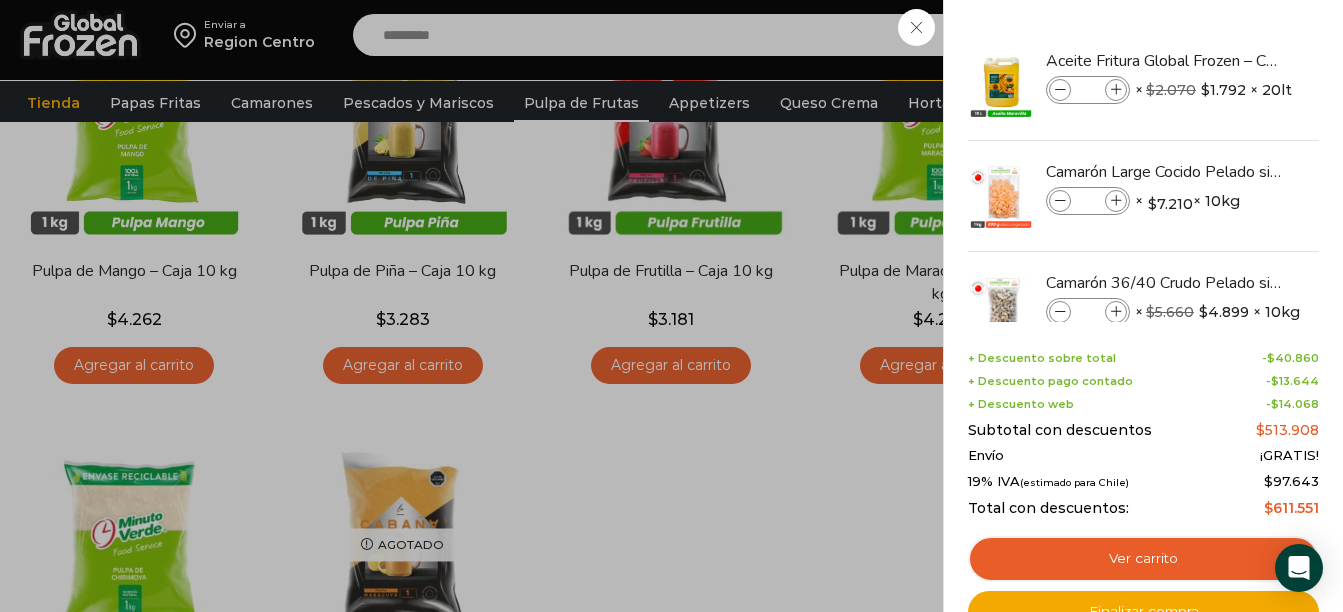 click on "12
Carrito
12
12
Shopping Cart" at bounding box center [1273, 35] 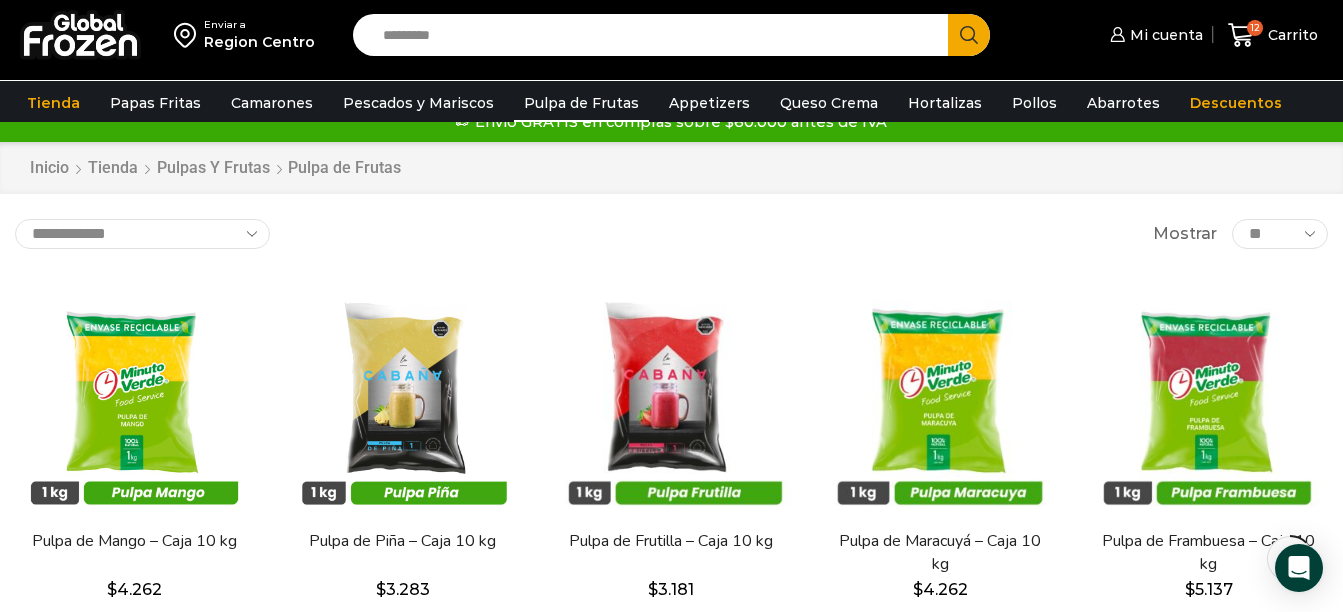 scroll, scrollTop: 0, scrollLeft: 0, axis: both 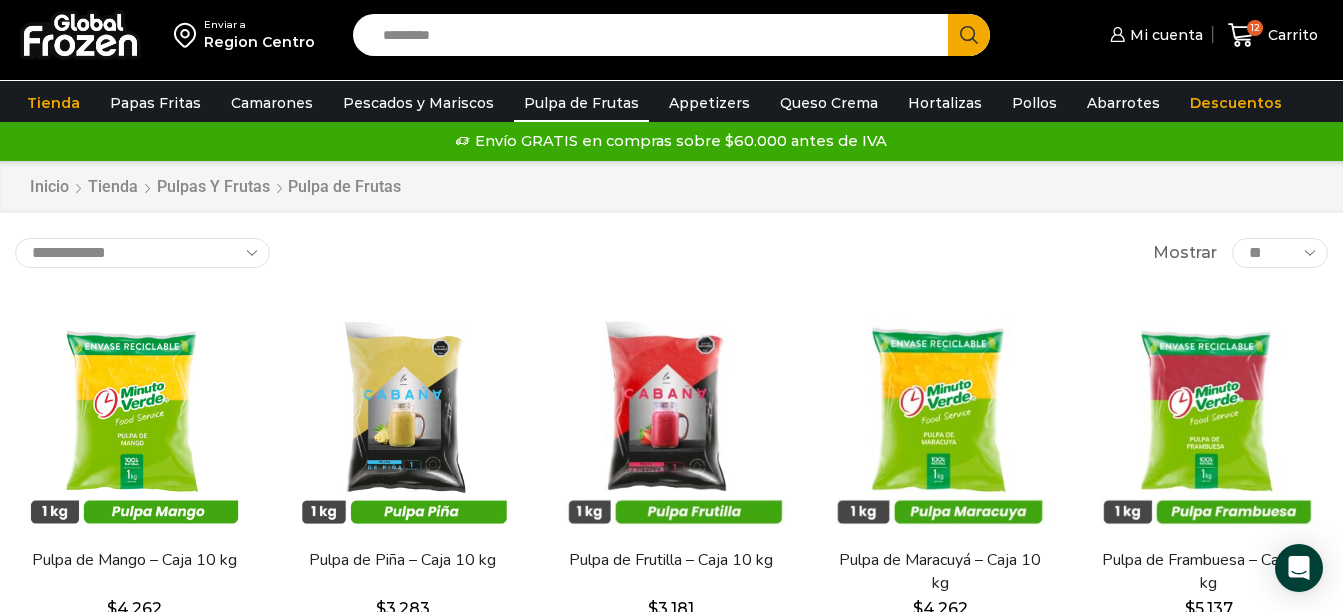 click on "Search input" at bounding box center (655, 35) 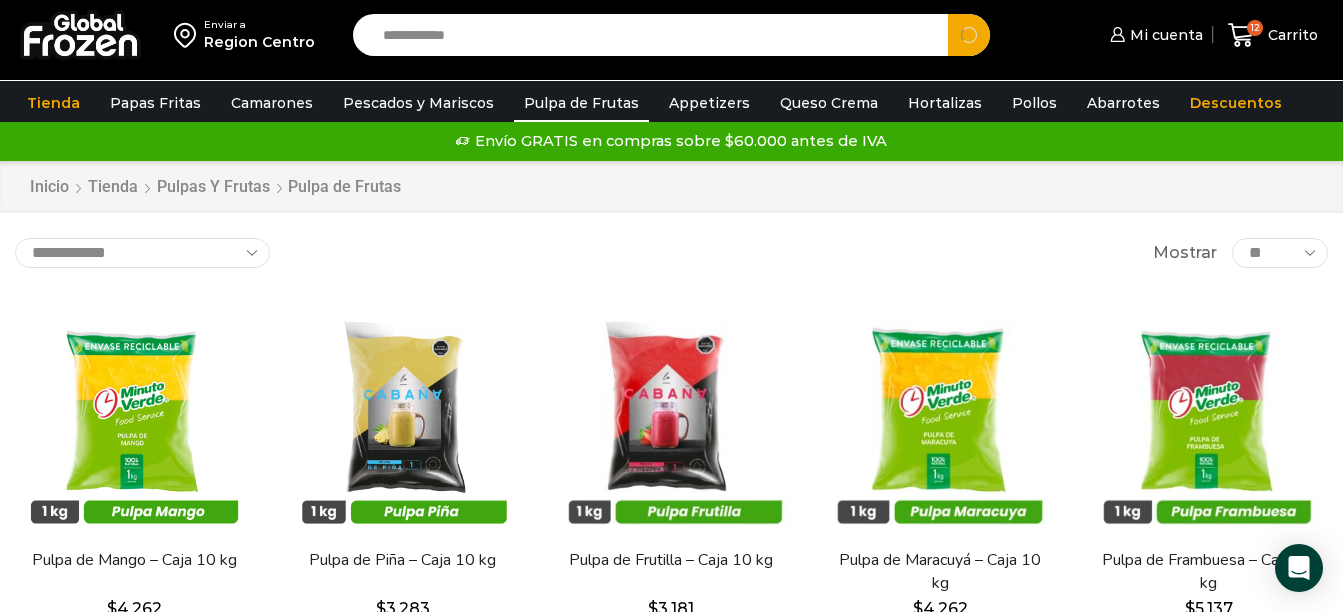 type on "**********" 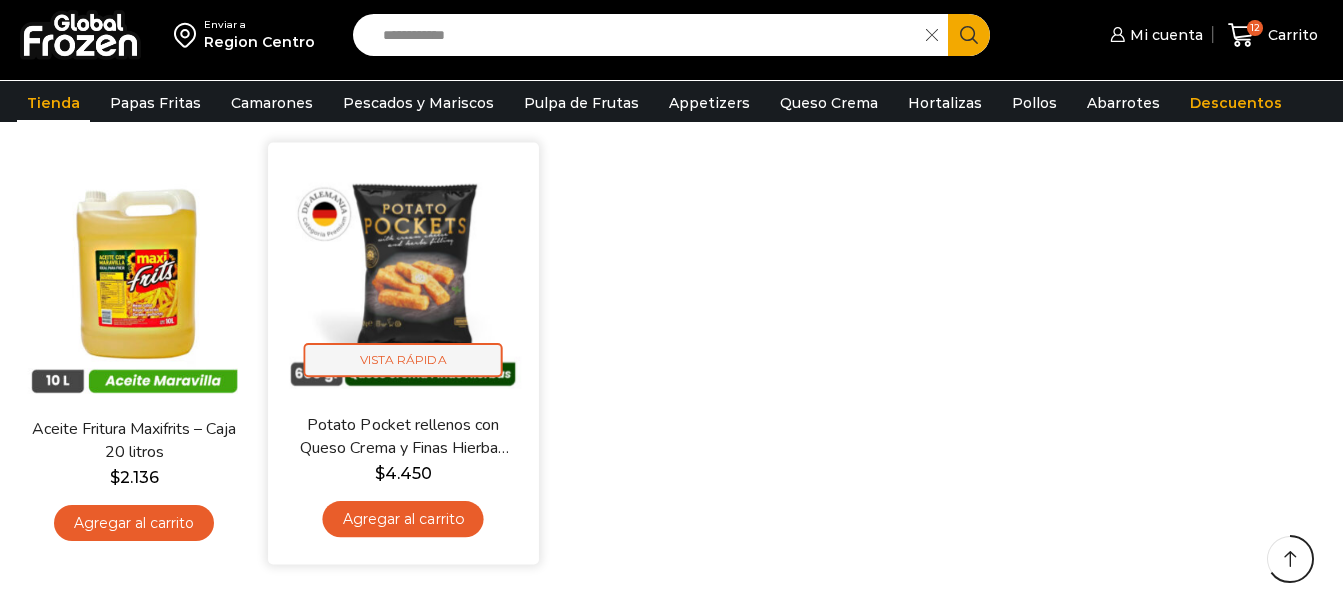 scroll, scrollTop: 1100, scrollLeft: 0, axis: vertical 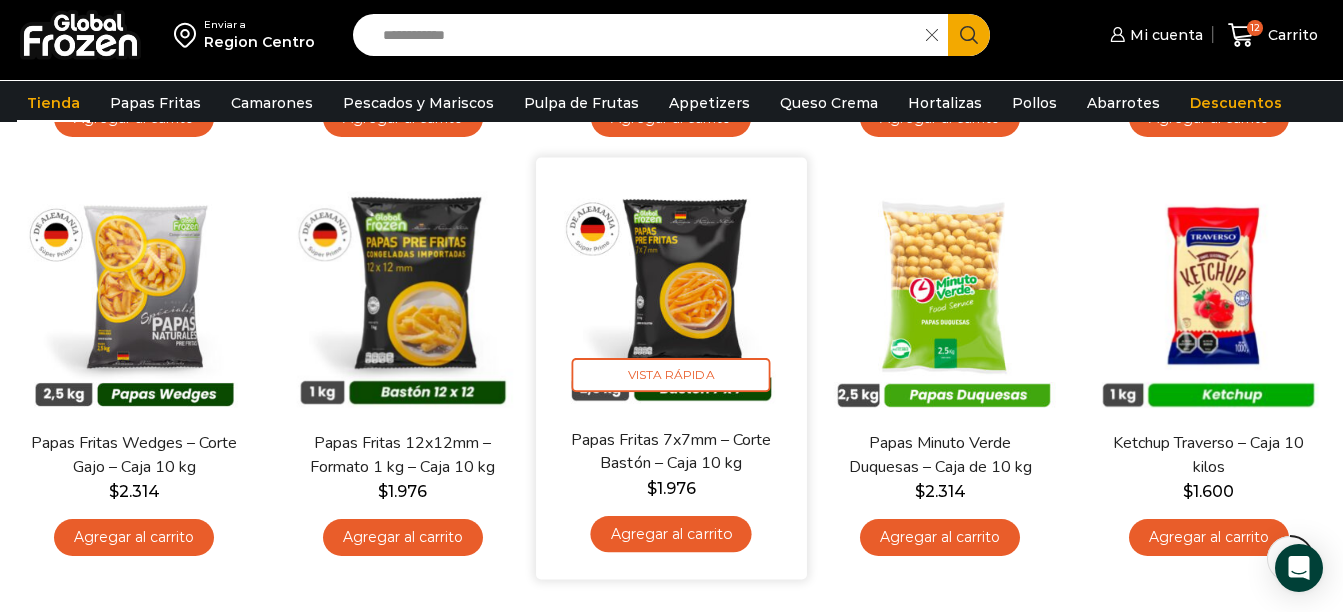 click on "Agregar al carrito" at bounding box center (671, 533) 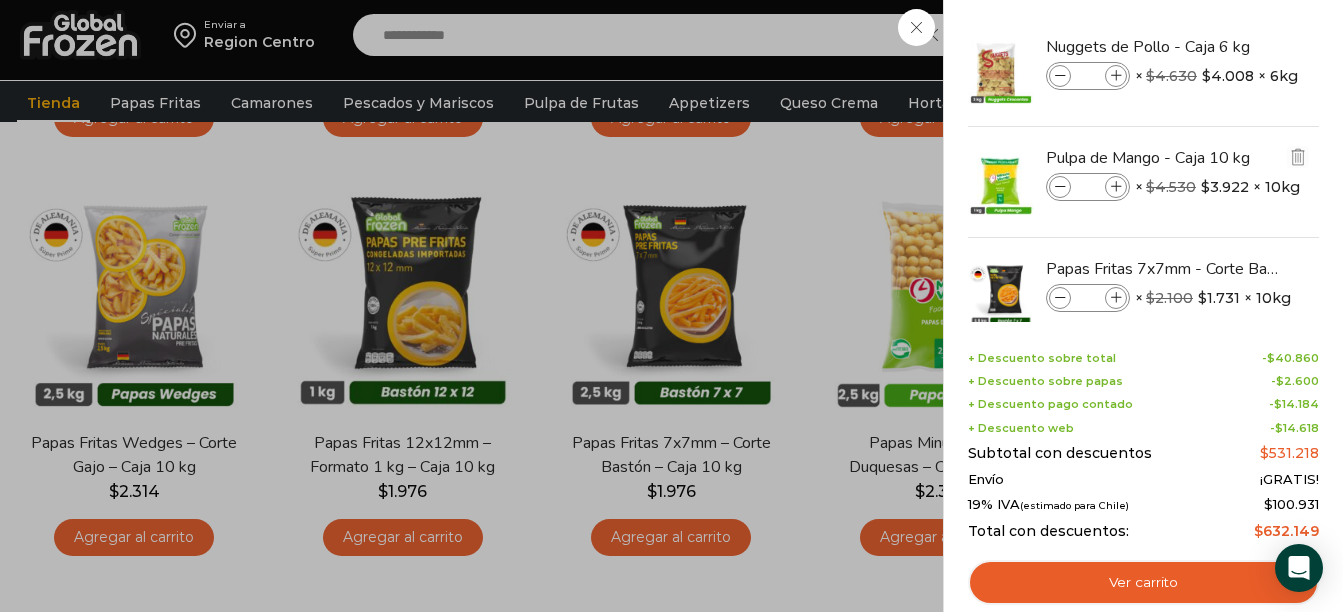 scroll, scrollTop: 388, scrollLeft: 0, axis: vertical 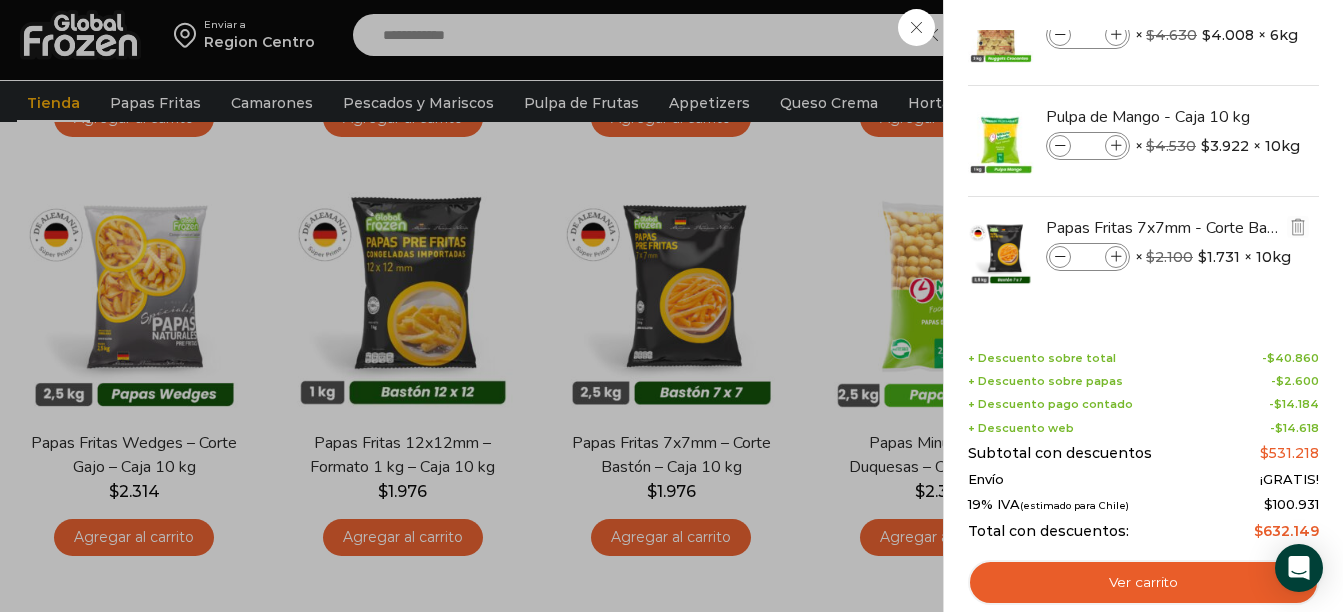 click at bounding box center (1116, 257) 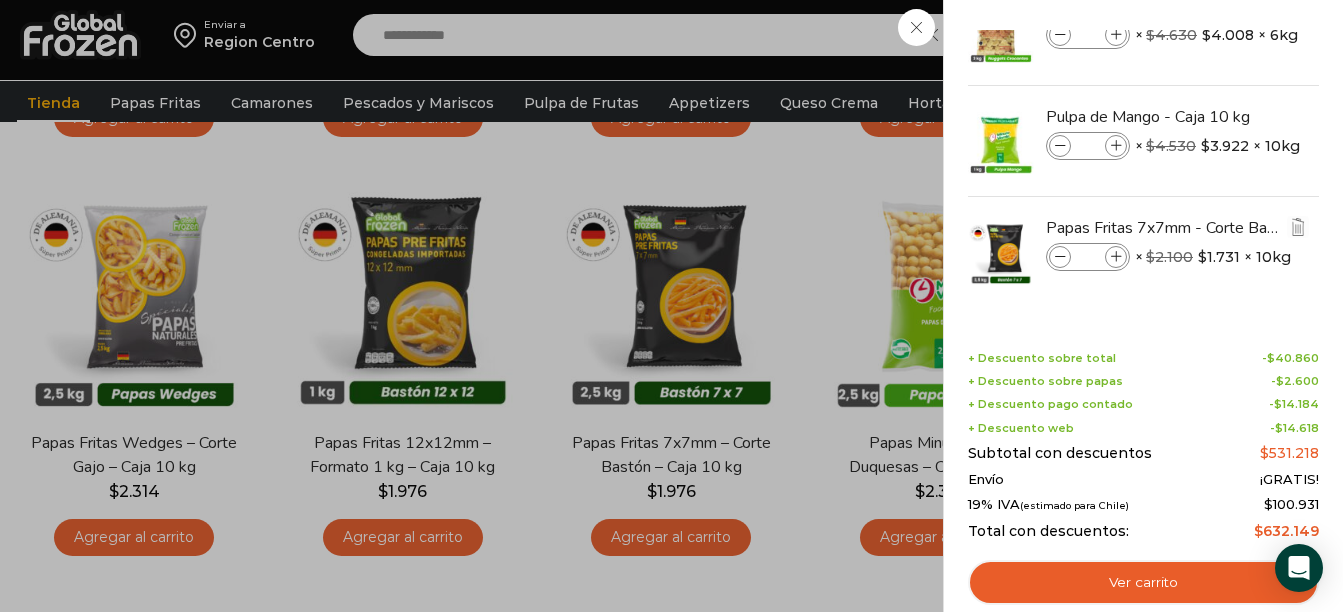 type on "*" 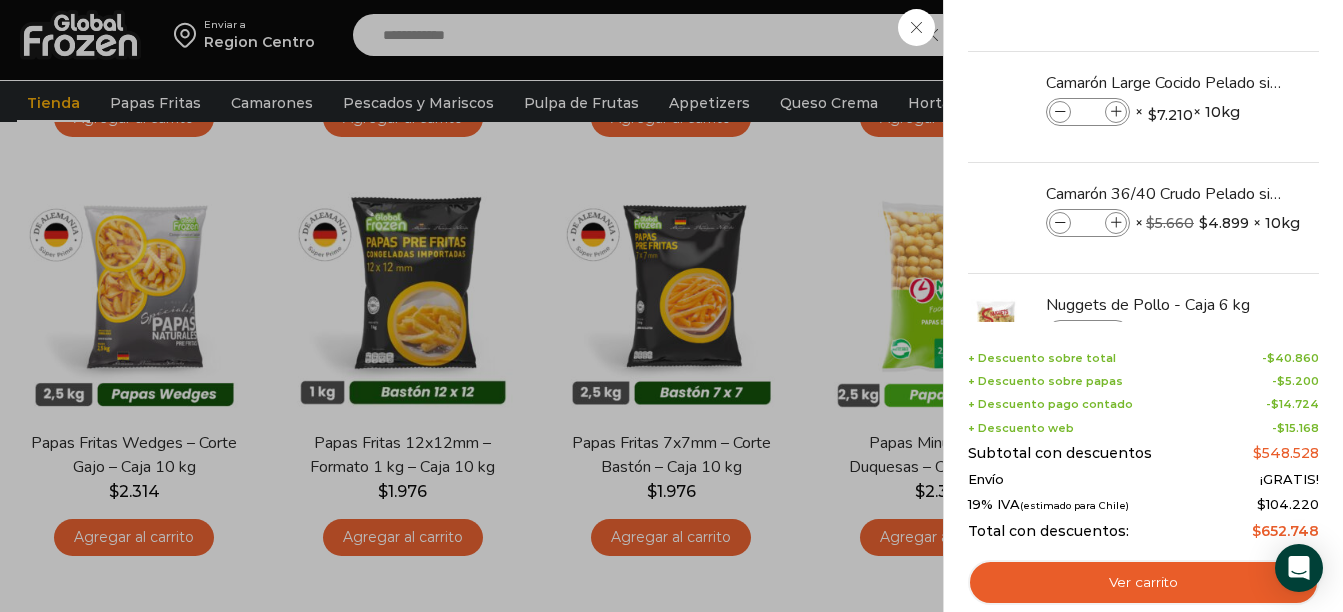 scroll, scrollTop: 388, scrollLeft: 0, axis: vertical 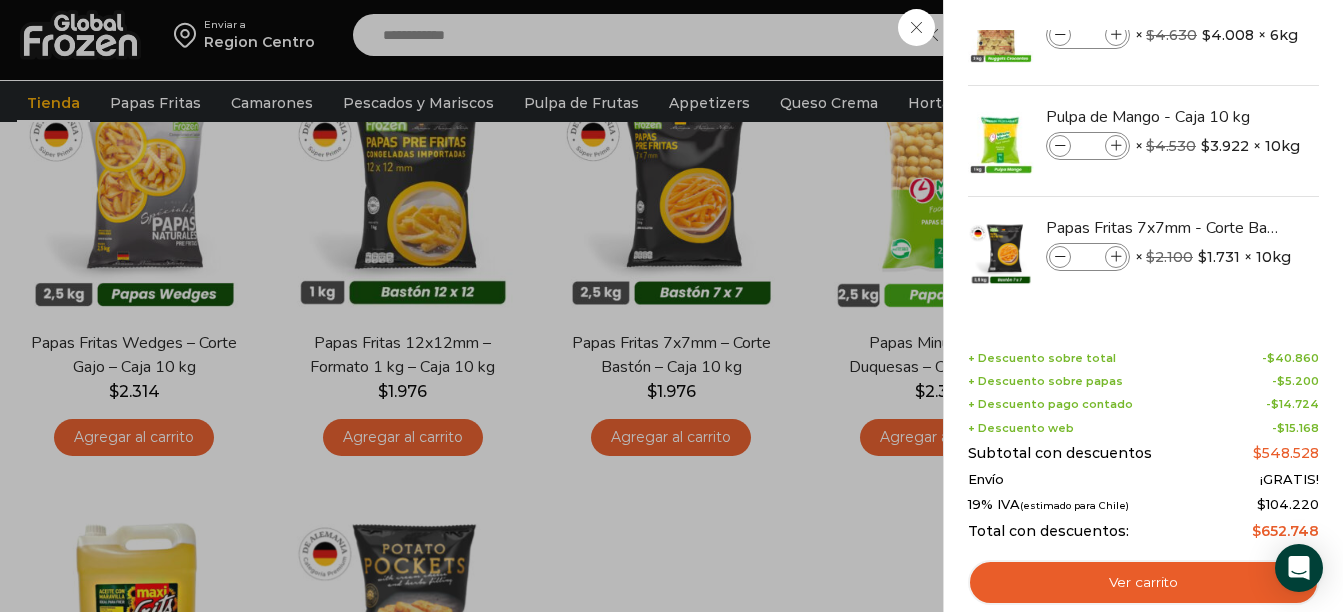 click on "14
Carrito
14
14
Shopping Cart" at bounding box center (1273, 35) 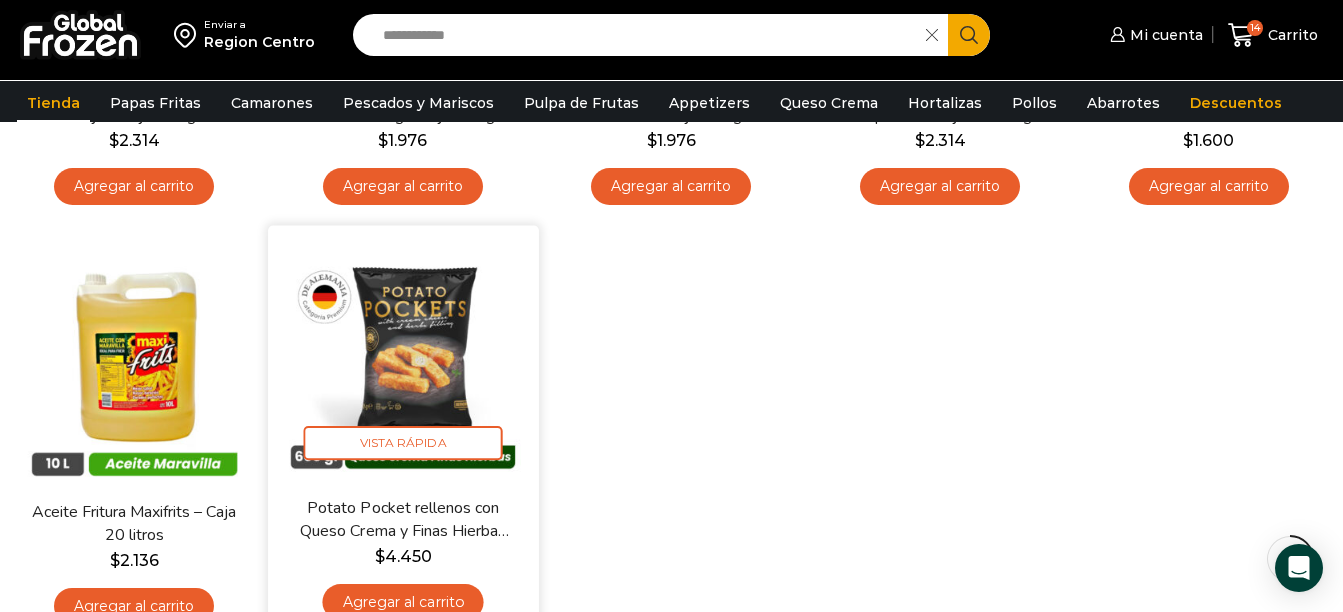 scroll, scrollTop: 1000, scrollLeft: 0, axis: vertical 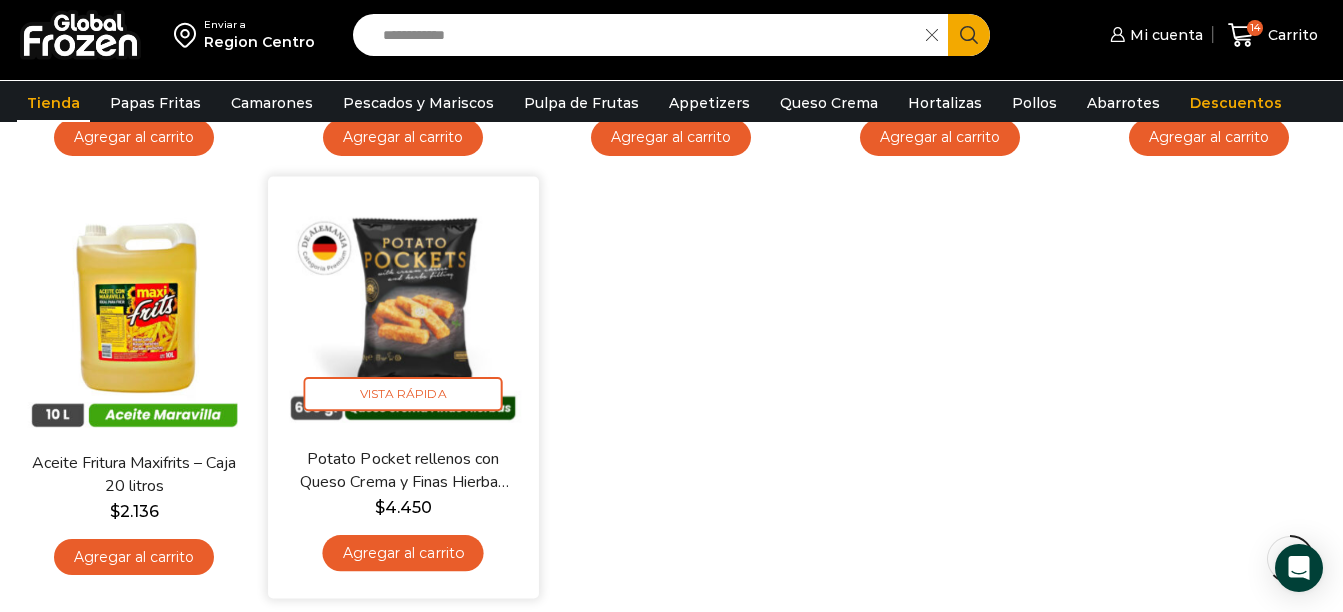 click on "Agregar al carrito" at bounding box center (402, 553) 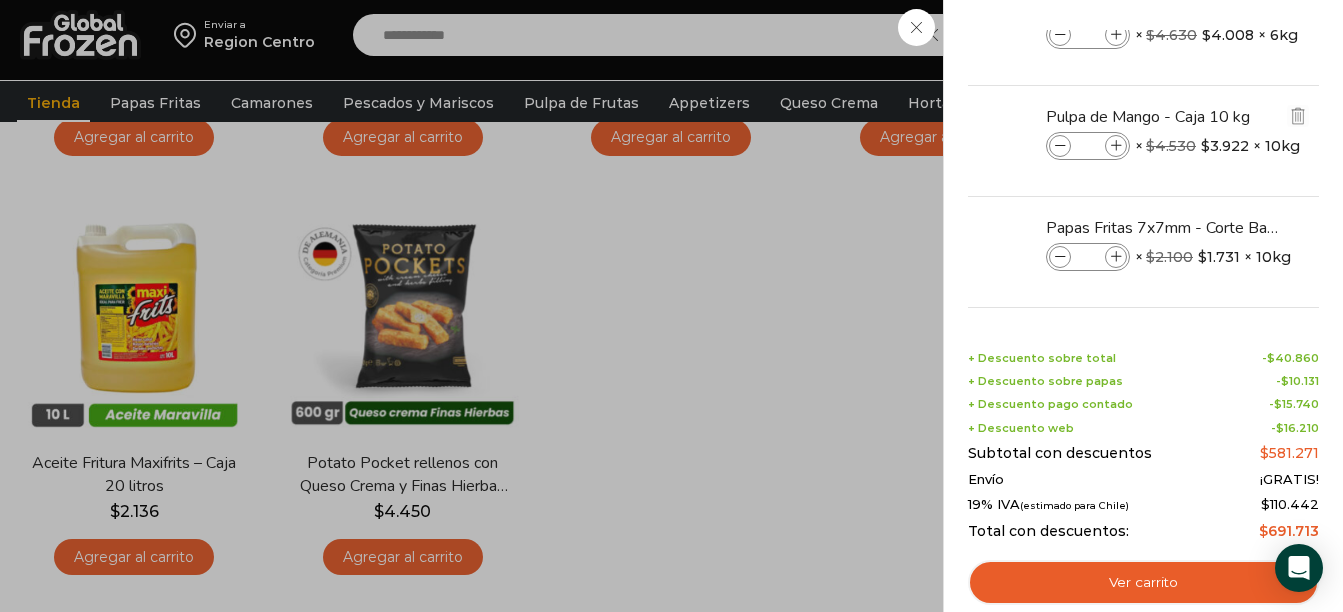 scroll, scrollTop: 499, scrollLeft: 0, axis: vertical 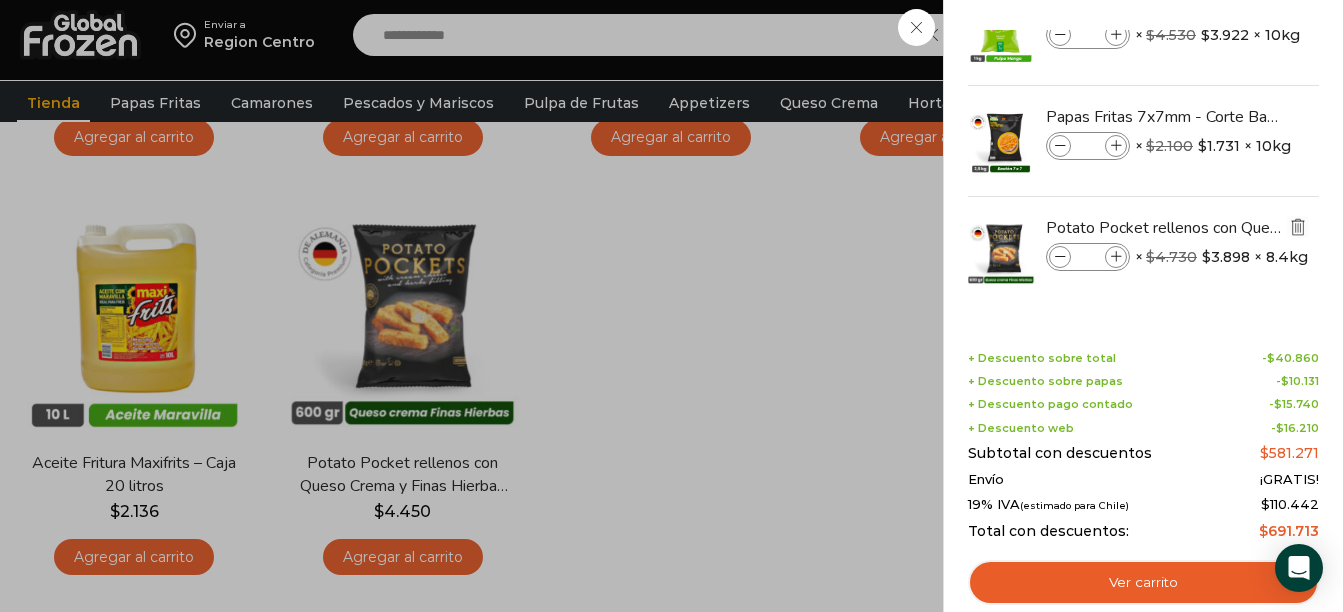 click at bounding box center [1298, 227] 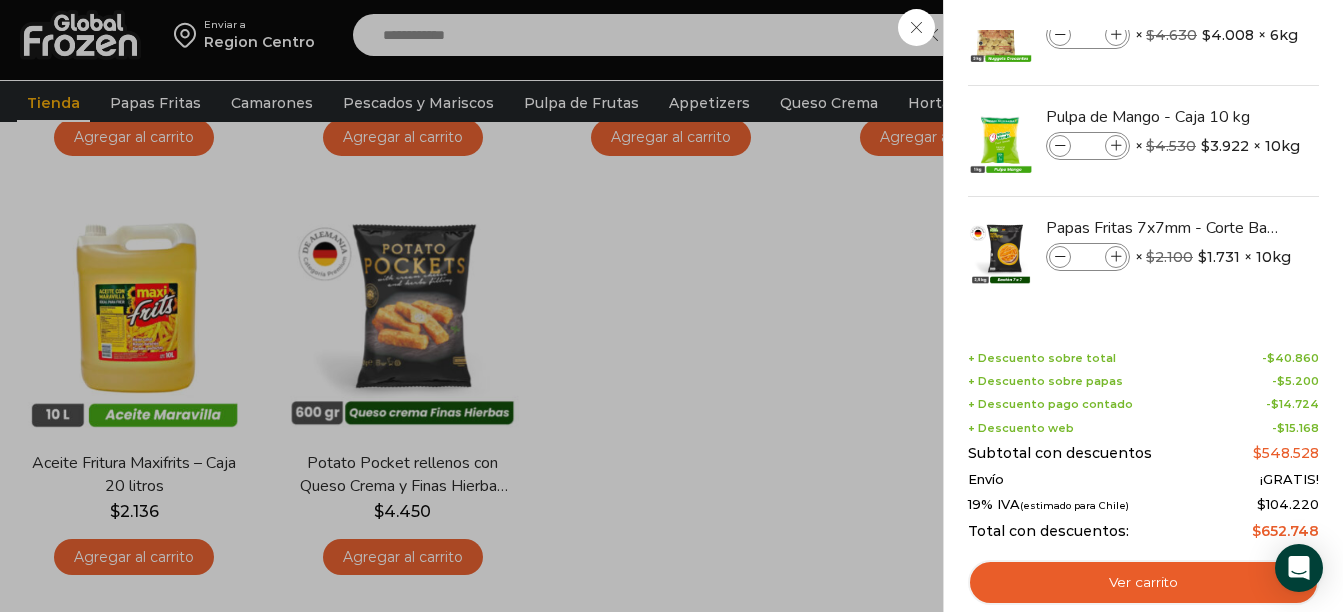 scroll, scrollTop: 388, scrollLeft: 0, axis: vertical 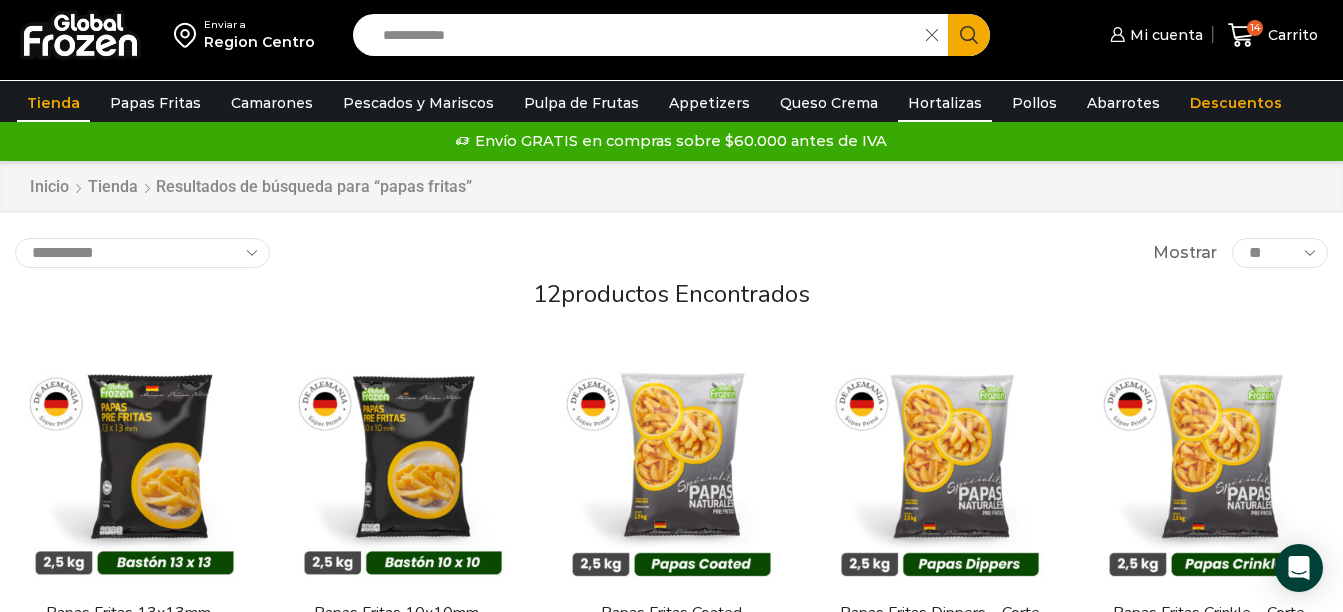 click on "Hortalizas" at bounding box center (945, 103) 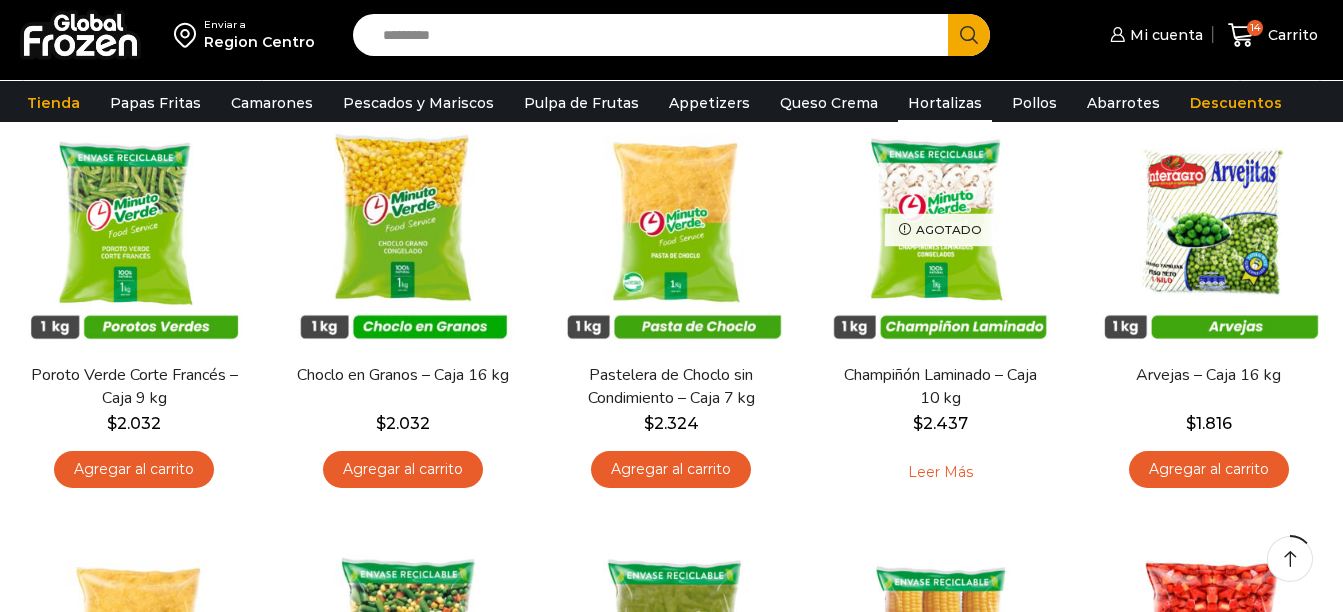 scroll, scrollTop: 200, scrollLeft: 0, axis: vertical 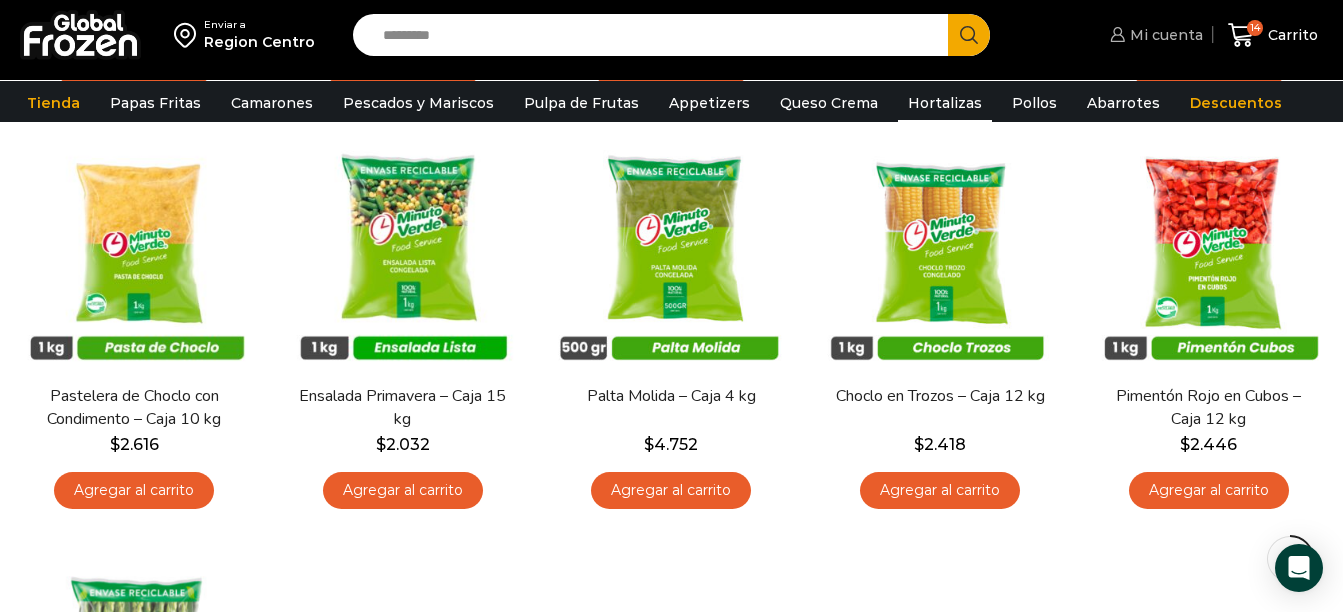 drag, startPoint x: 16, startPoint y: 215, endPoint x: 1110, endPoint y: 32, distance: 1109.2002 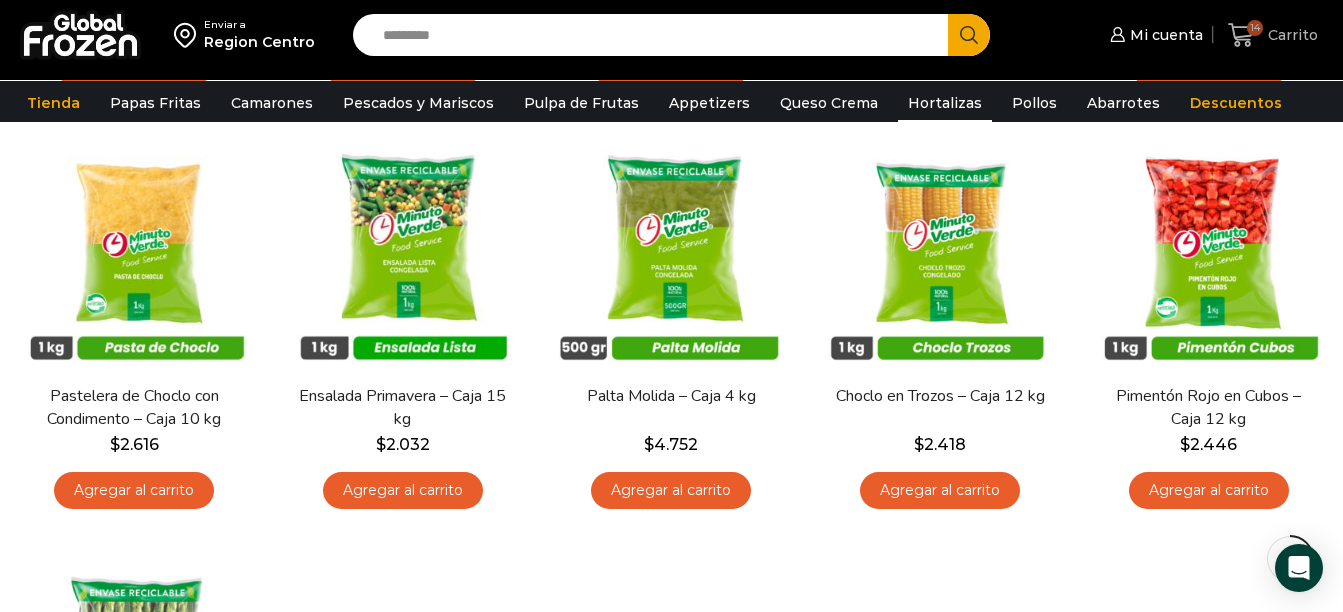 click on "Carrito" at bounding box center [1290, 35] 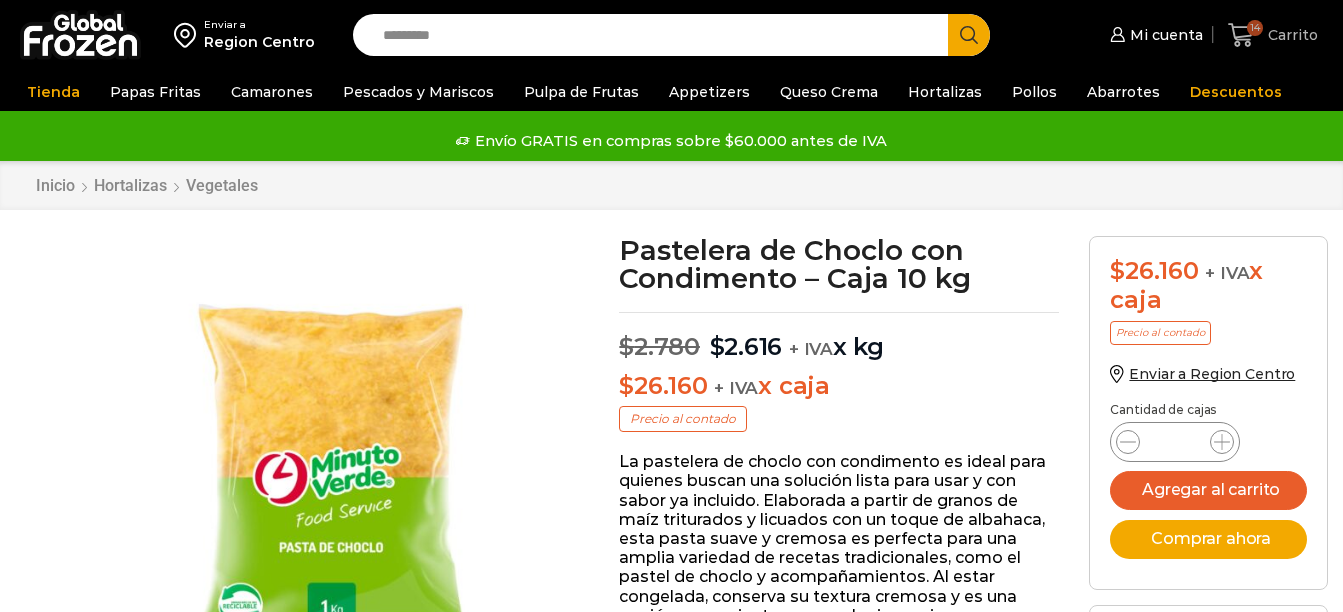 scroll, scrollTop: 0, scrollLeft: 0, axis: both 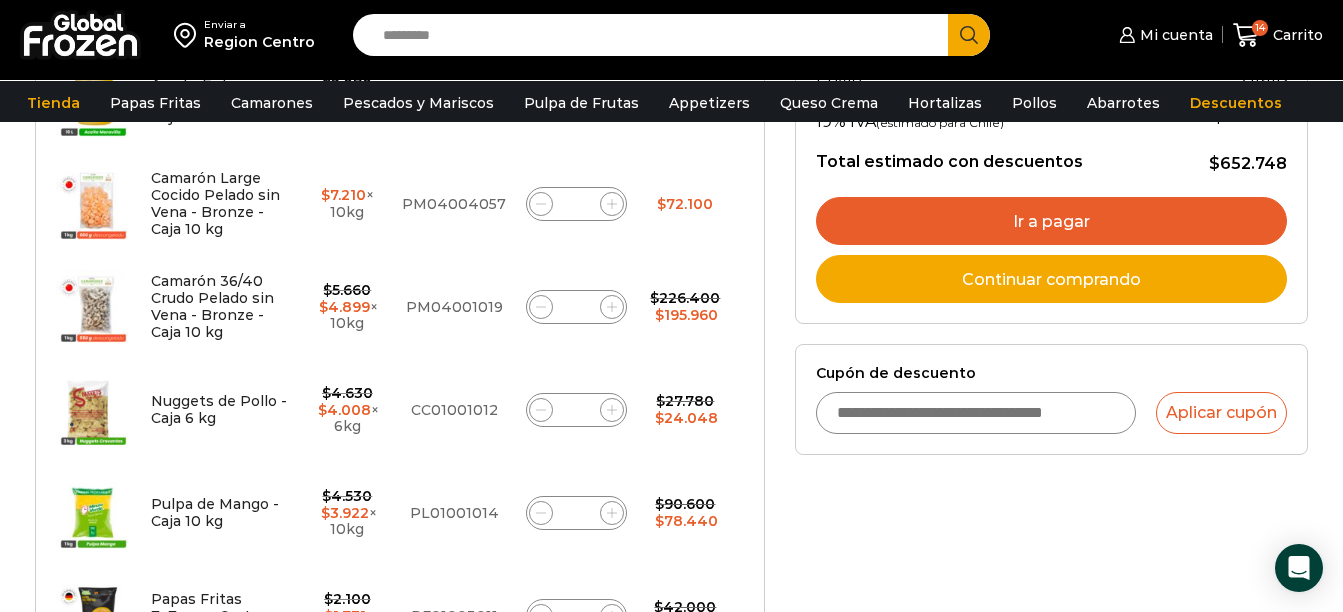 click 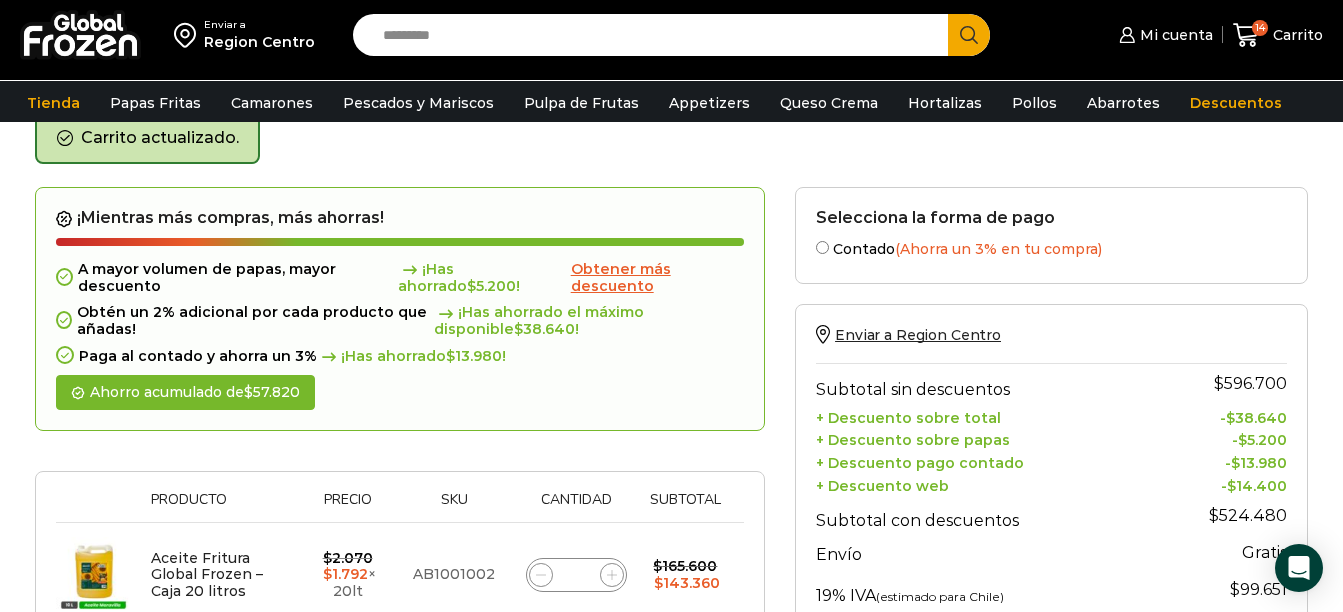 scroll, scrollTop: 0, scrollLeft: 0, axis: both 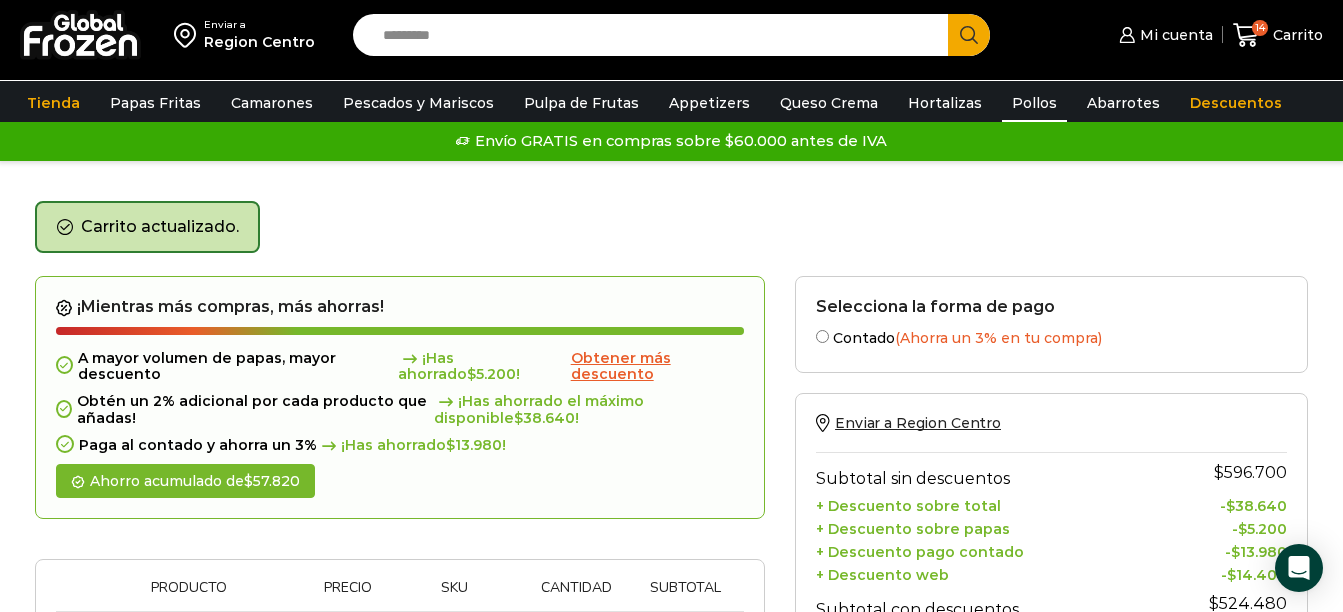 click on "Pollos" at bounding box center [1034, 103] 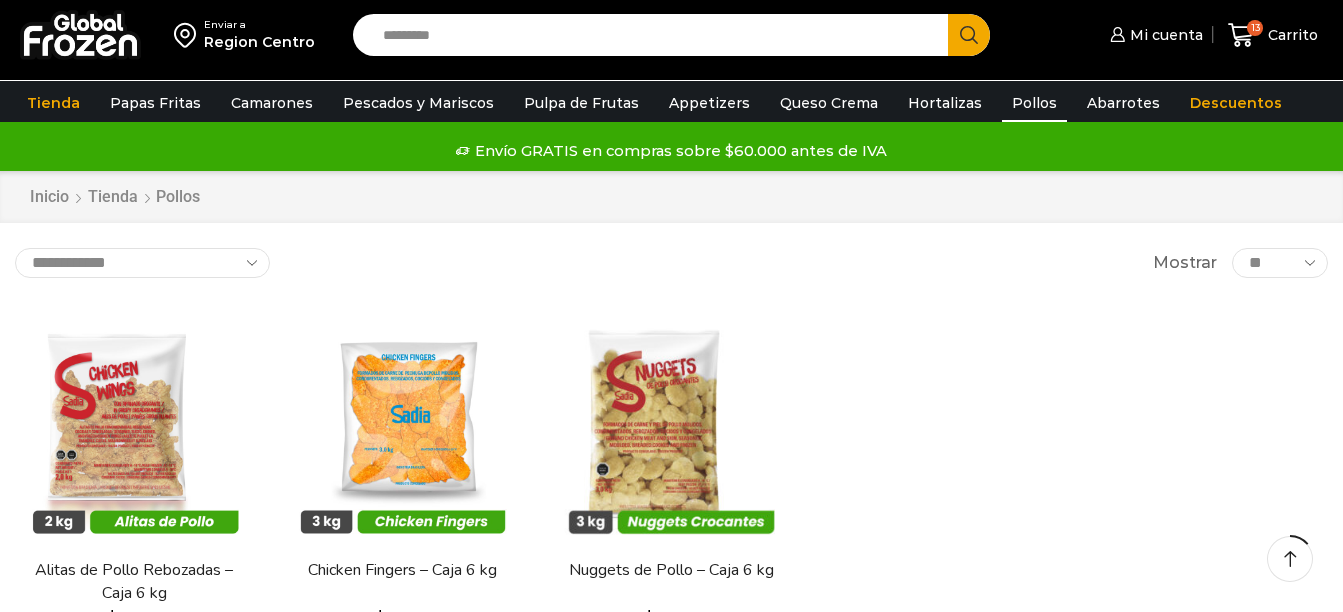 scroll, scrollTop: 300, scrollLeft: 0, axis: vertical 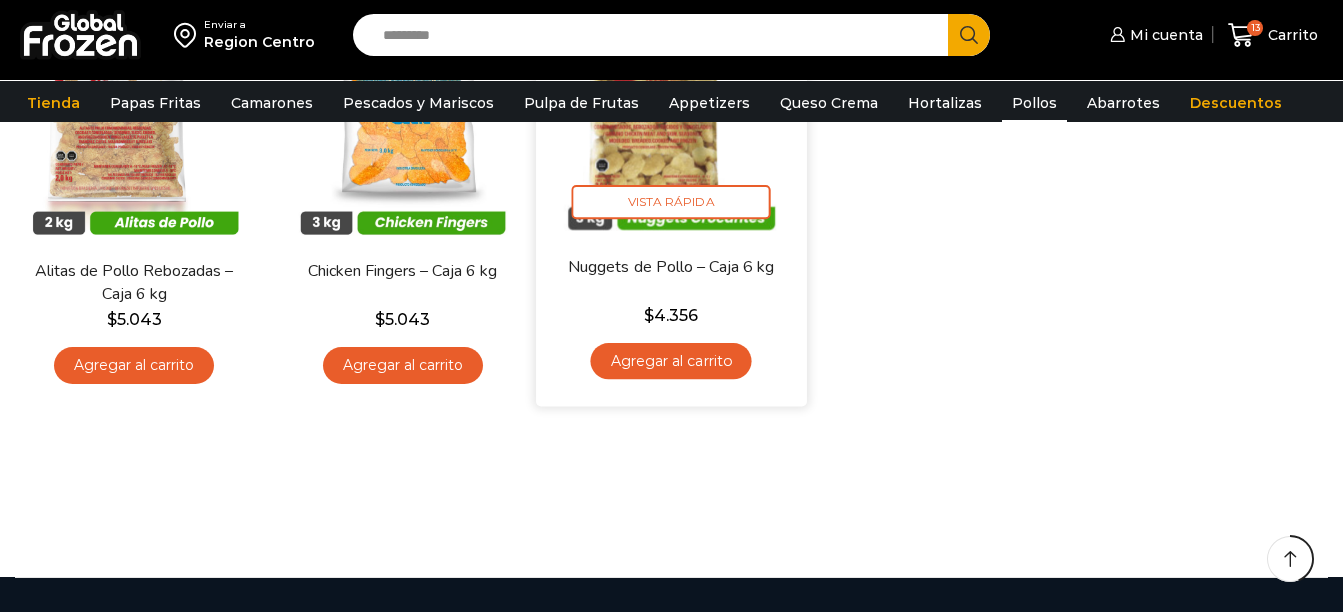 click on "Agregar al carrito" at bounding box center (671, 361) 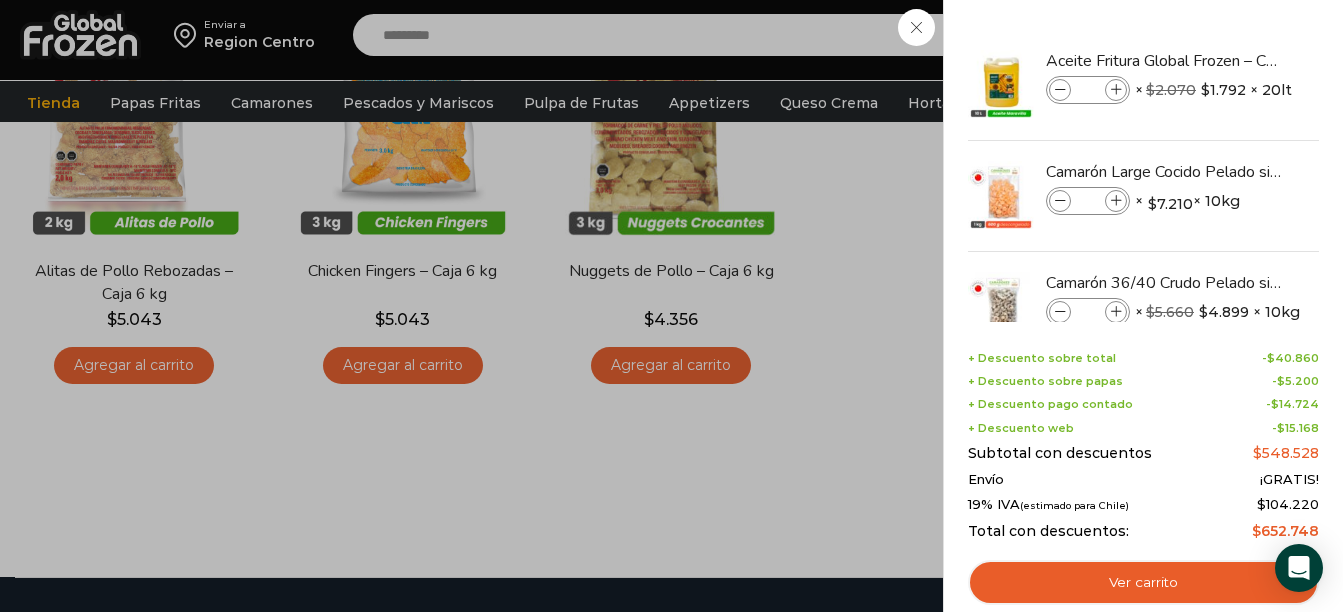 click on "14
Carrito
14
14
Shopping Cart
*" at bounding box center [1273, 35] 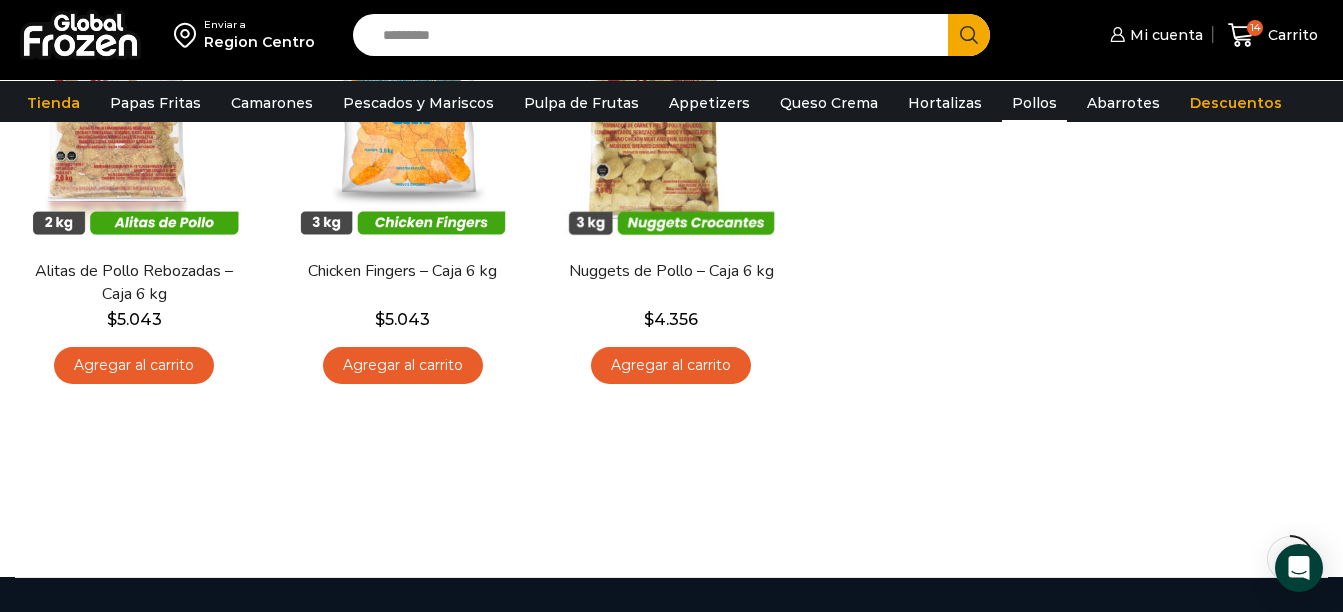 click on "Search input" at bounding box center (655, 35) 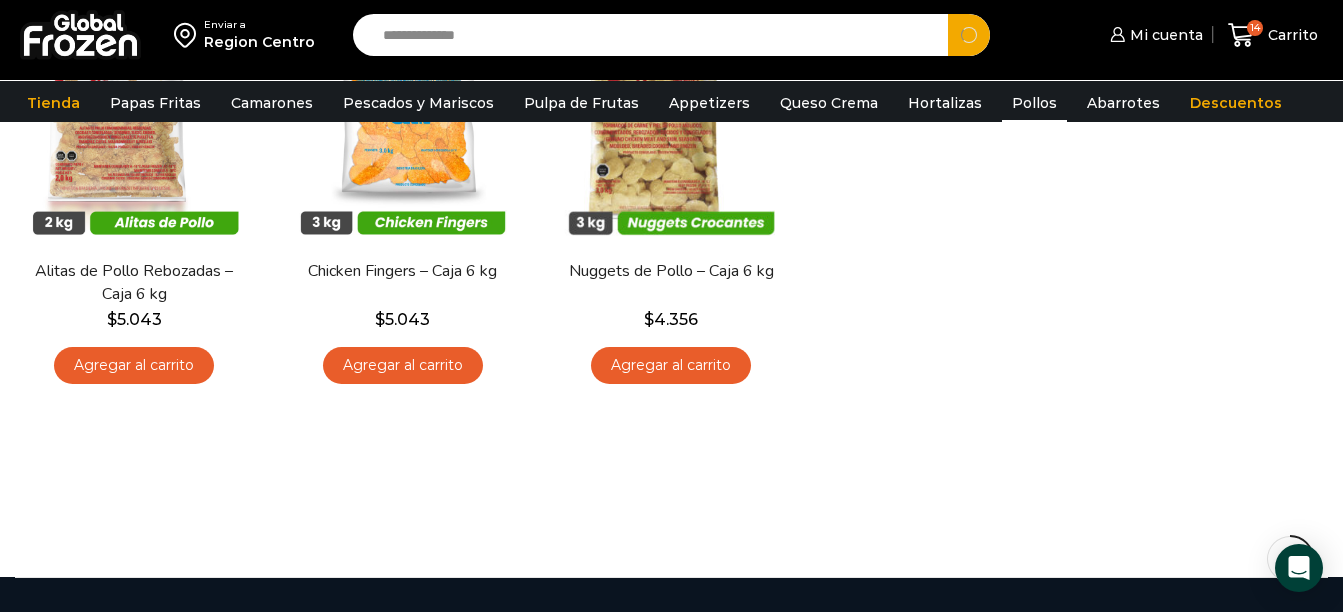 type on "**********" 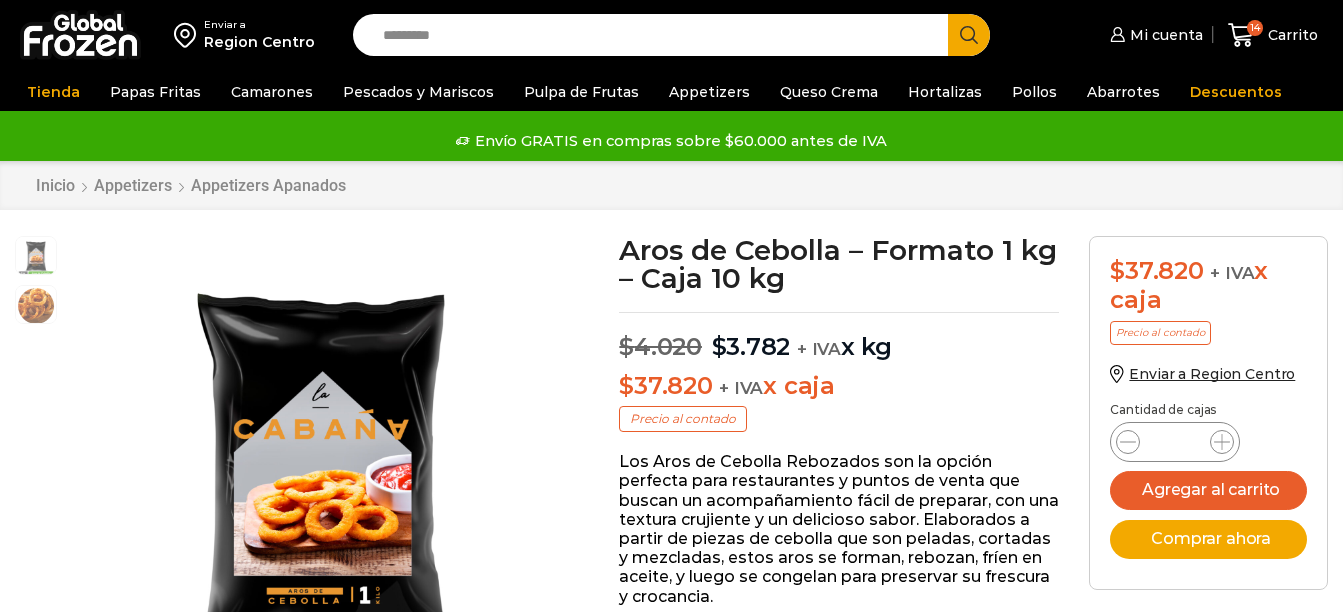 click on "Search input" at bounding box center (655, 35) 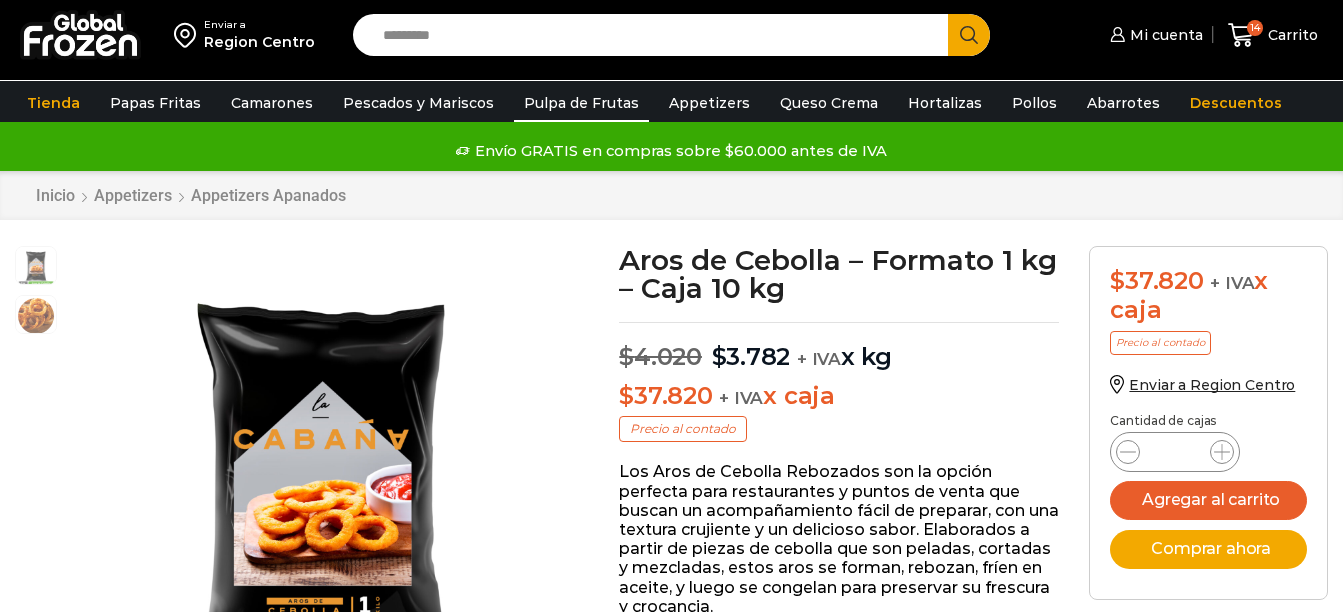 scroll, scrollTop: 1, scrollLeft: 0, axis: vertical 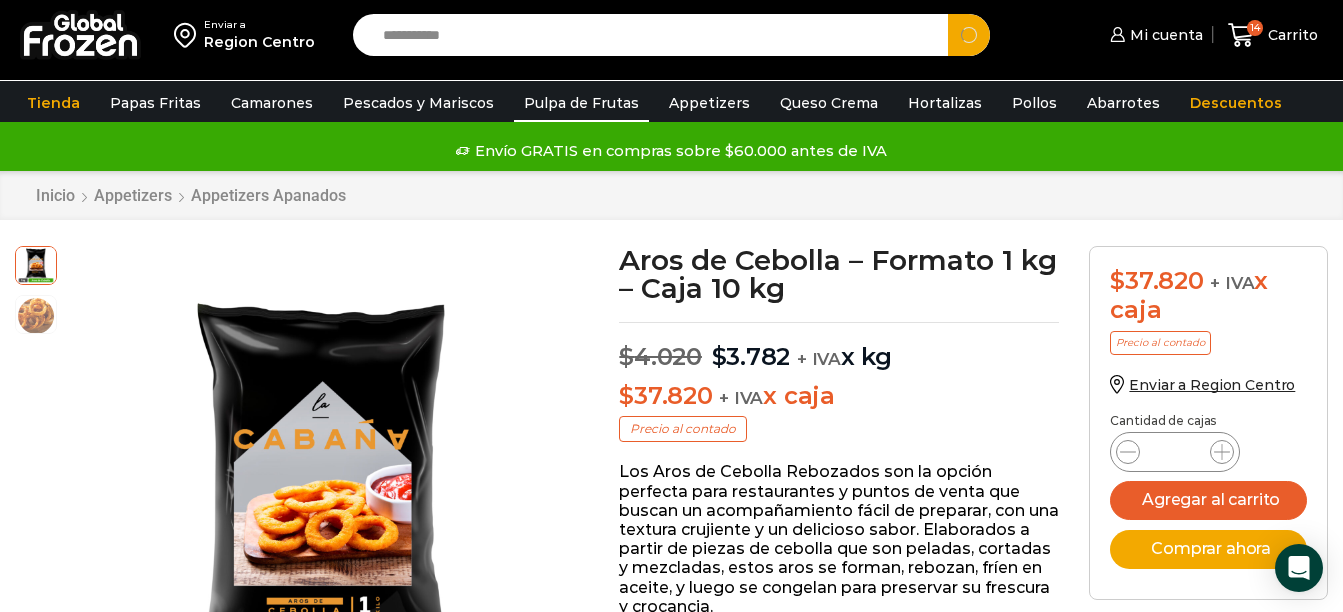 type on "**********" 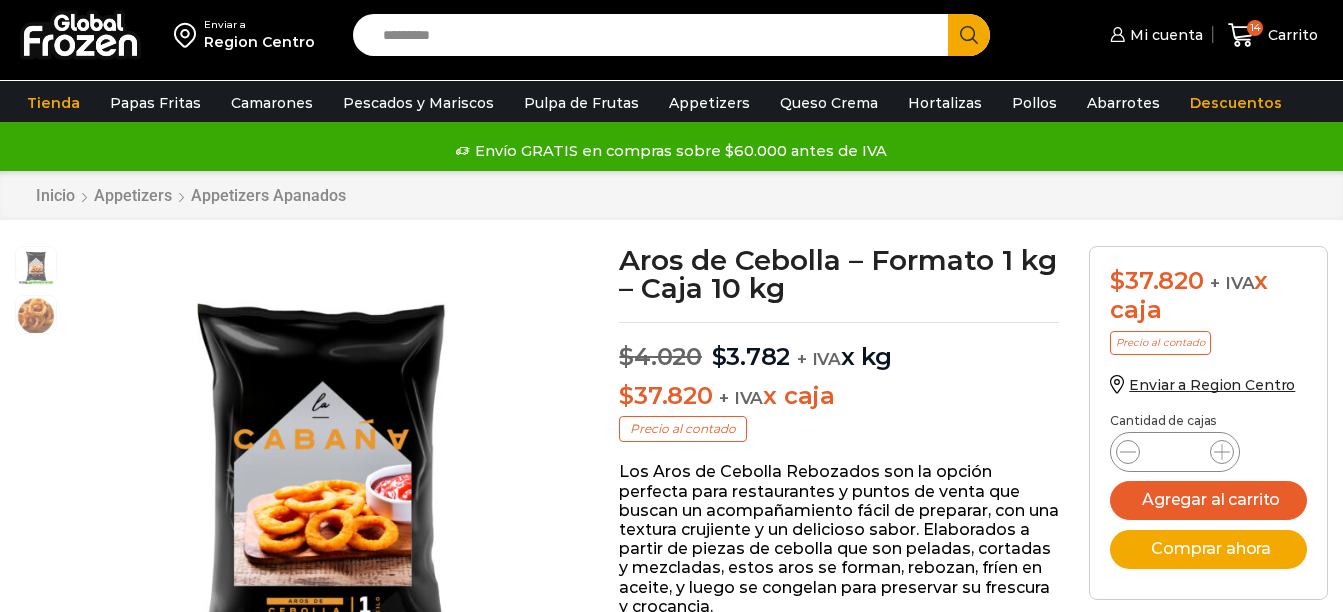 scroll, scrollTop: 1, scrollLeft: 0, axis: vertical 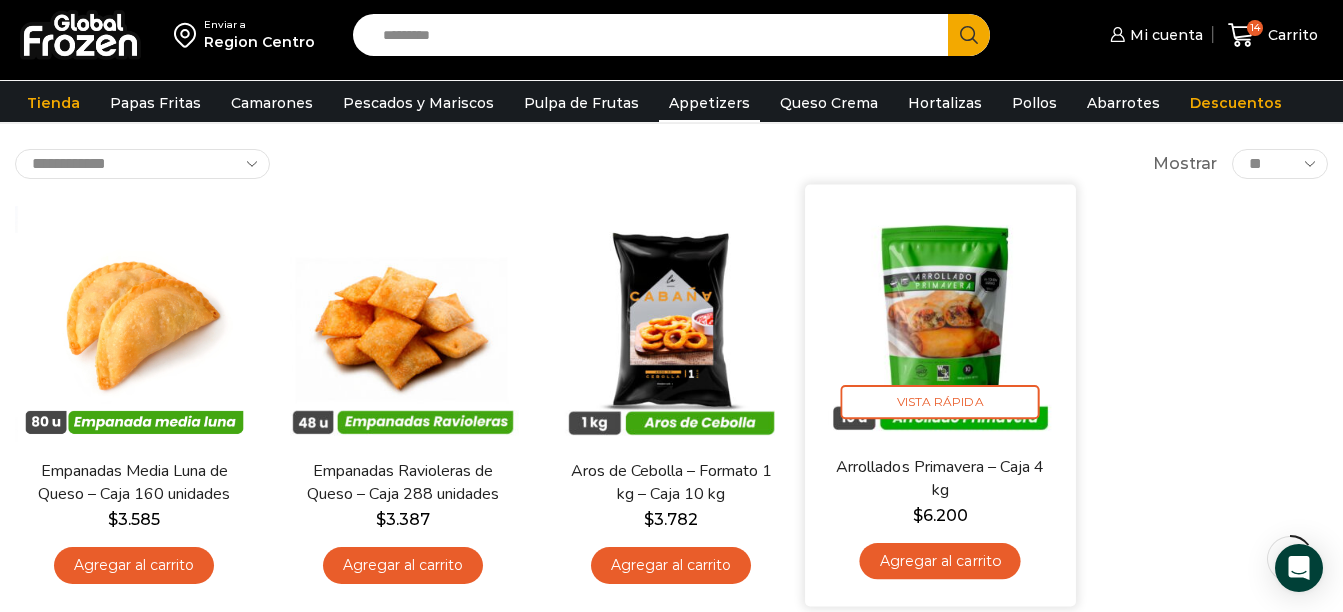 click at bounding box center (940, 320) 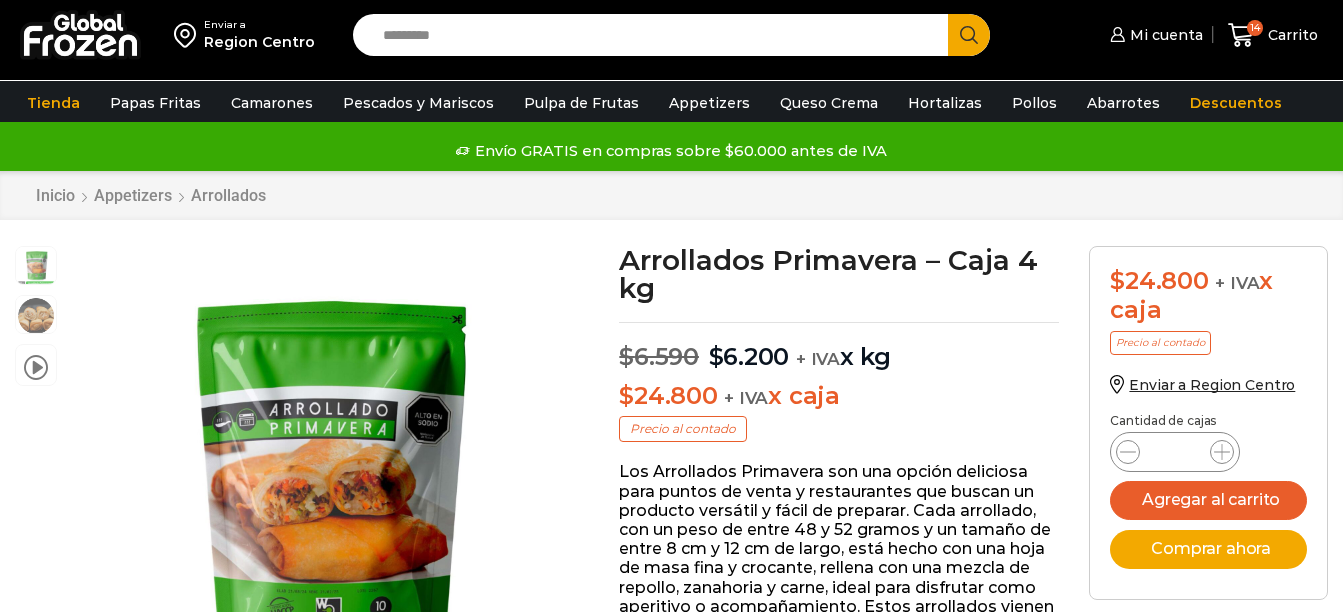 scroll, scrollTop: 1, scrollLeft: 0, axis: vertical 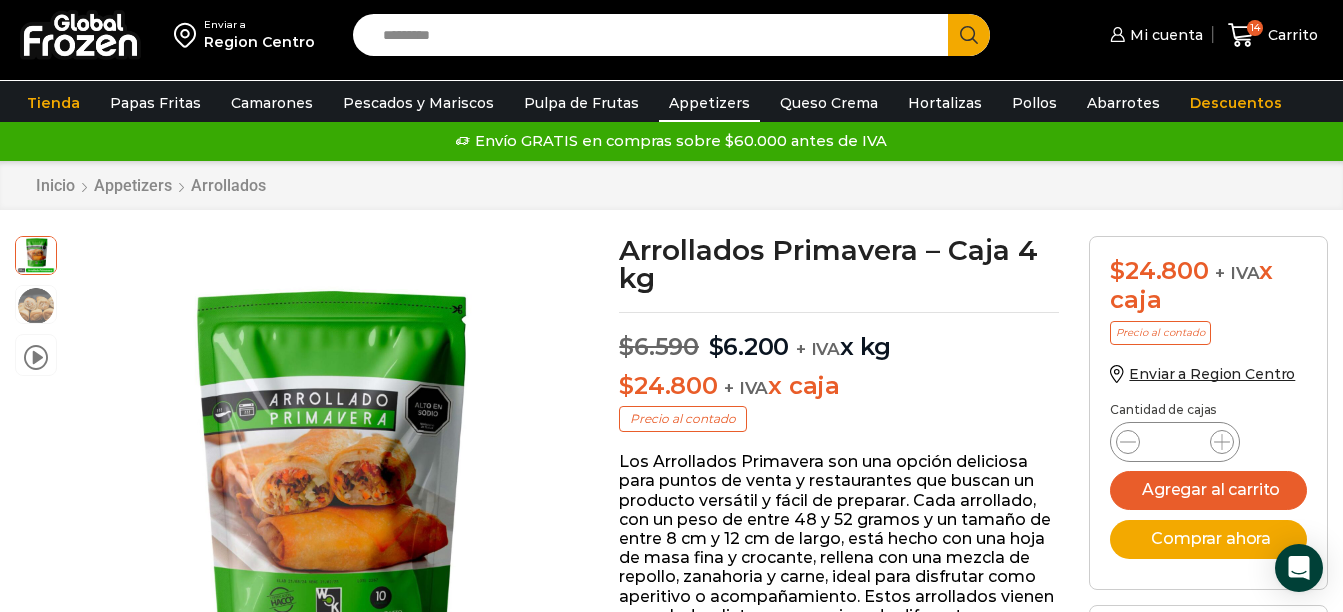 click on "Appetizers" at bounding box center (709, 103) 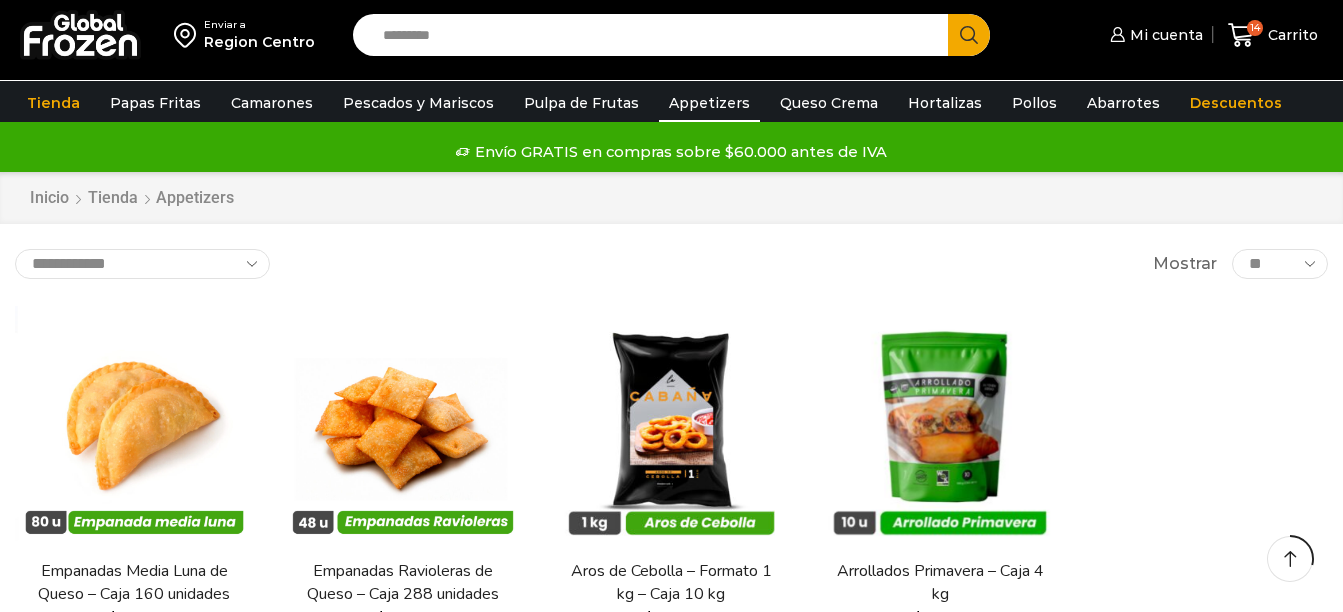 scroll, scrollTop: 200, scrollLeft: 0, axis: vertical 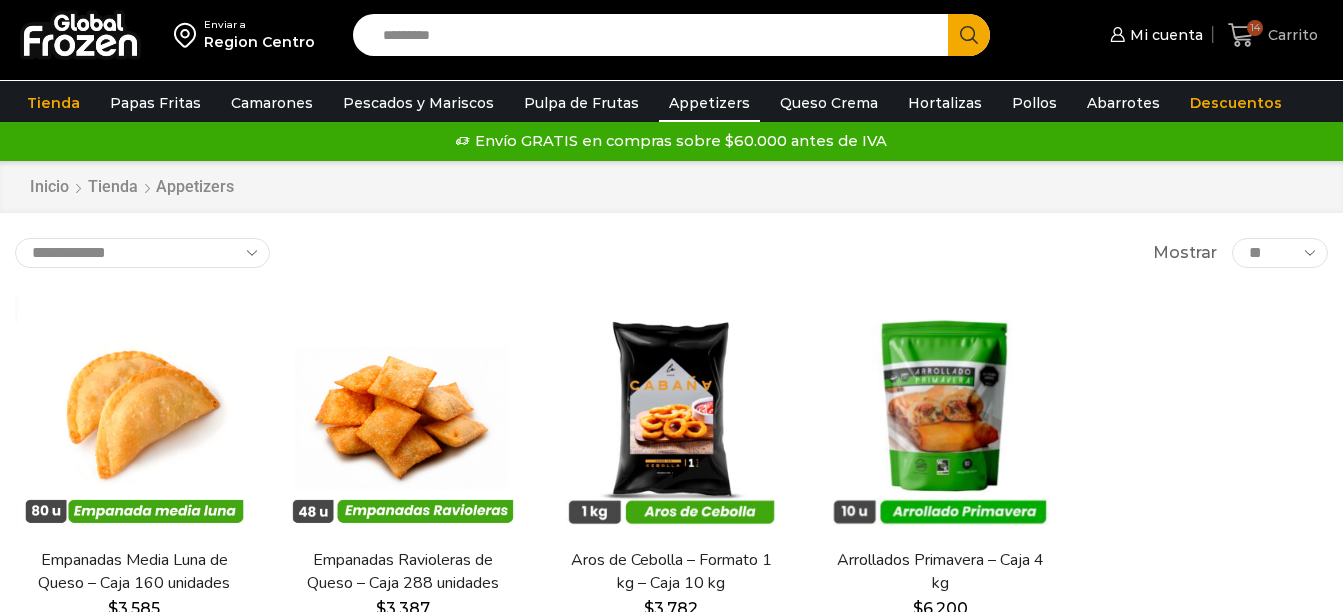 click on "14" at bounding box center [1255, 28] 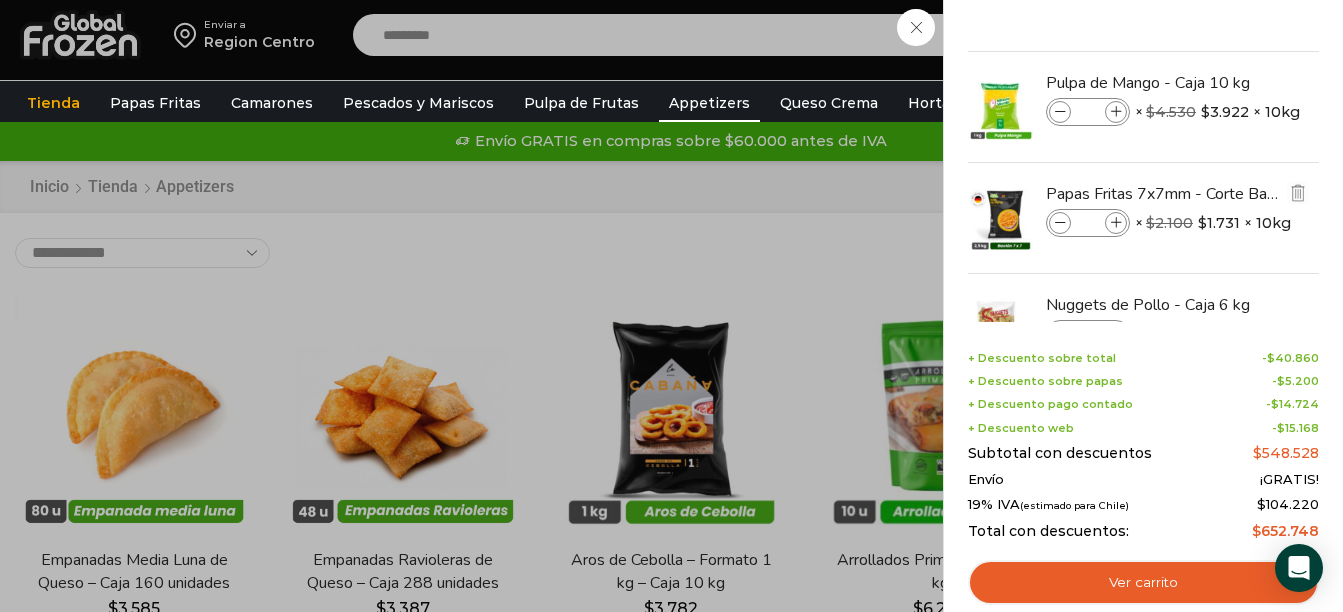 scroll, scrollTop: 388, scrollLeft: 0, axis: vertical 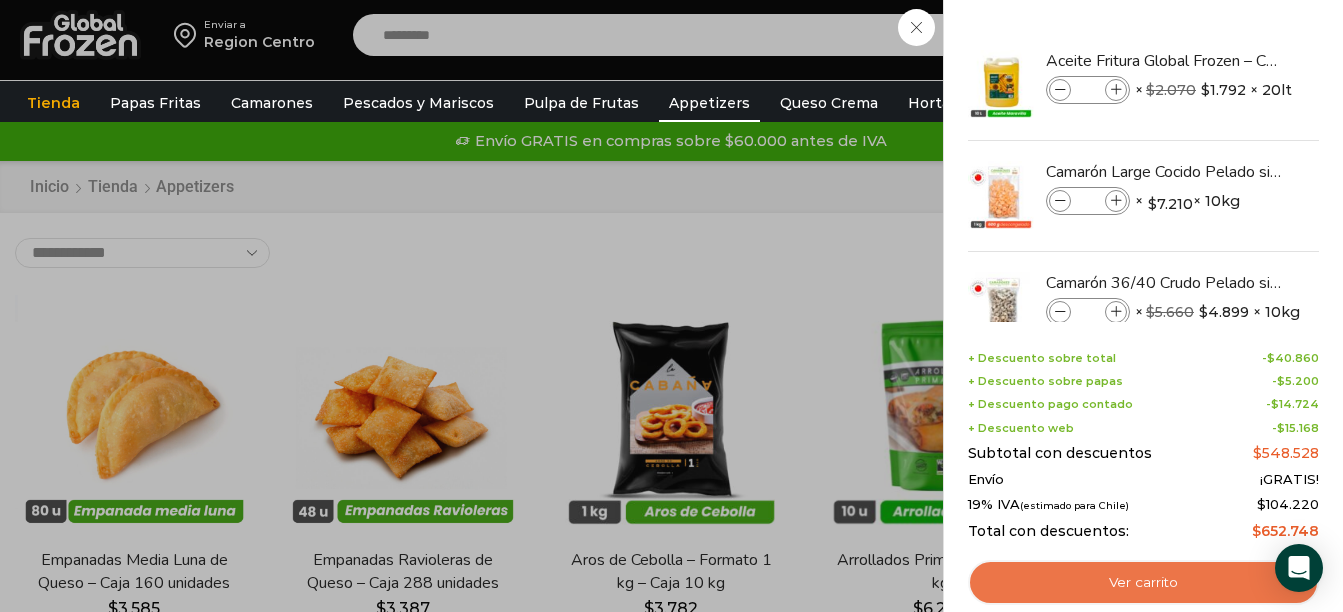 click on "Ver carrito" at bounding box center (1143, 583) 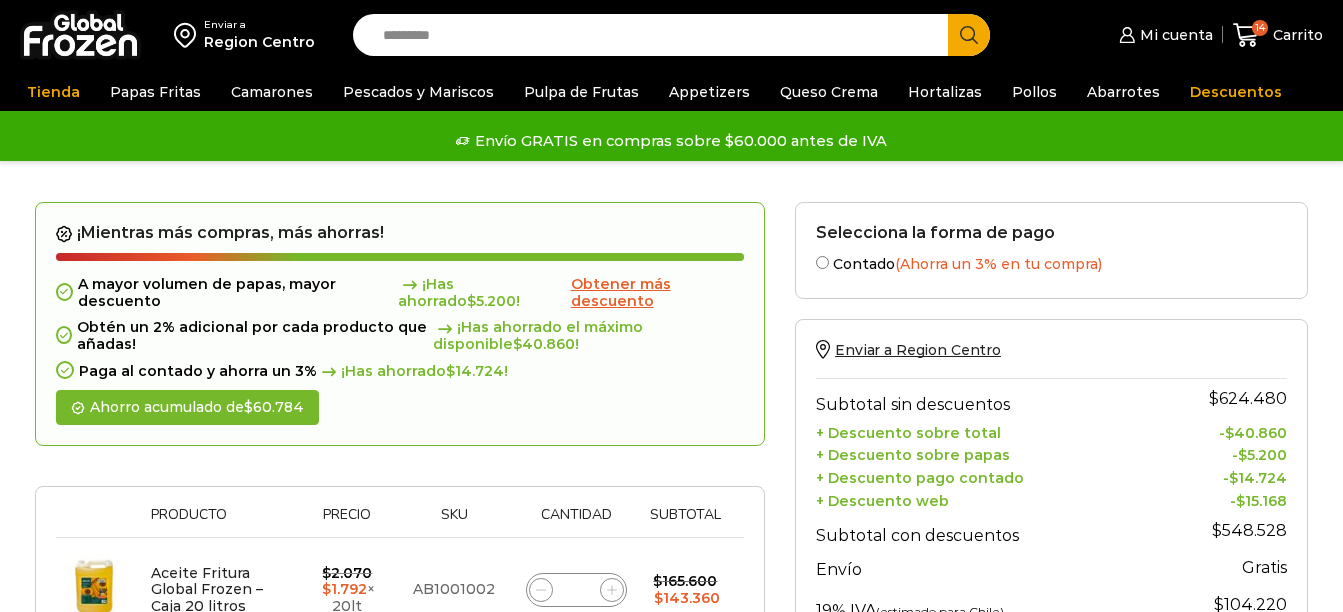 scroll, scrollTop: 357, scrollLeft: 0, axis: vertical 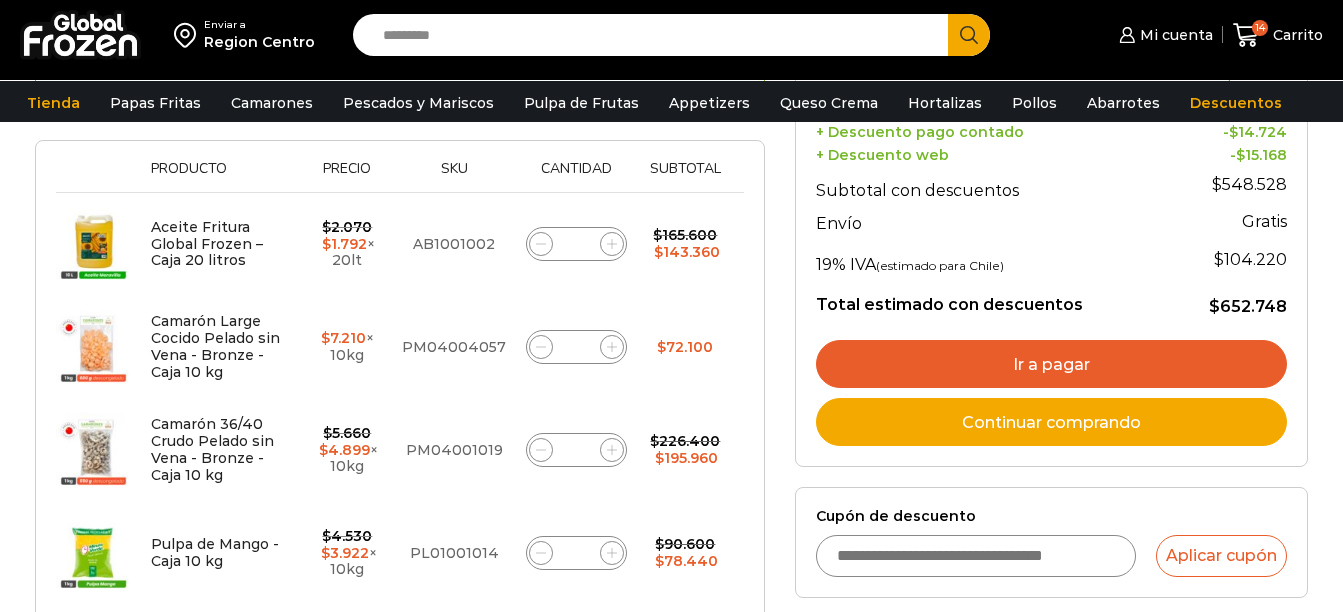 click on "Cupón de descuento" at bounding box center [976, 556] 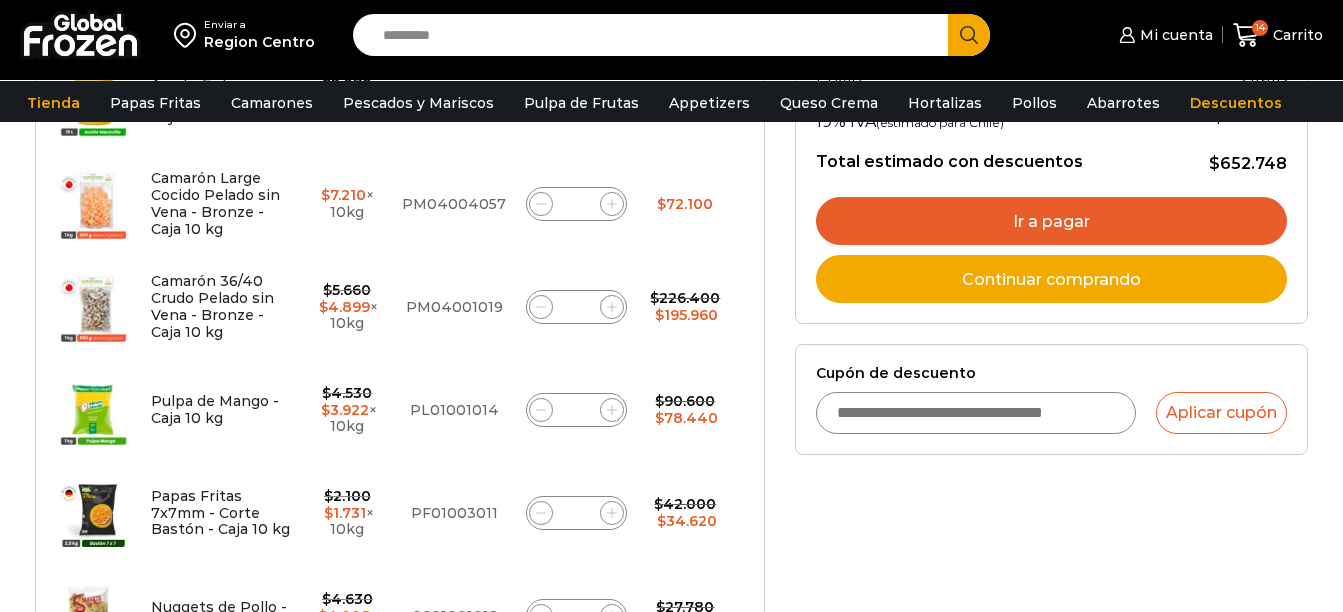 scroll, scrollTop: 0, scrollLeft: 0, axis: both 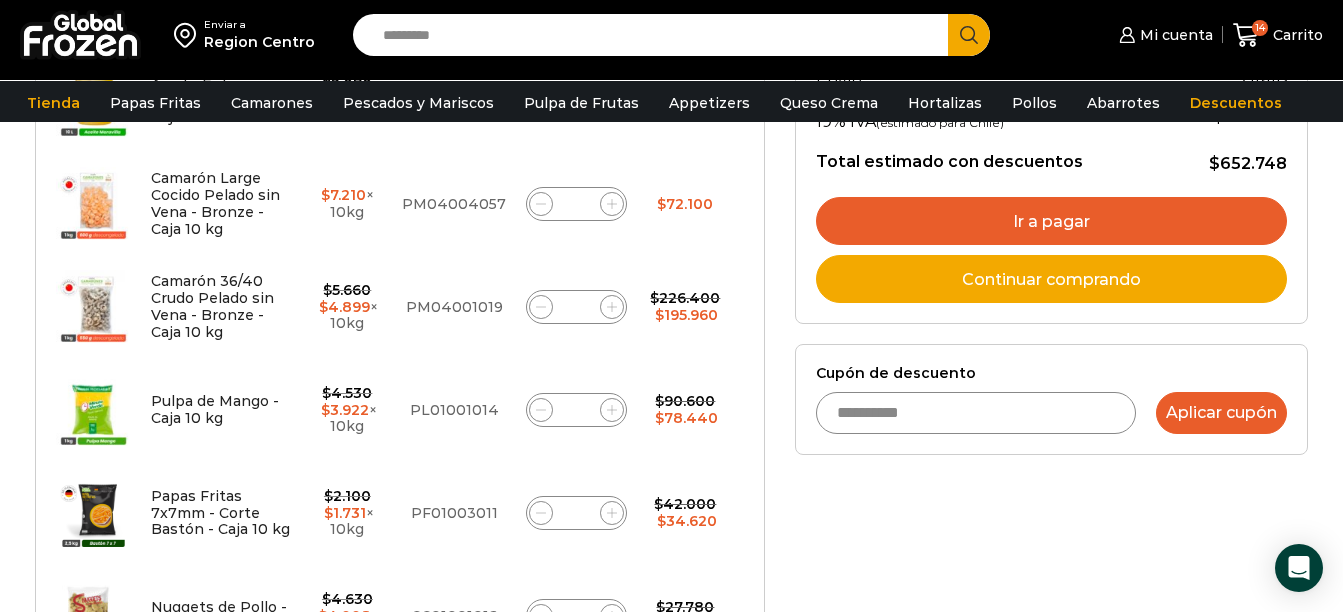 type on "**********" 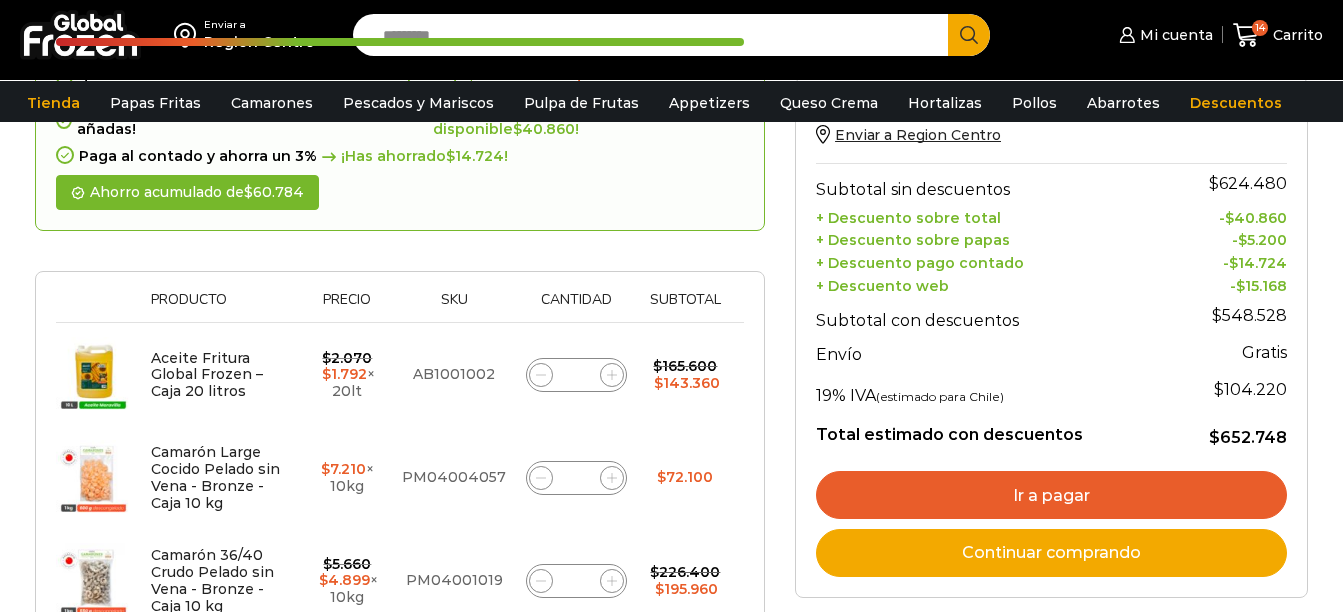 scroll, scrollTop: 300, scrollLeft: 0, axis: vertical 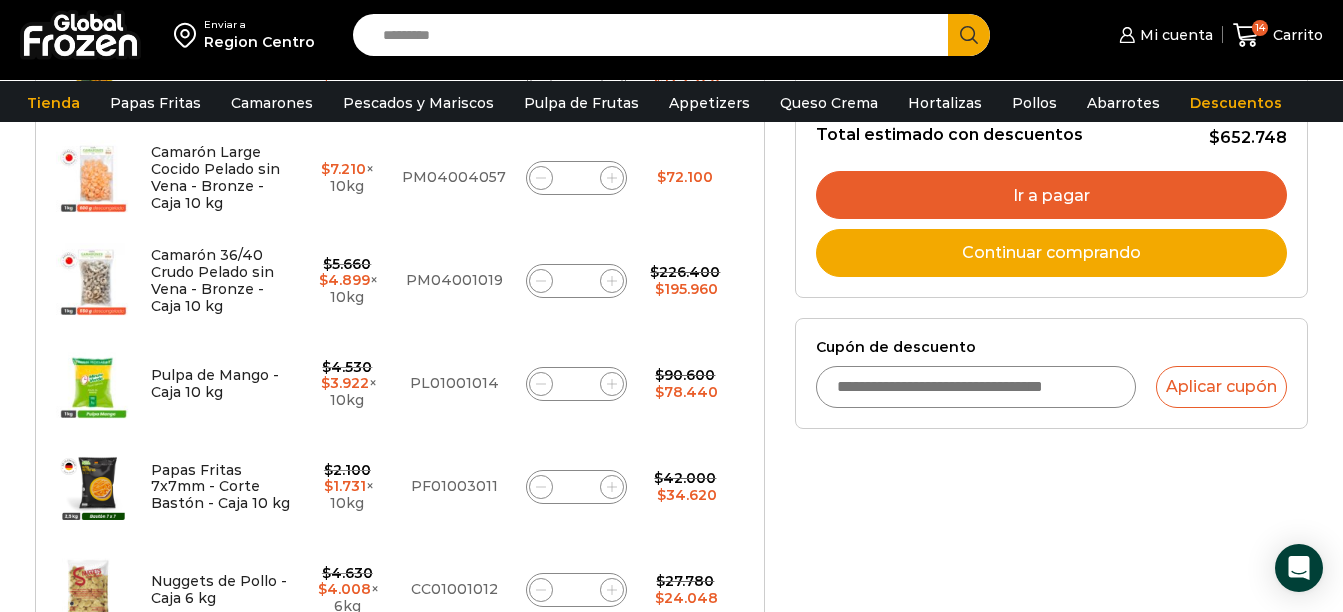 click on "Cupón de descuento" at bounding box center [976, 387] 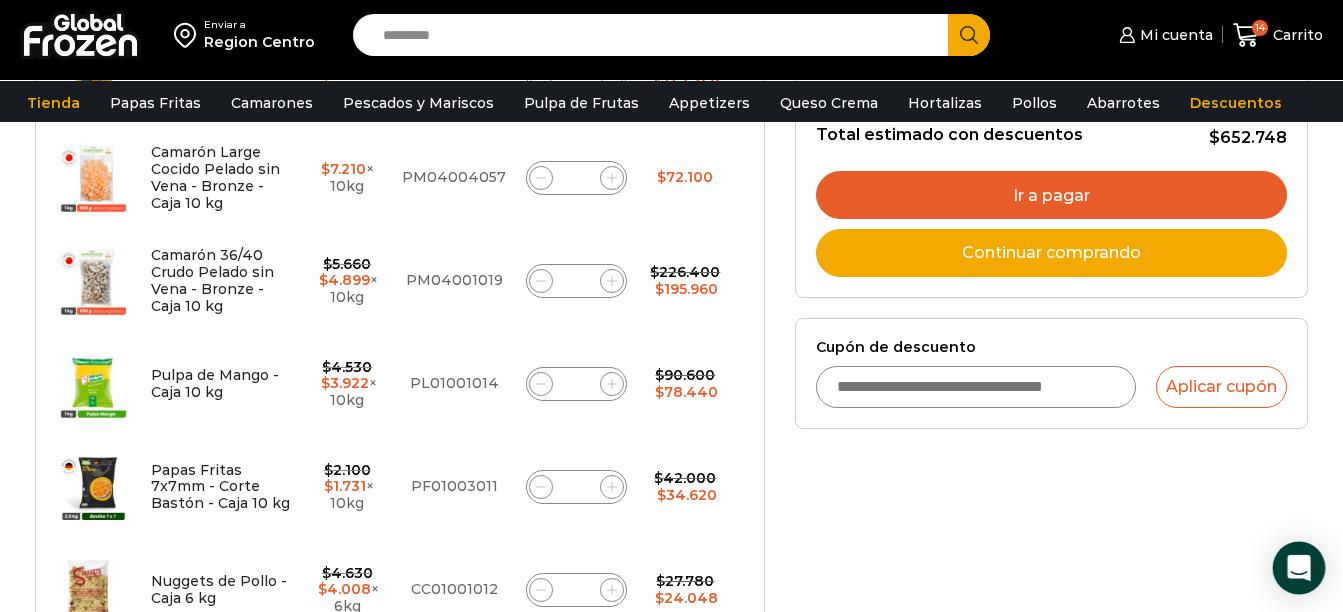 click at bounding box center [1299, 568] 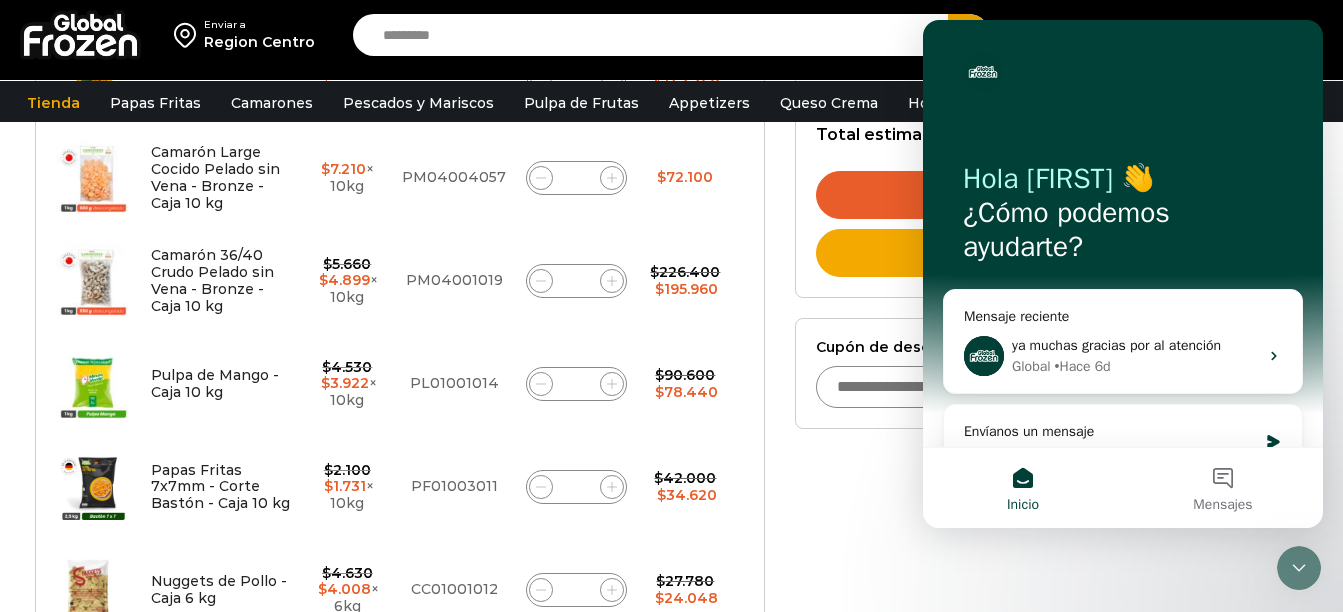 scroll, scrollTop: 0, scrollLeft: 0, axis: both 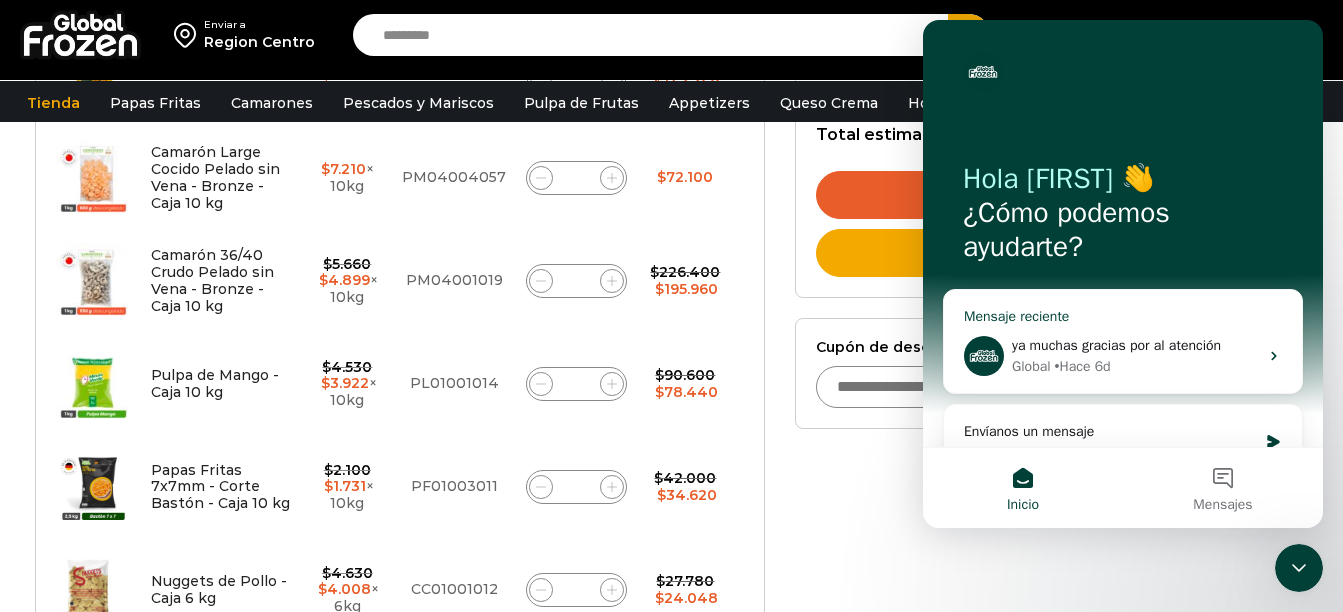 click on "ya muchas gracias por al atención" at bounding box center (1116, 345) 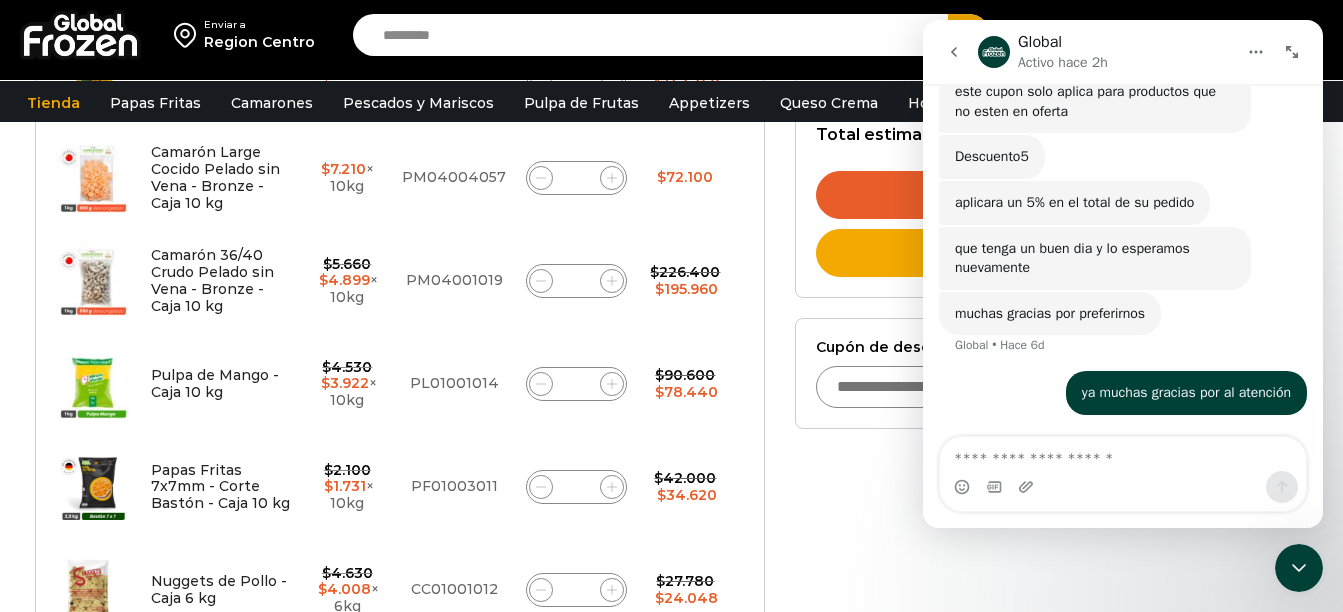 scroll, scrollTop: 1813, scrollLeft: 0, axis: vertical 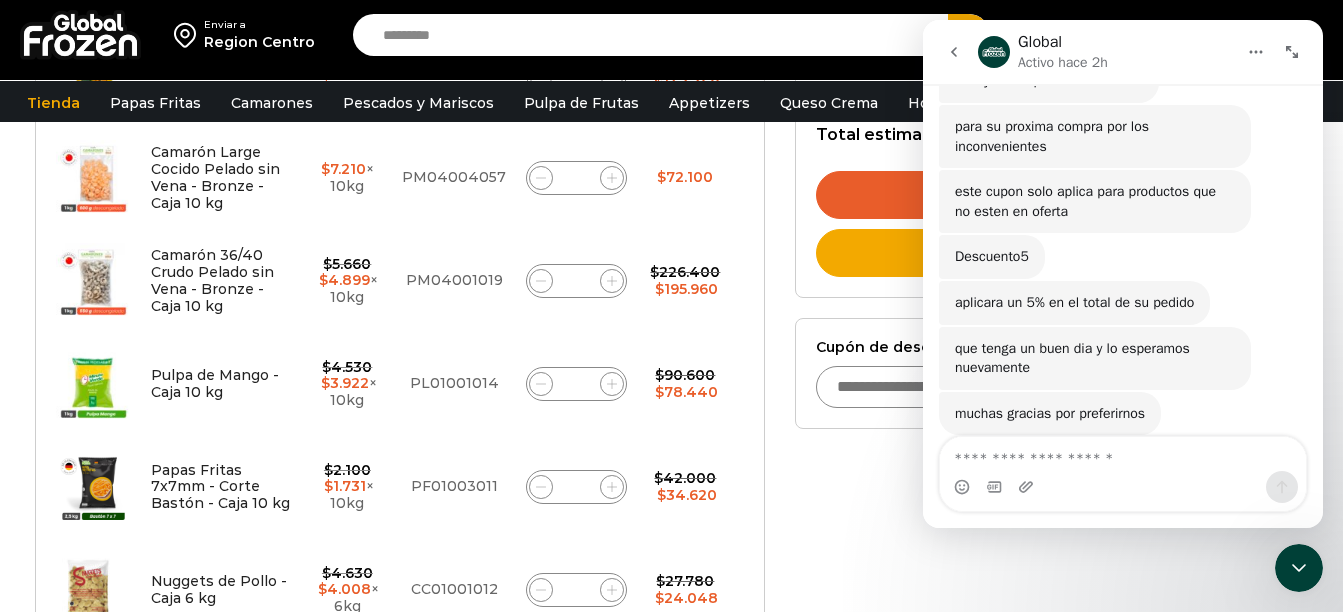 click on "Cupón de descuento" at bounding box center [976, 387] 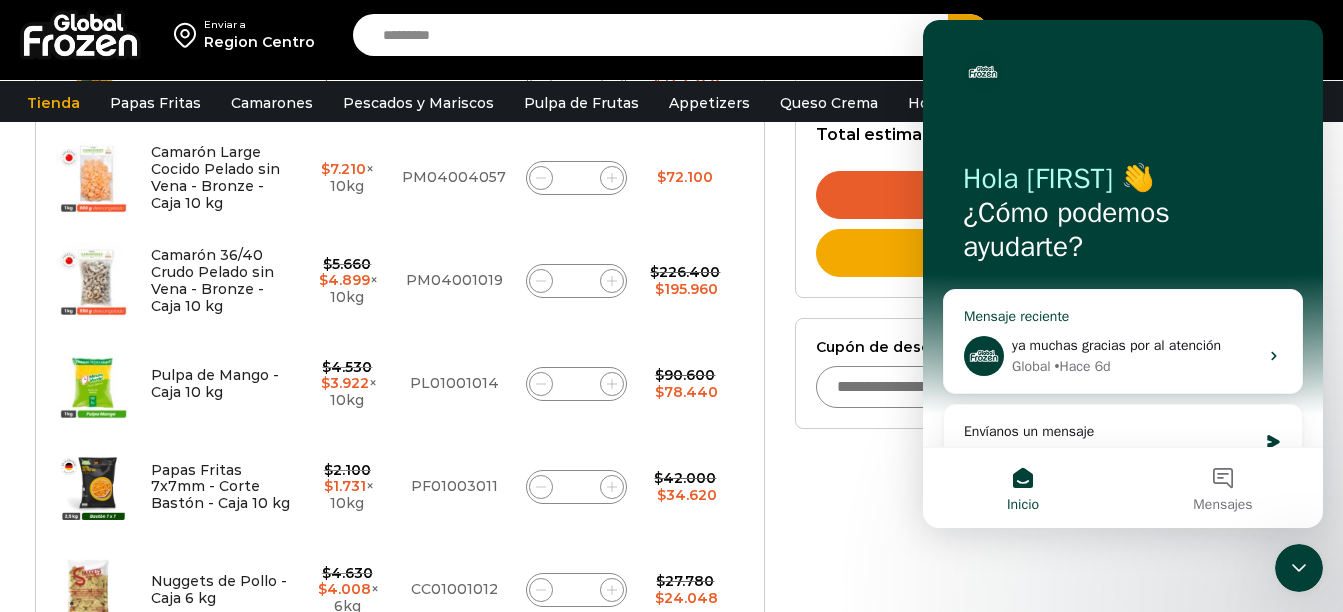 scroll, scrollTop: 0, scrollLeft: 0, axis: both 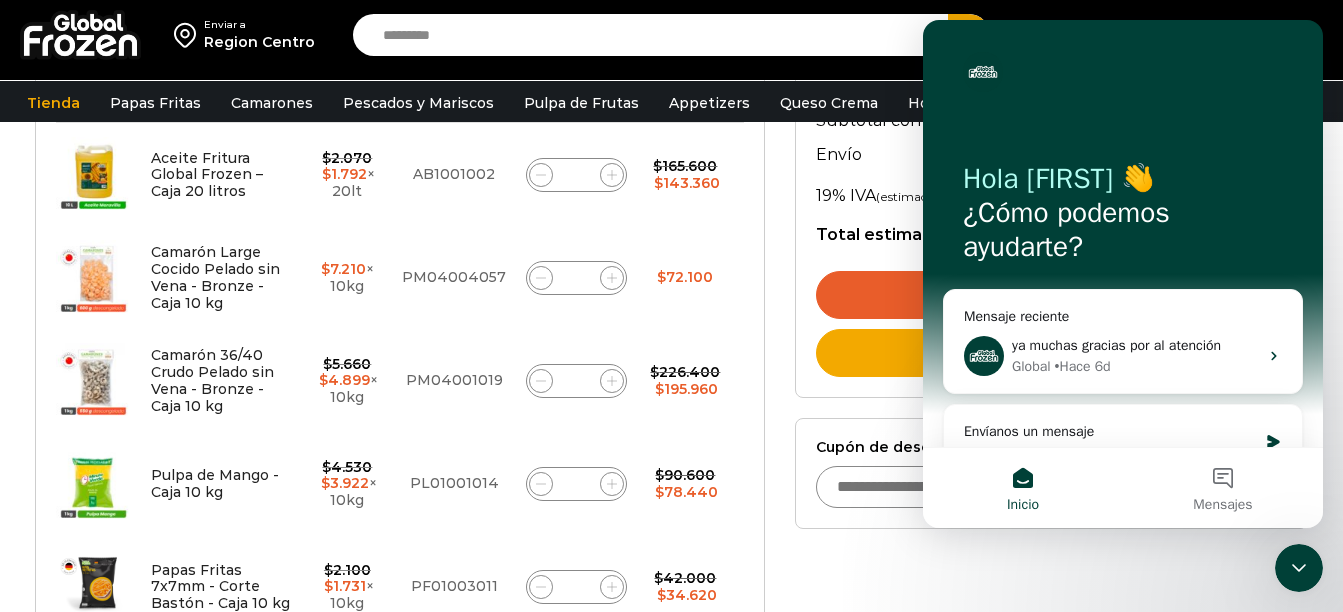click on "Selecciona la forma de pago
Contado  (Ahorra un 3% en tu compra)
Seleccionar
Enviar a Region Centro
Subtotal sin descuentos
$ 624.480
+ Descuento sobre total
- $ 40.860
+ Descuento sobre papas
- $ 5.200
+ Descuento pago contado
- $ 14.724
+ Descuento web
- $ 15.168
Subtotal con descuentos
$ 548.528
Envío
Gratis
Gratis
19% IVA  (estimado para Chile)
$ 104.220
Total estimado con descuentos
$ 652.748
Ir a pagar
Continuar comprando
Cupón de descuento
Aplicar cupón" at bounding box center (1051, 473) 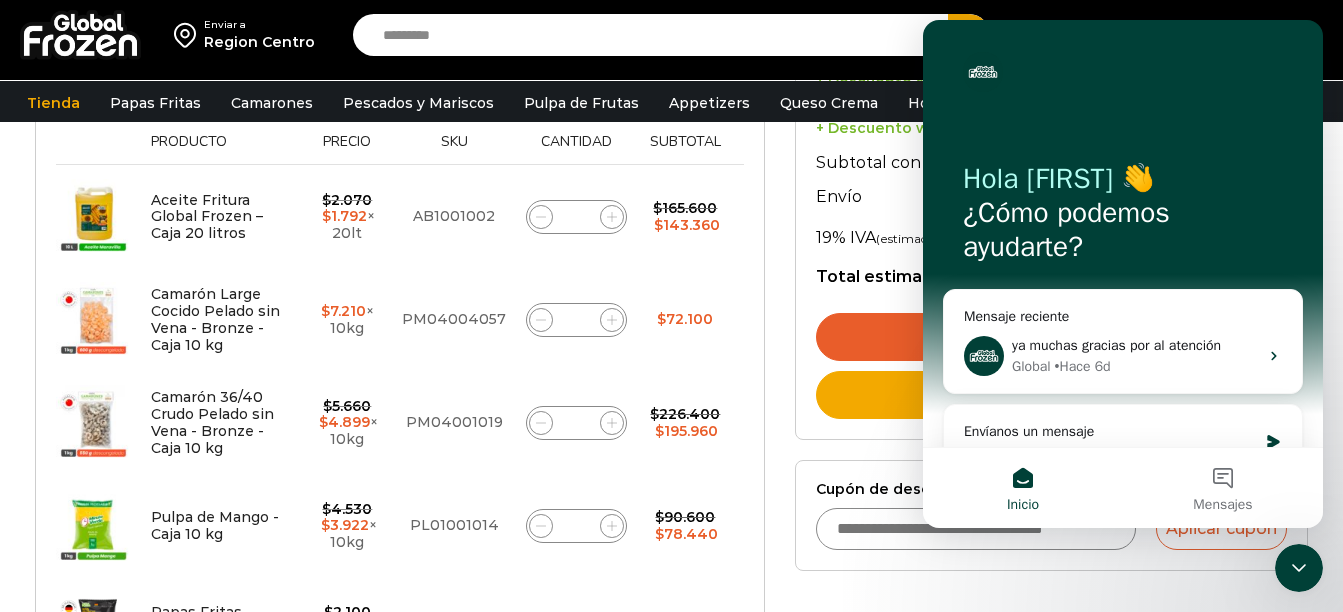 scroll, scrollTop: 600, scrollLeft: 0, axis: vertical 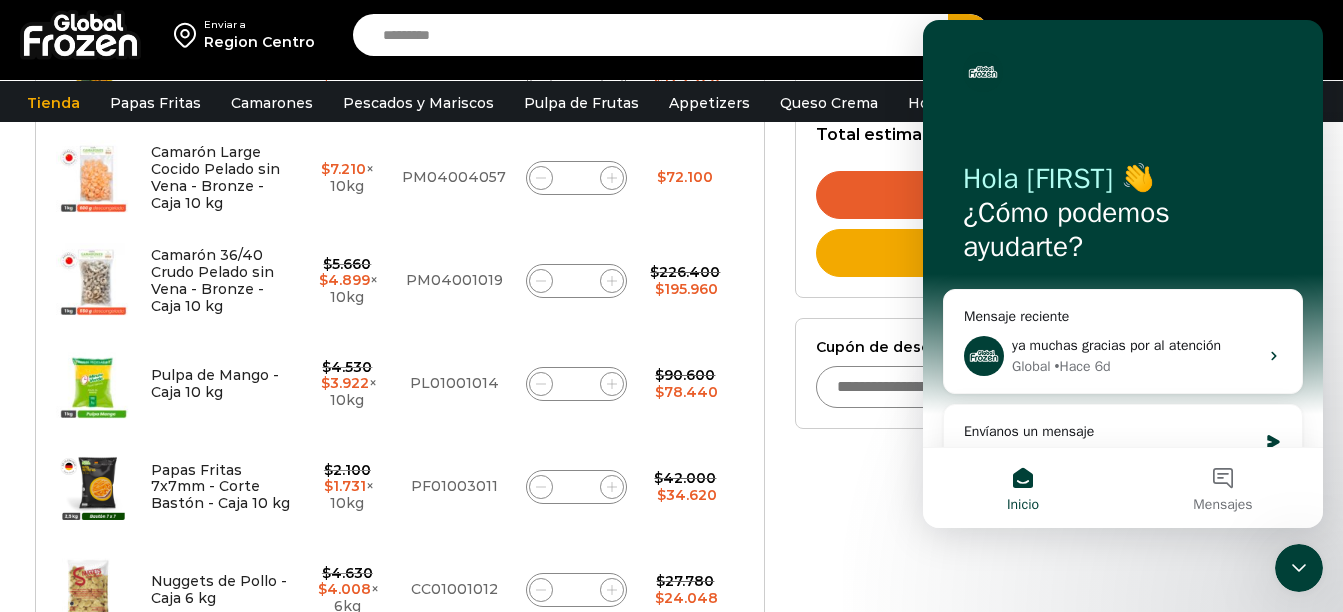 click on "Enviar a Region Centro
Subtotal sin descuentos
$ 624.480
+ Descuento sobre total
- $ 40.860
+ Descuento sobre papas
- $ 5.200
+ Descuento pago contado
- $ 14.724
+ Descuento web
- $ 15.168
Subtotal con descuentos
$ 548.528
Envío
Gratis
Gratis
19% IVA  (estimado para Chile)
$ 104.220
Total estimado con descuentos
$ 652.748
Ir a pagar
Continuar comprando" at bounding box center (1051, 51) 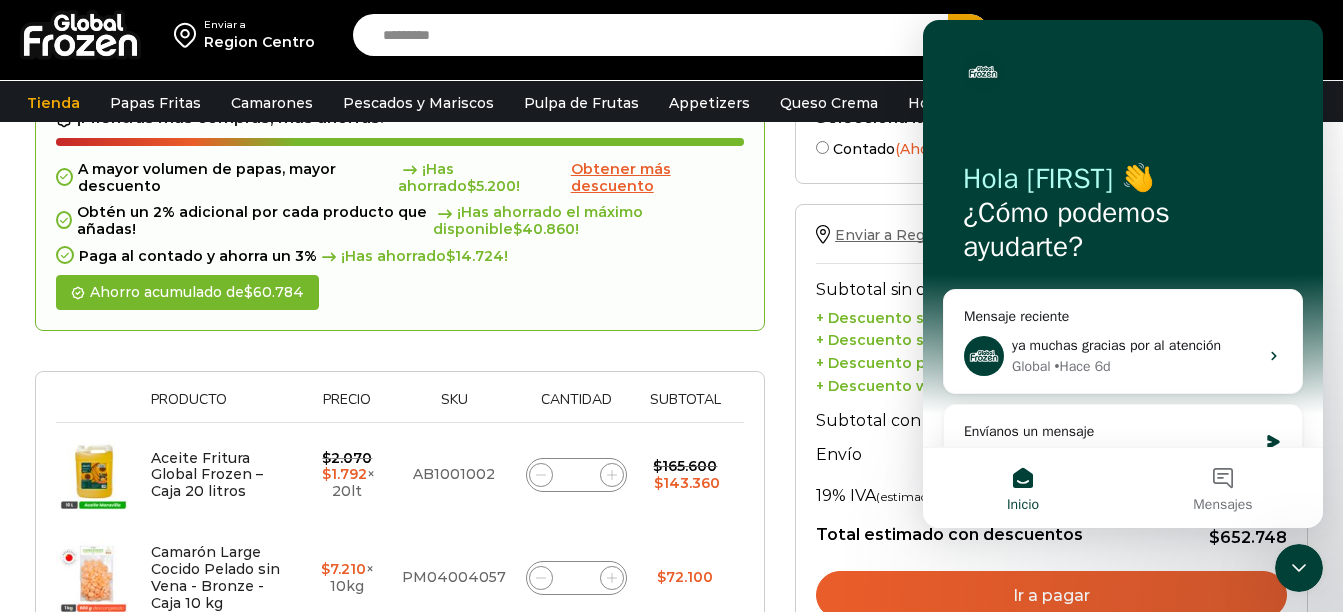 scroll, scrollTop: 0, scrollLeft: 0, axis: both 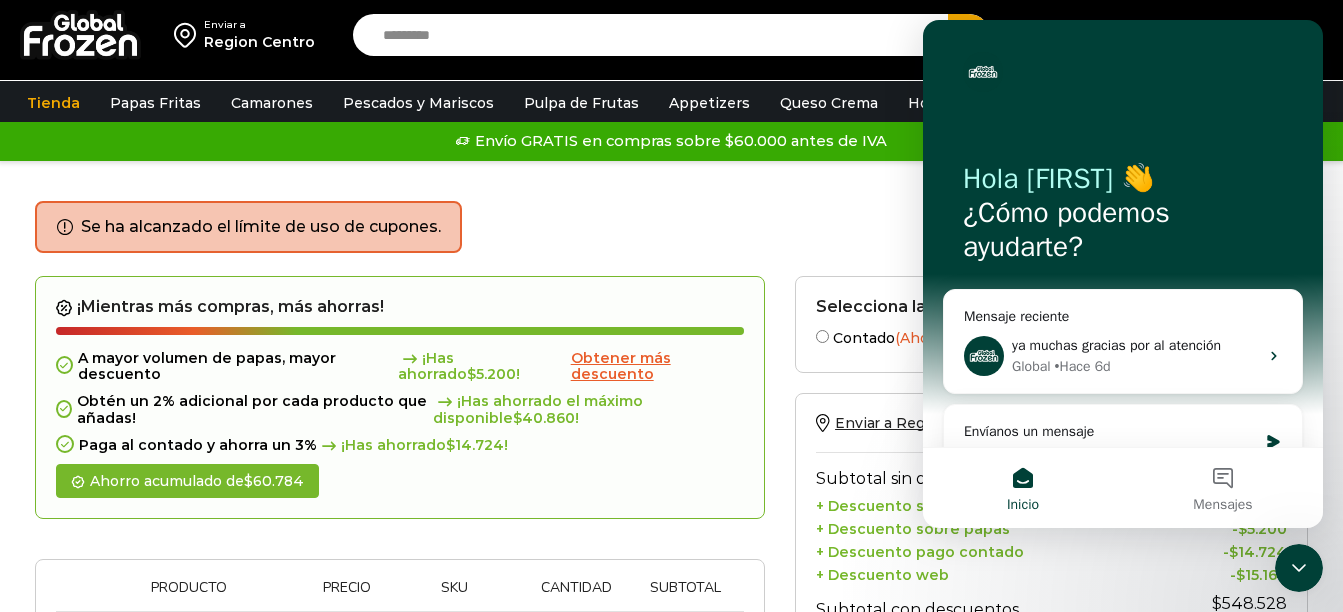 click on "Carrito de compras  Finalizar compra Estado del pedido
Se ha alcanzado el límite de uso de cupones.
¡Mientras más compras, más ahorras!
A mayor volumen de papas, mayor descuento   ¡Has ahorrado  $ 5.200 ! Obtener más descuento
Obtén un 2% adicional por cada producto que añadas!   ¡Has ahorrado el máximo disponible  $ 40.860 !
Paga al contado y ahorra un 3%   ¡Has ahorrado  $ 14.724 !
Ahorro acumulado de  $ 60.784
Thumbnail image
Producto
Precio
Sku
Cantidad
Subtotal
Eliminar artículo
$ 2.070" at bounding box center [671, 950] 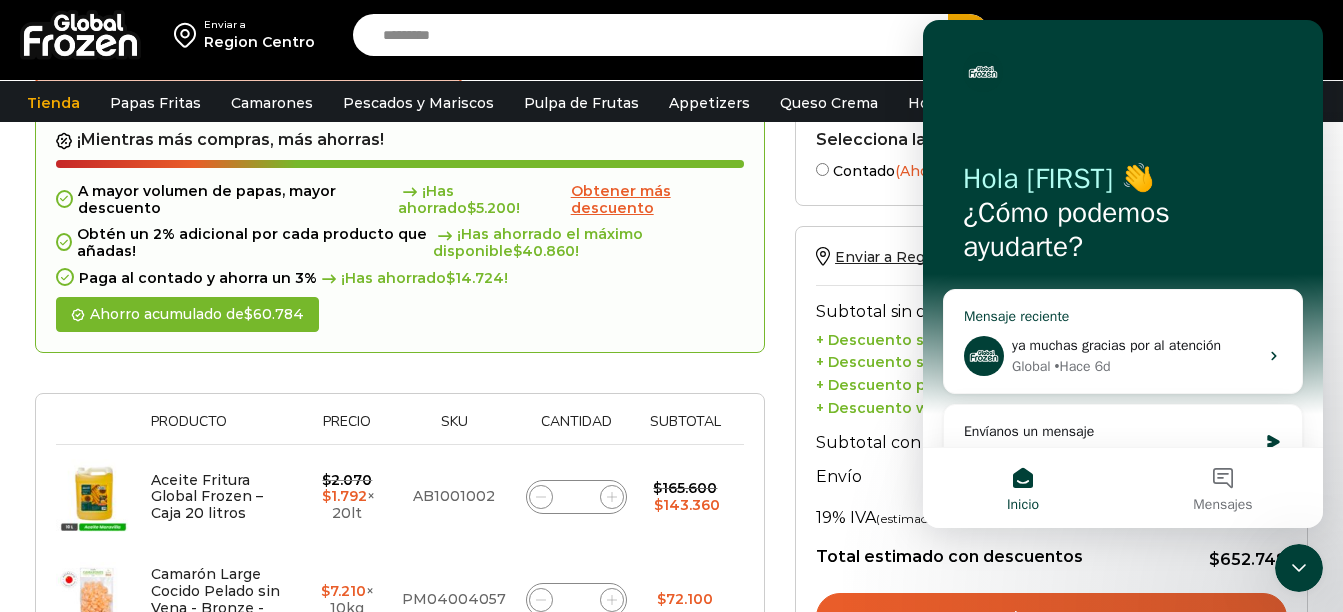scroll, scrollTop: 100, scrollLeft: 0, axis: vertical 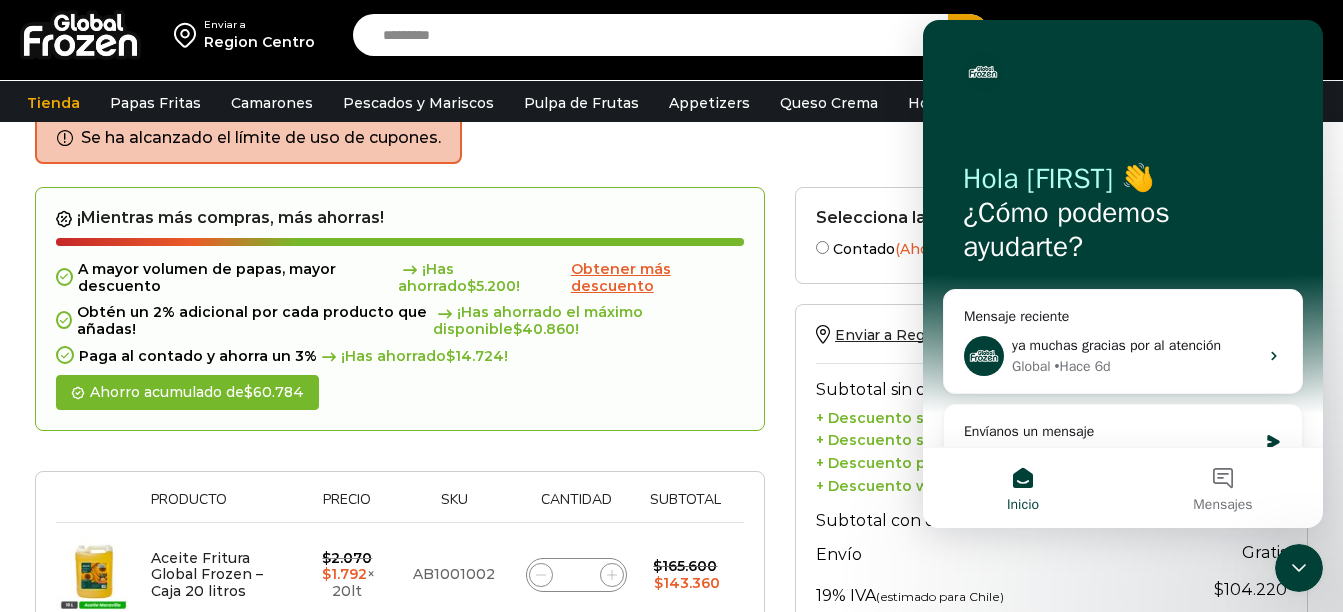 click 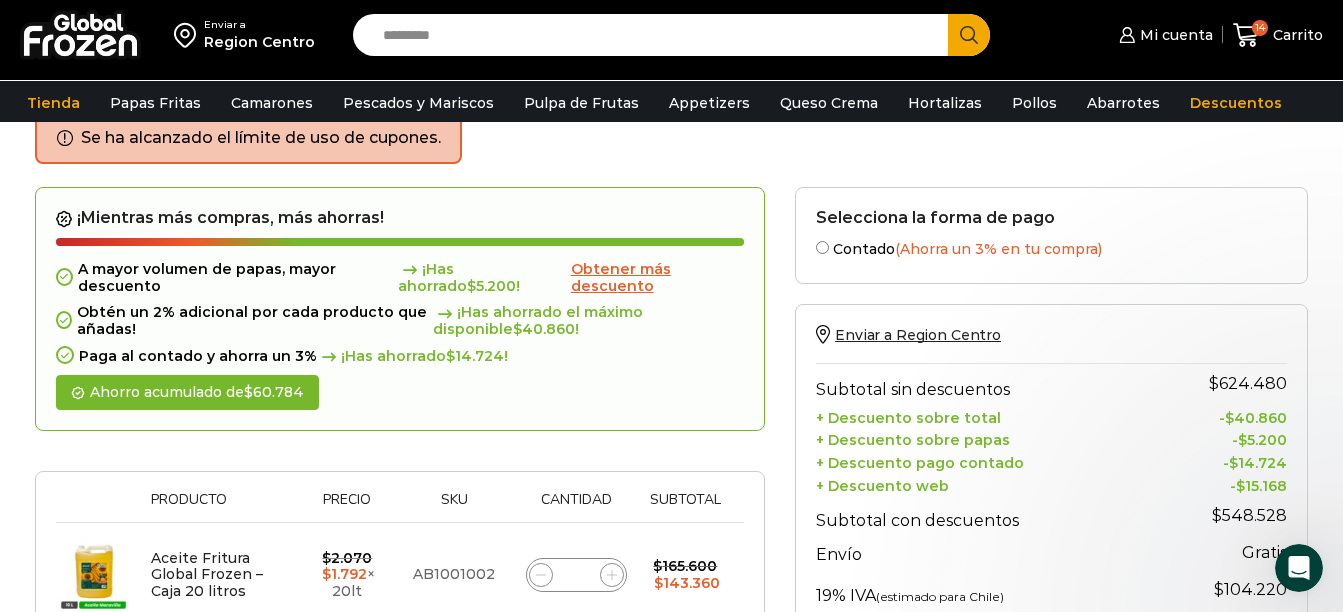 scroll, scrollTop: 0, scrollLeft: 0, axis: both 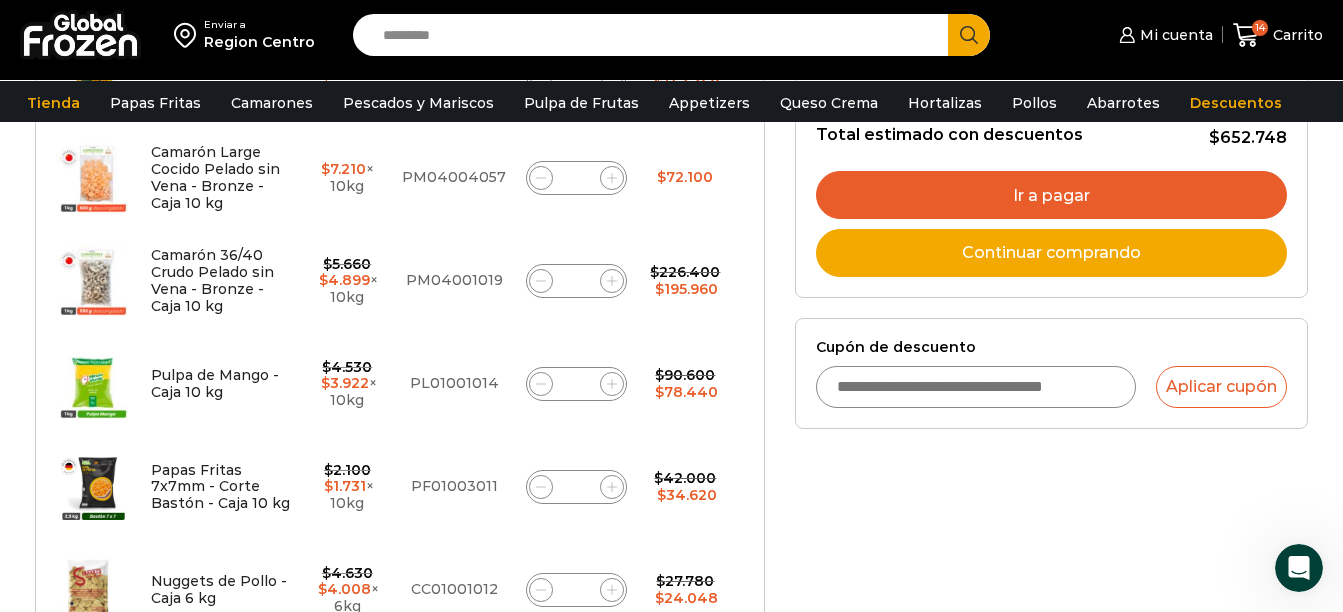 click on "Cupón de descuento" at bounding box center (976, 387) 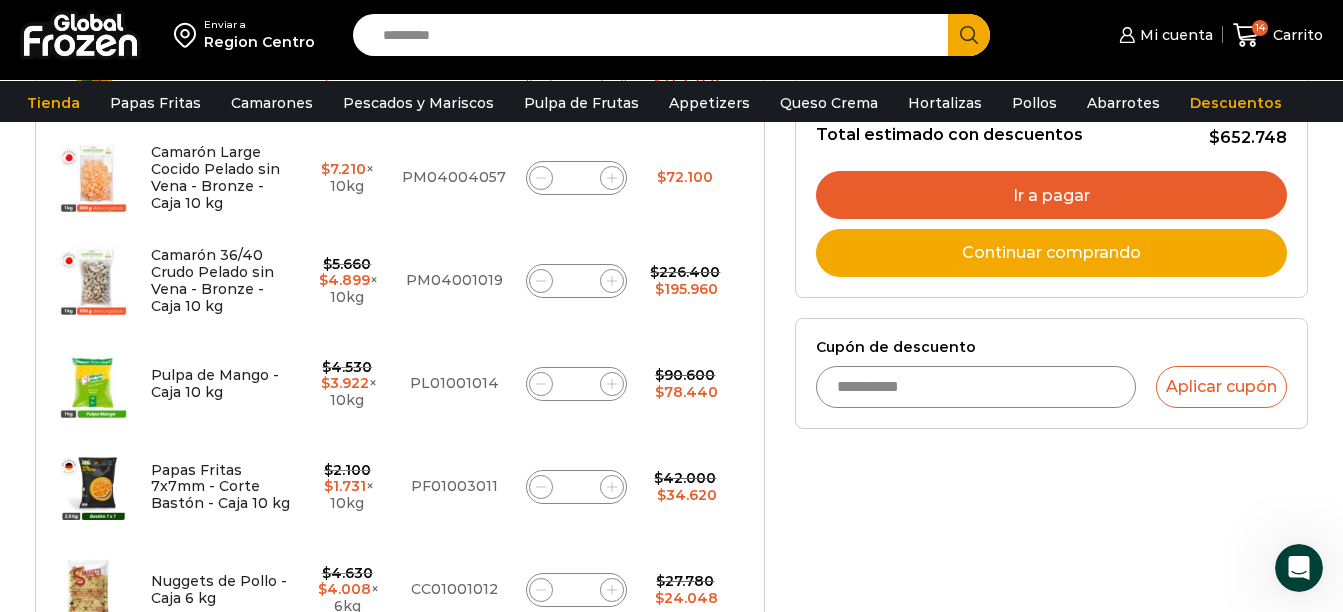 type on "**********" 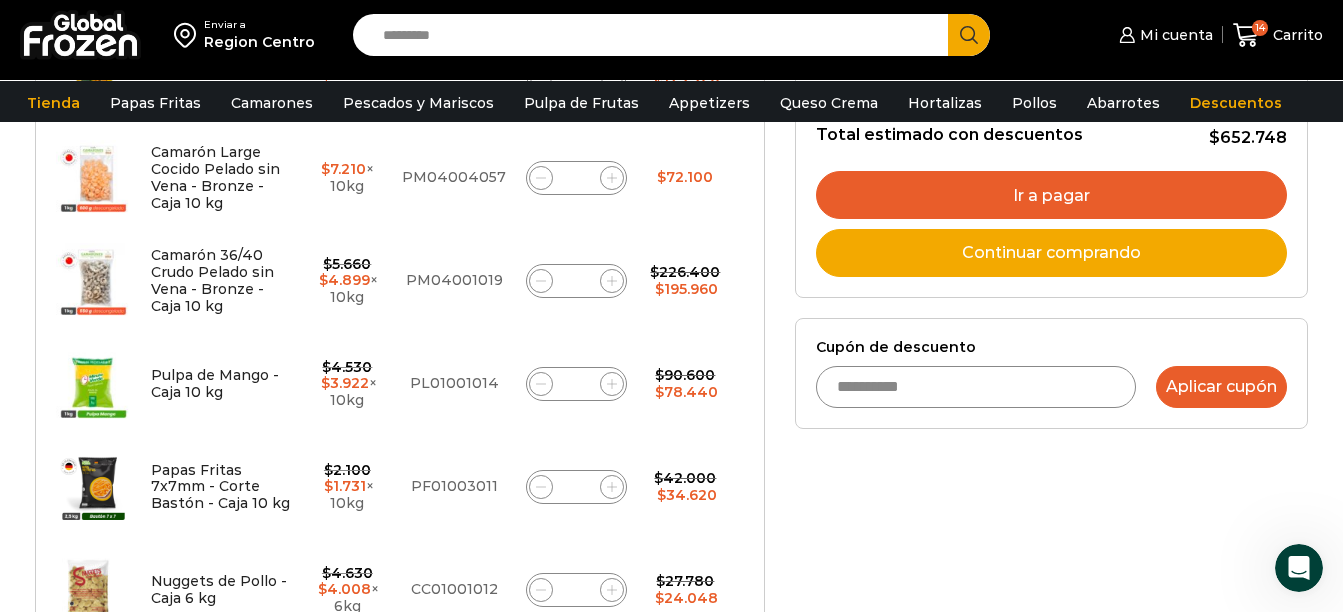click on "Aplicar cupón" at bounding box center (1221, 387) 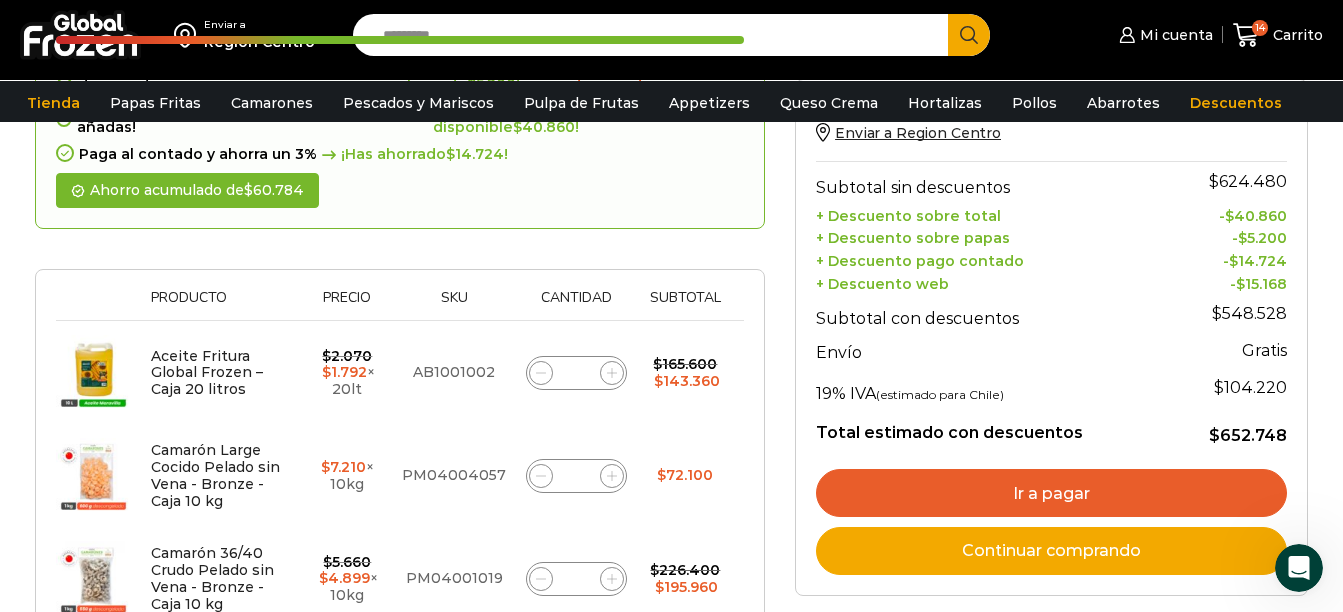 scroll, scrollTop: 300, scrollLeft: 0, axis: vertical 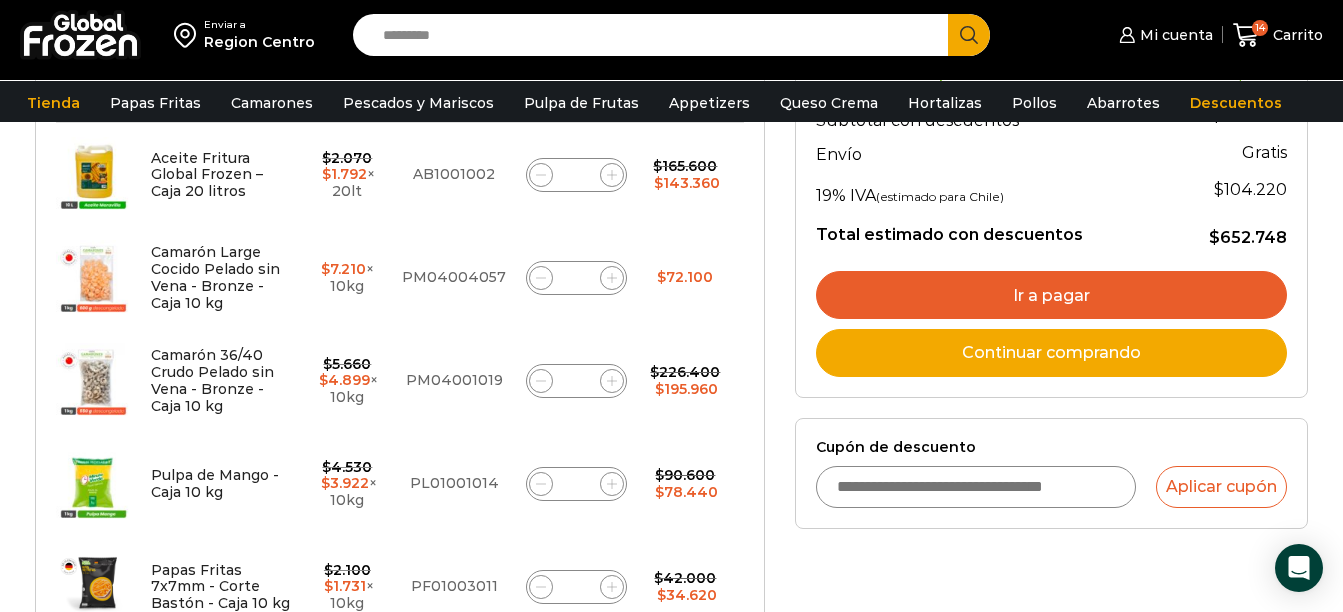 click on "Ir a pagar" at bounding box center (1051, 295) 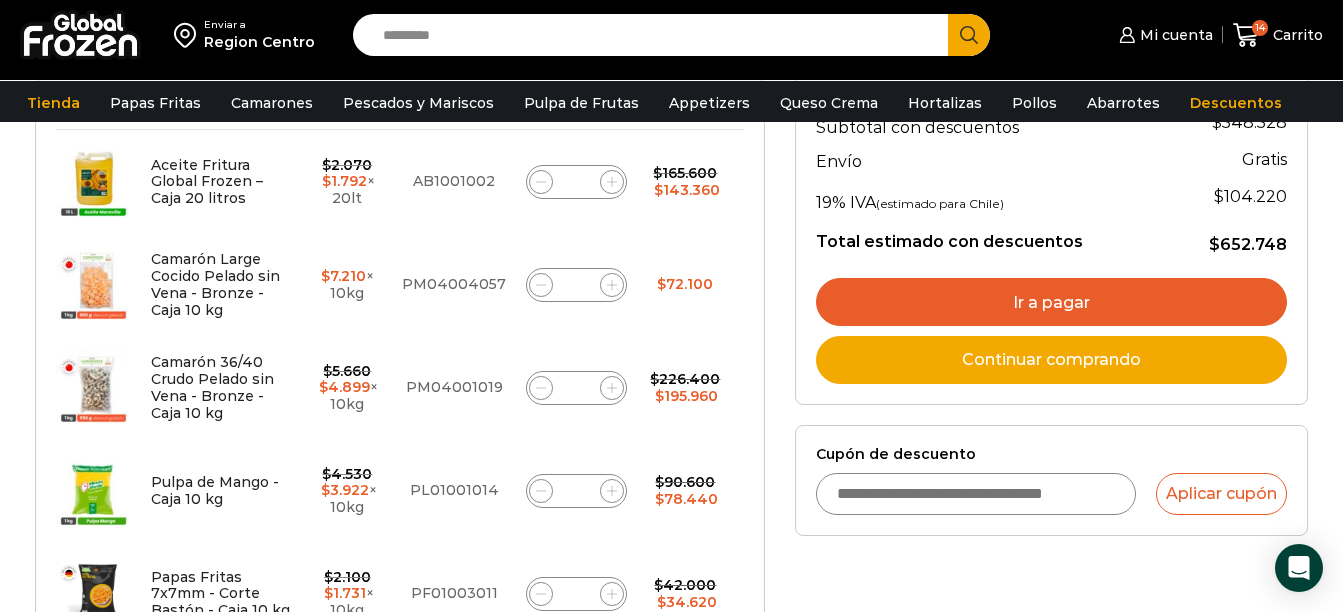 scroll, scrollTop: 300, scrollLeft: 0, axis: vertical 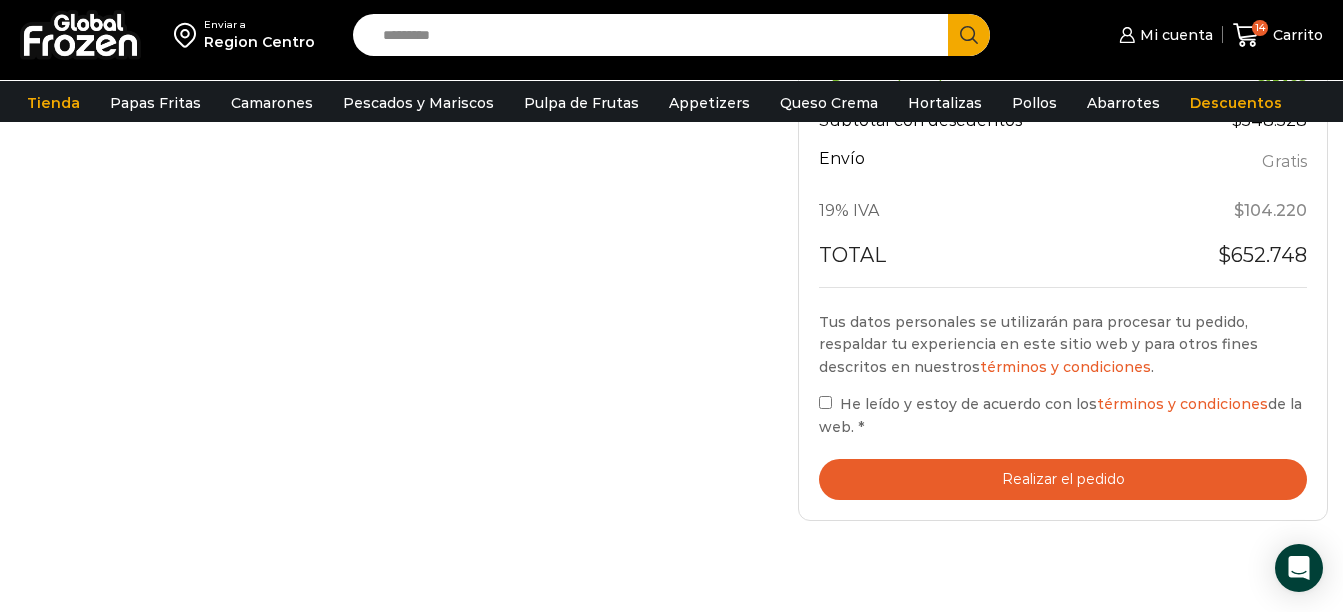 click on "Realizar el pedido" at bounding box center (1063, 479) 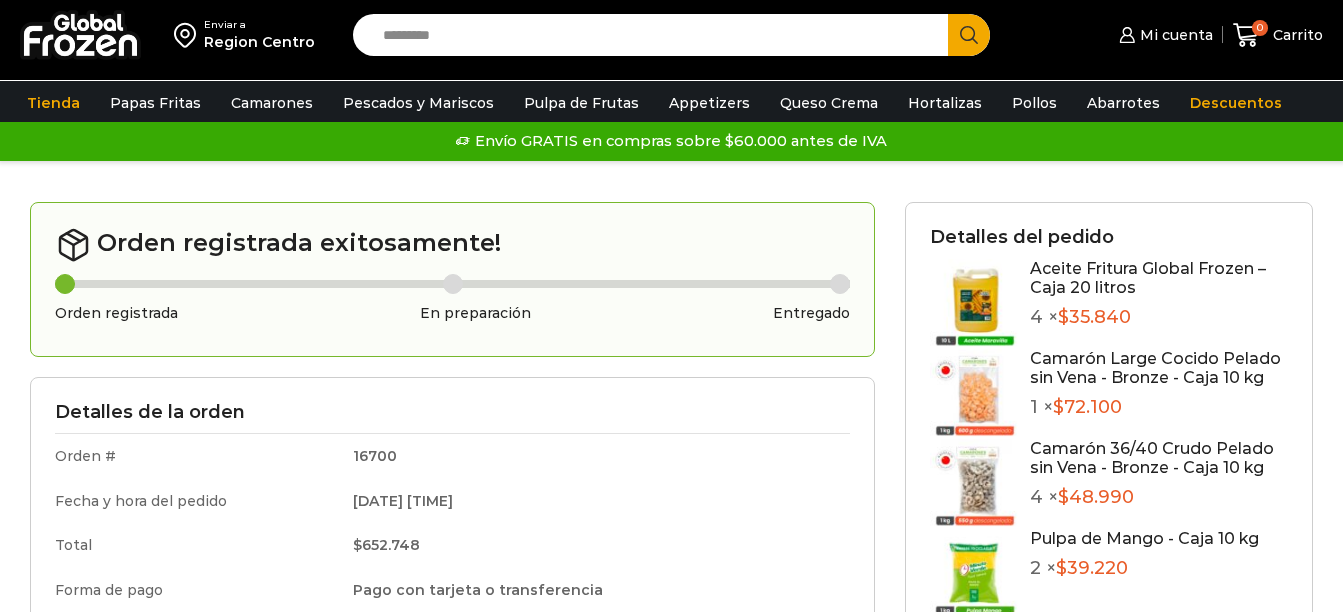 scroll, scrollTop: 0, scrollLeft: 0, axis: both 